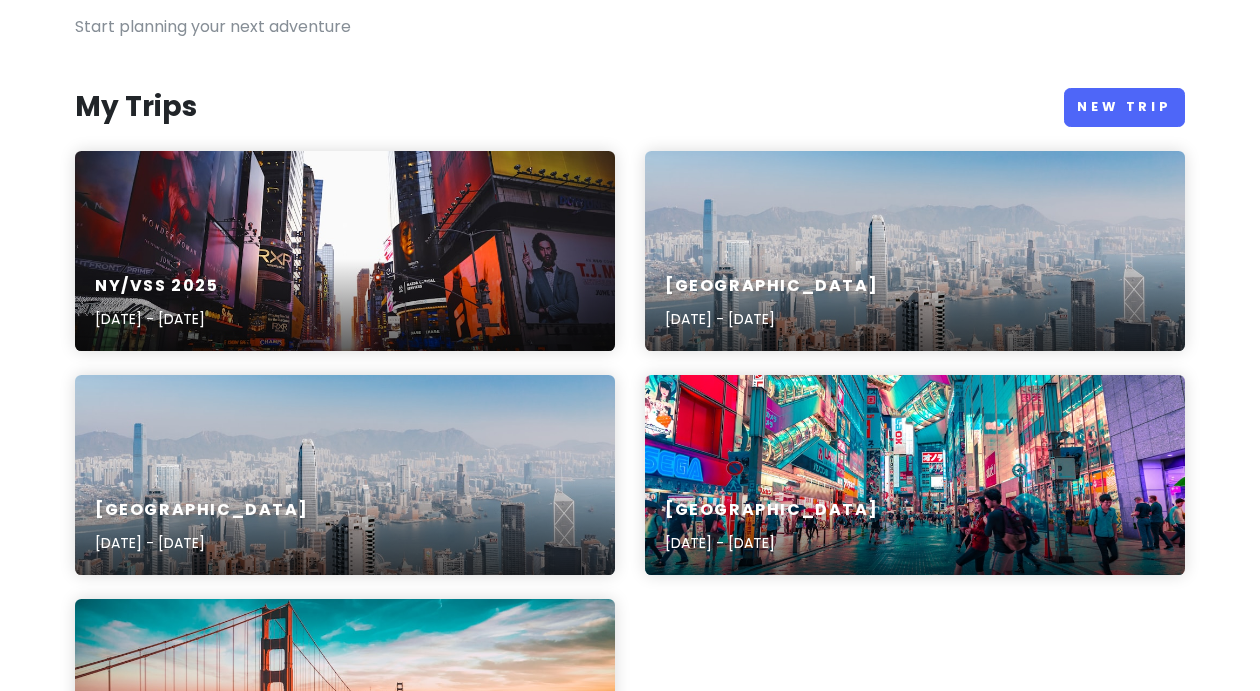scroll, scrollTop: 164, scrollLeft: 0, axis: vertical 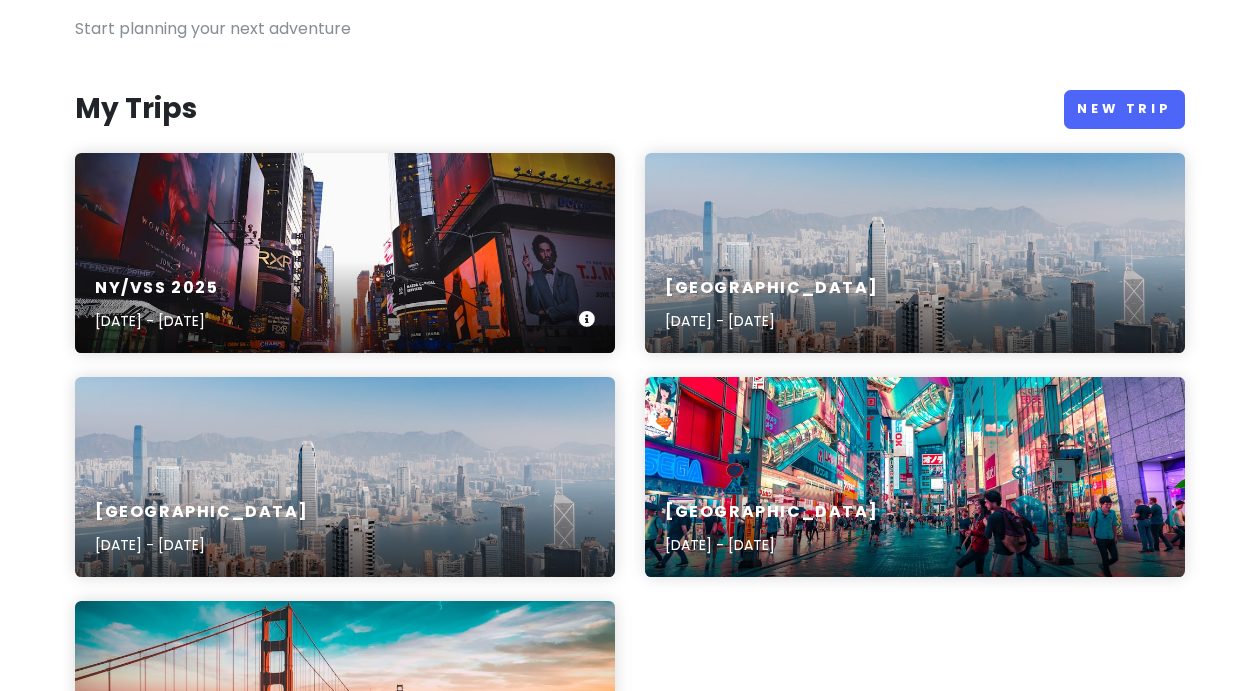 click on "NY/VSS [DATE], 2025 - [DATE]" at bounding box center (345, 253) 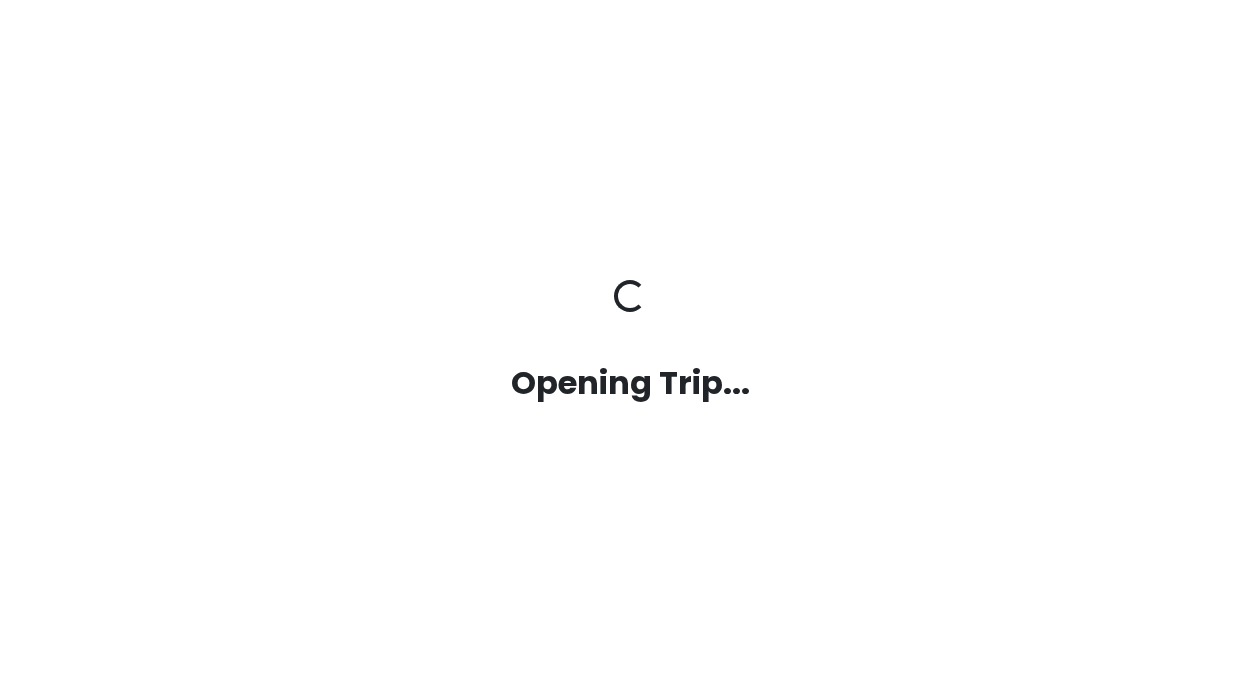 scroll, scrollTop: 0, scrollLeft: 0, axis: both 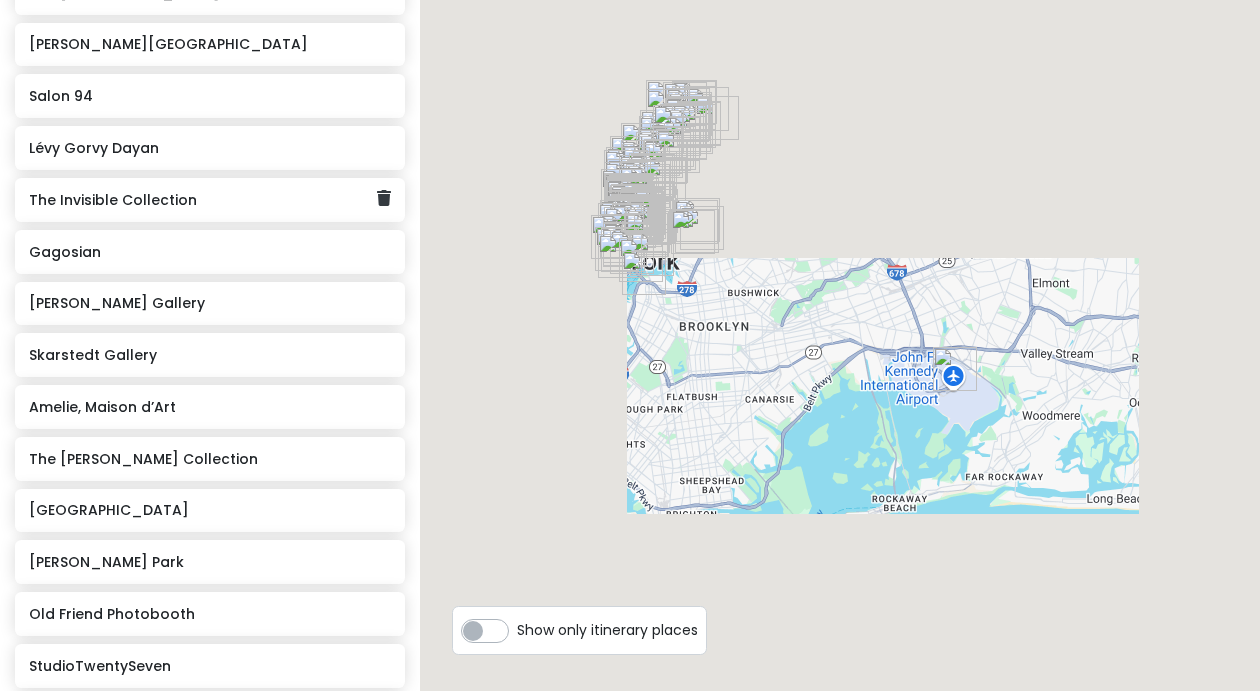 click on "The Invisible Collection" at bounding box center (202, 200) 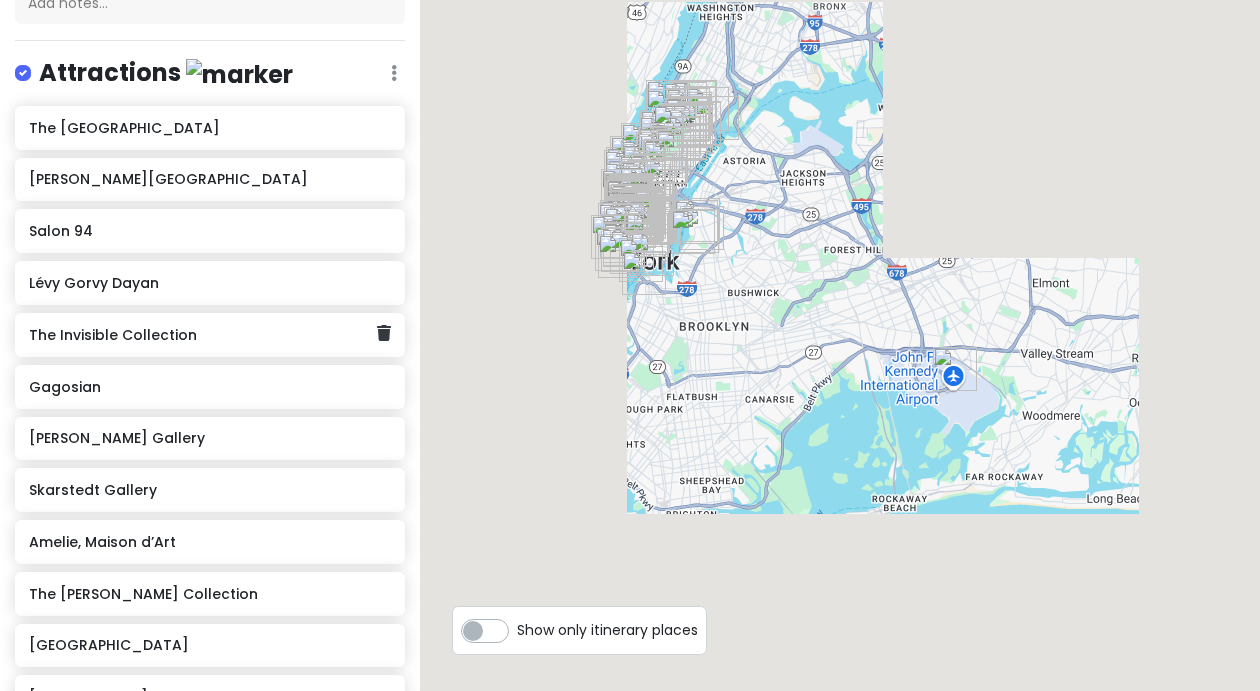 scroll, scrollTop: 131, scrollLeft: 0, axis: vertical 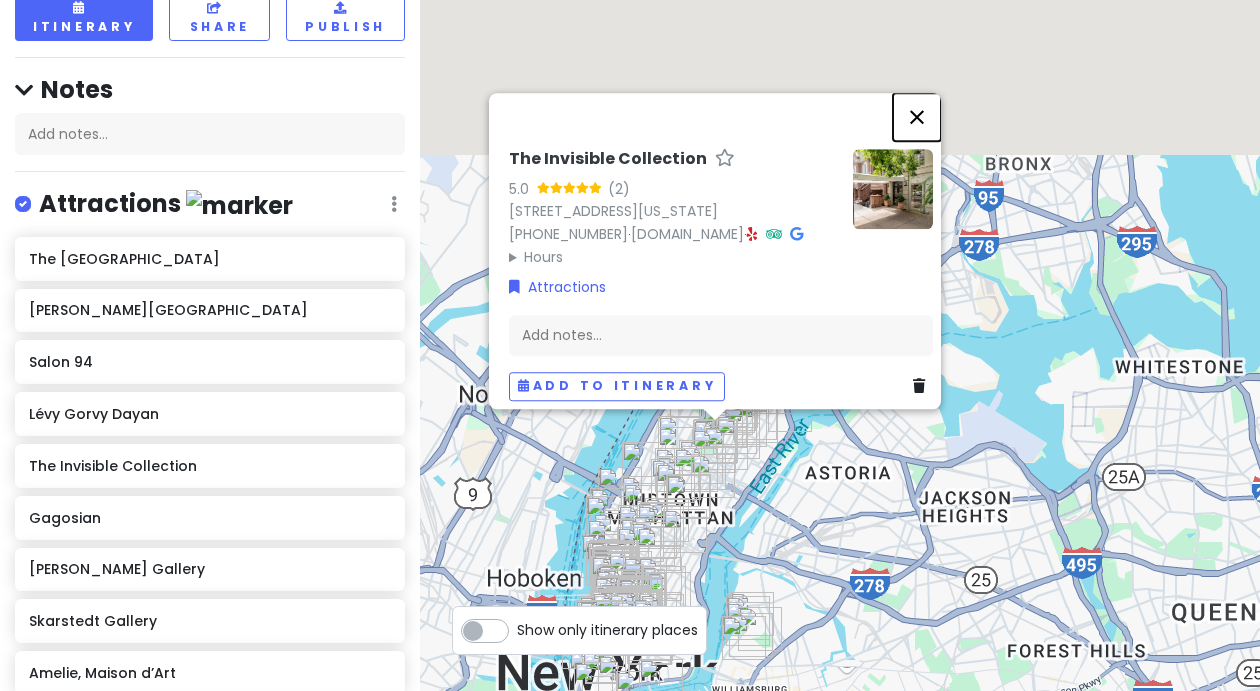 click at bounding box center (917, 117) 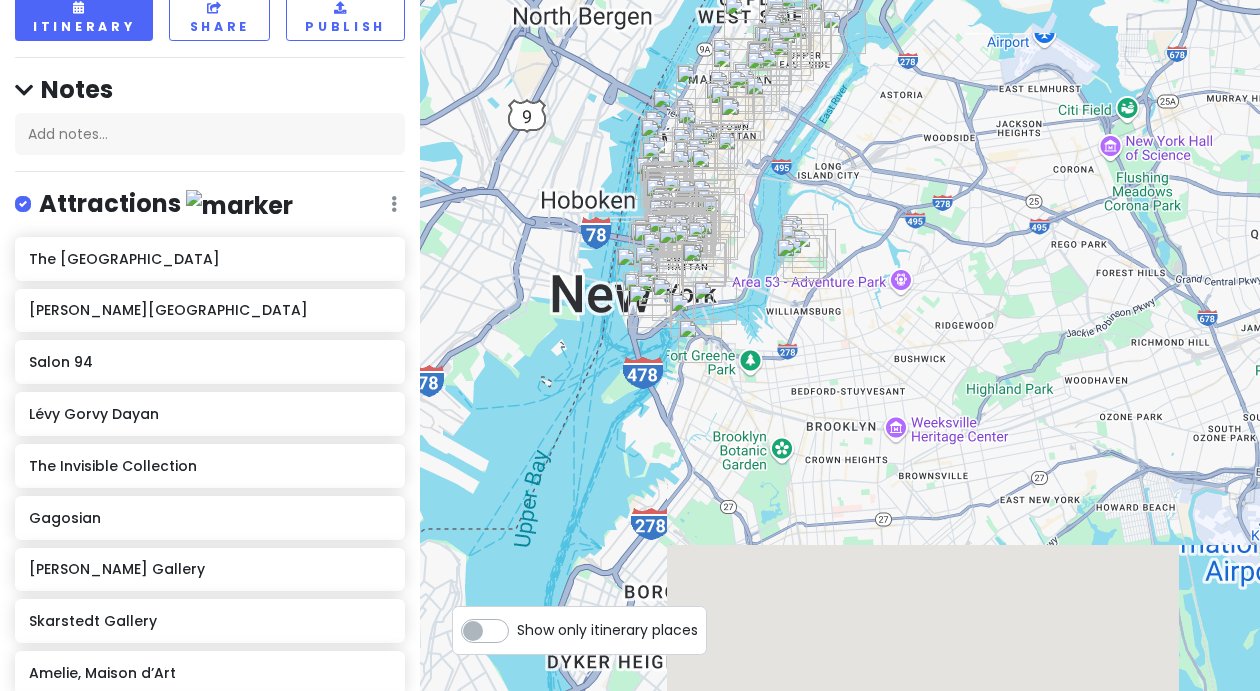 drag, startPoint x: 901, startPoint y: 489, endPoint x: 946, endPoint y: 108, distance: 383.6483 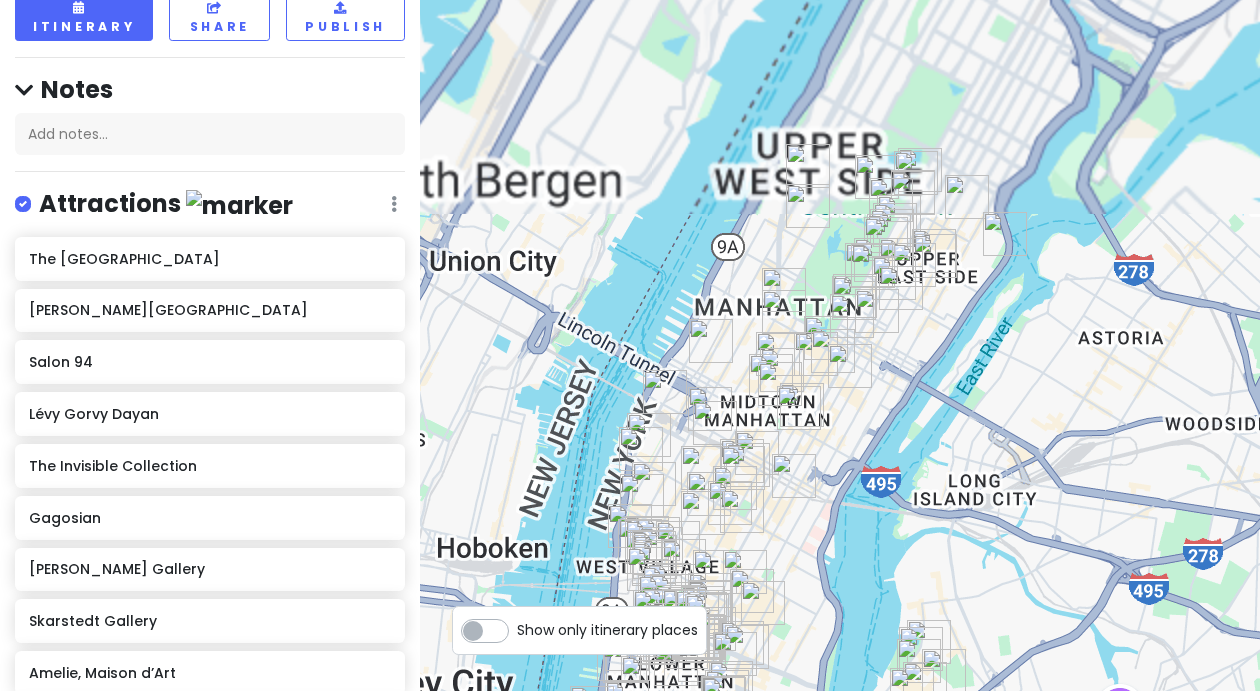 drag, startPoint x: 895, startPoint y: 170, endPoint x: 890, endPoint y: 556, distance: 386.03238 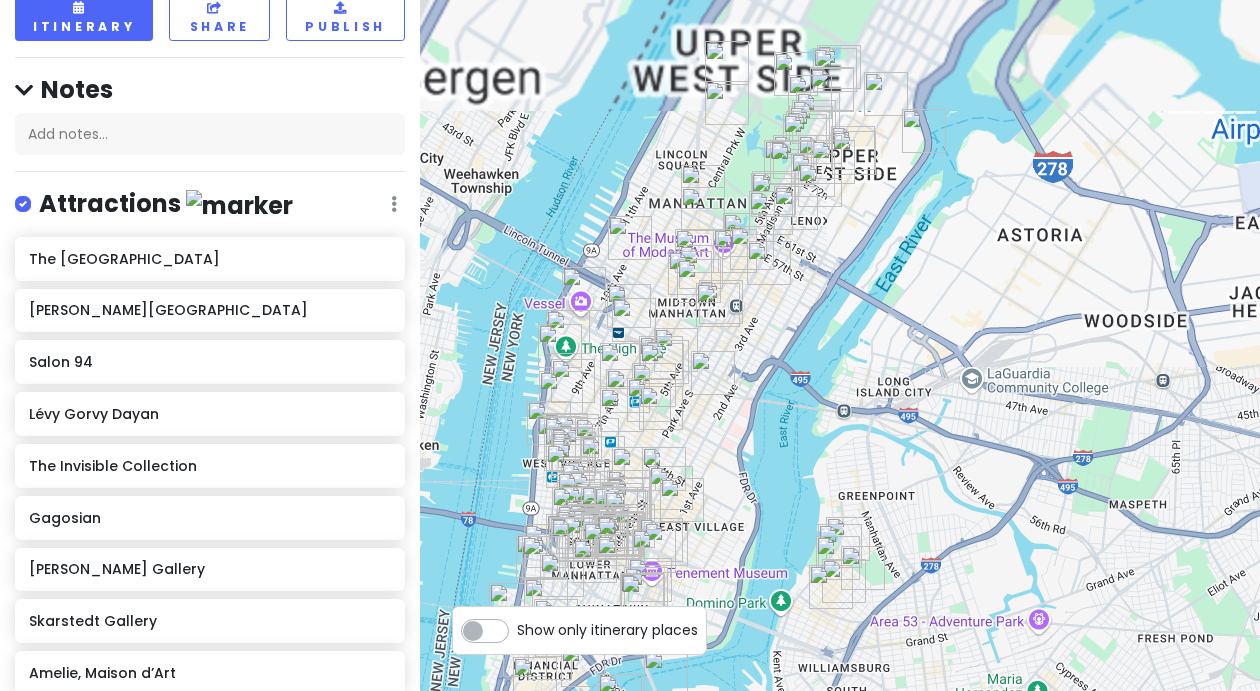 drag, startPoint x: 922, startPoint y: 385, endPoint x: 832, endPoint y: 211, distance: 195.89793 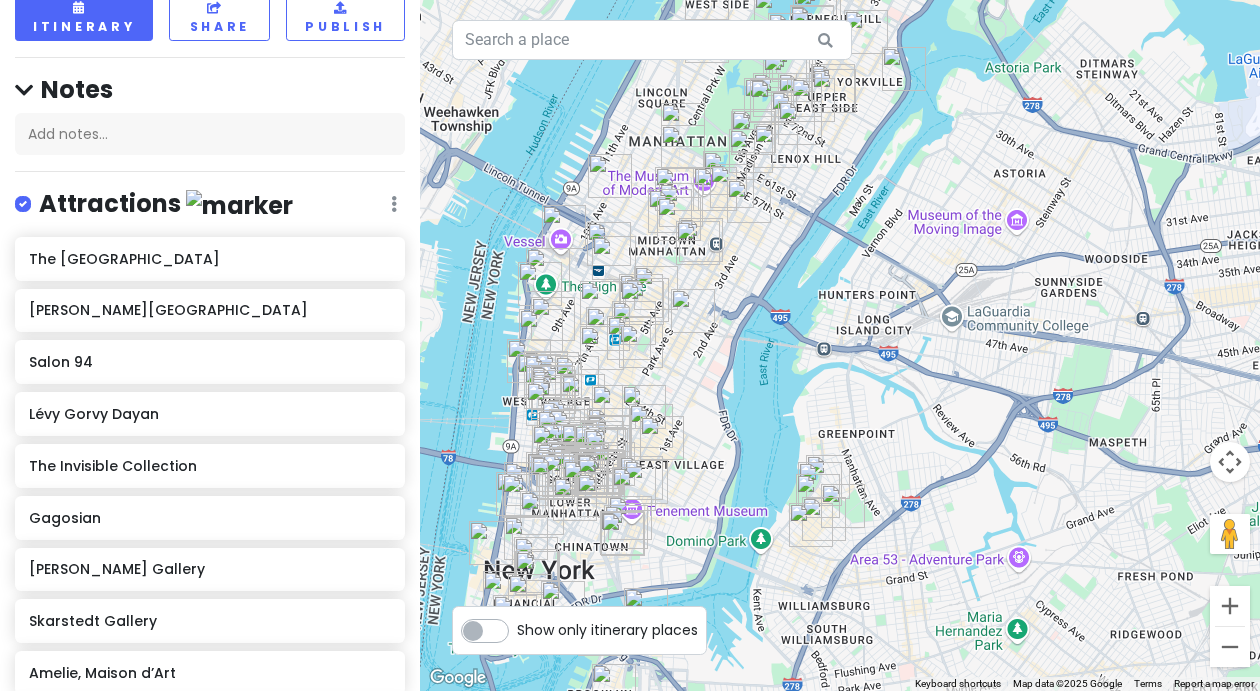 click at bounding box center [749, 201] 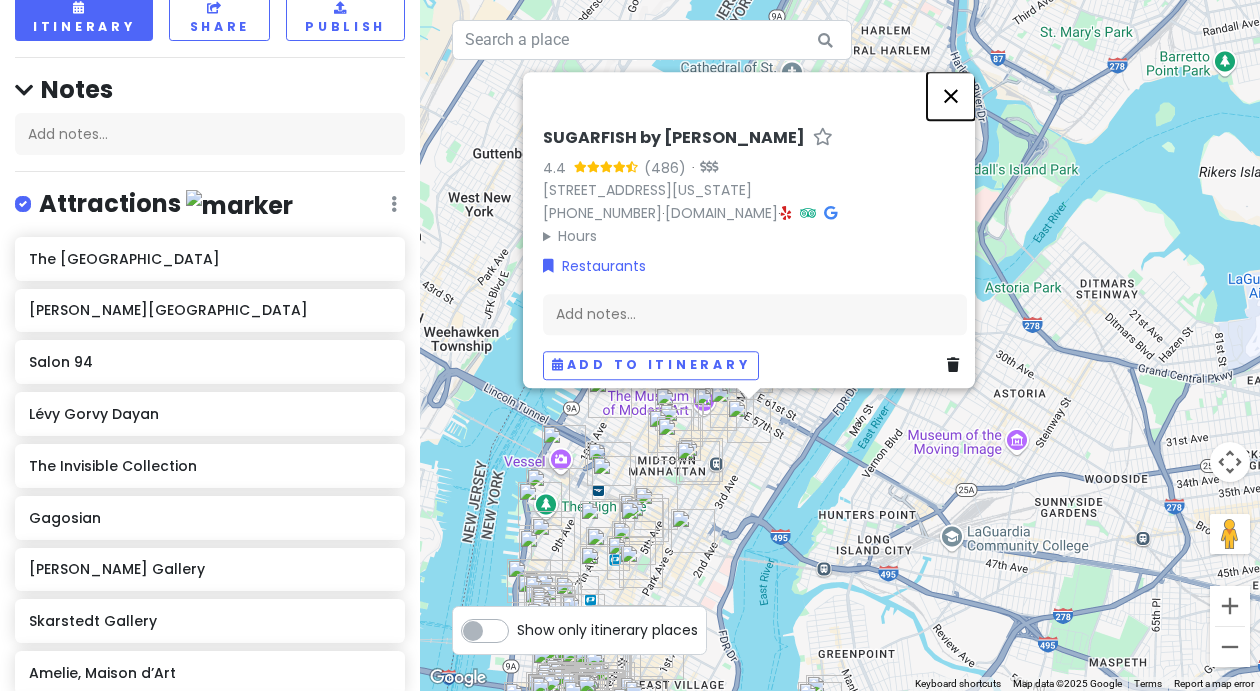 click at bounding box center (951, 96) 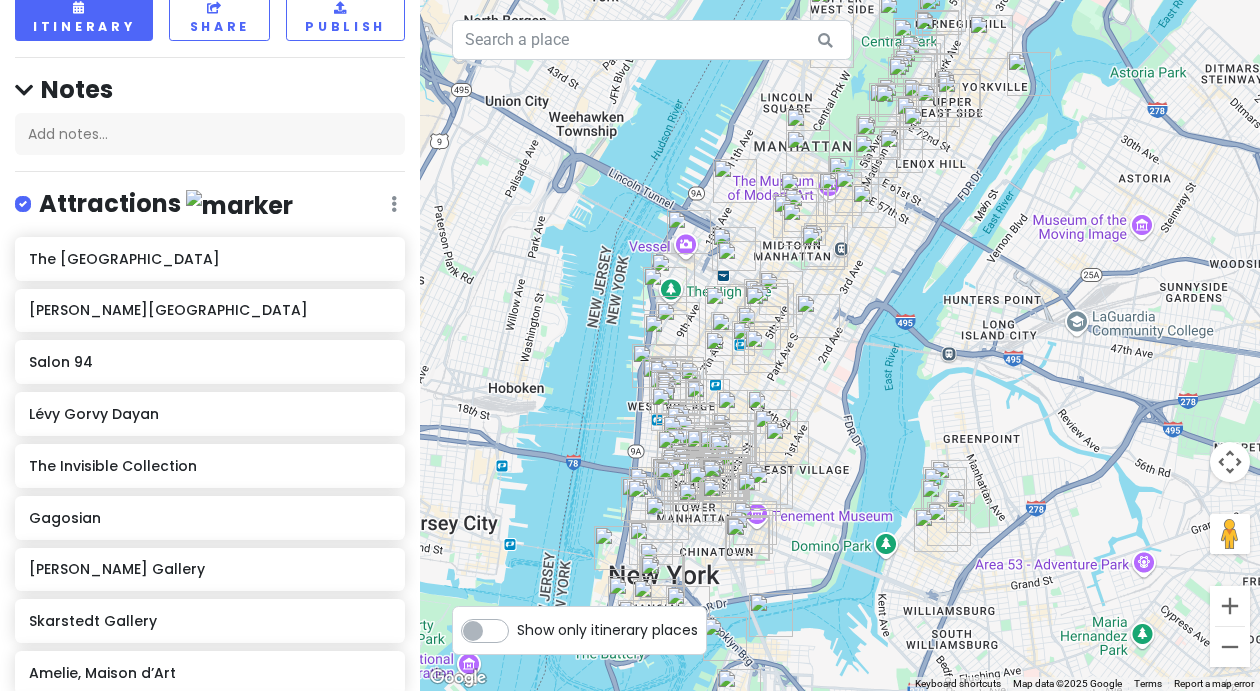 drag, startPoint x: 809, startPoint y: 505, endPoint x: 930, endPoint y: 277, distance: 258.1182 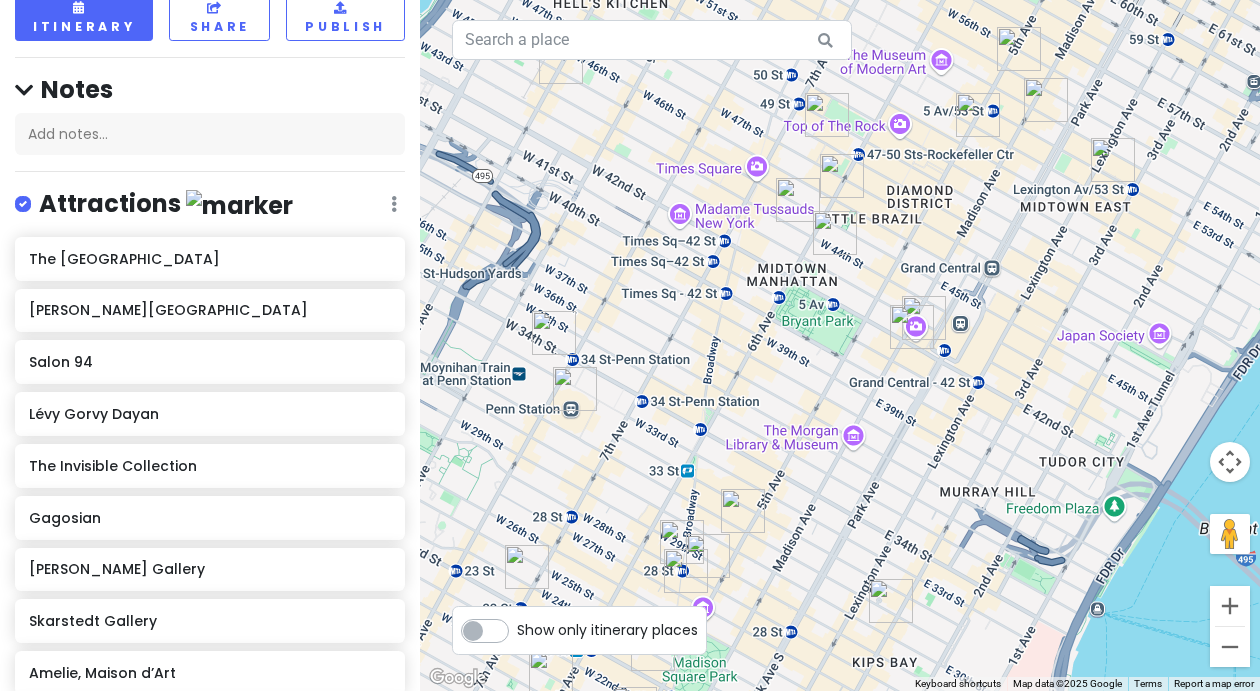click at bounding box center [798, 200] 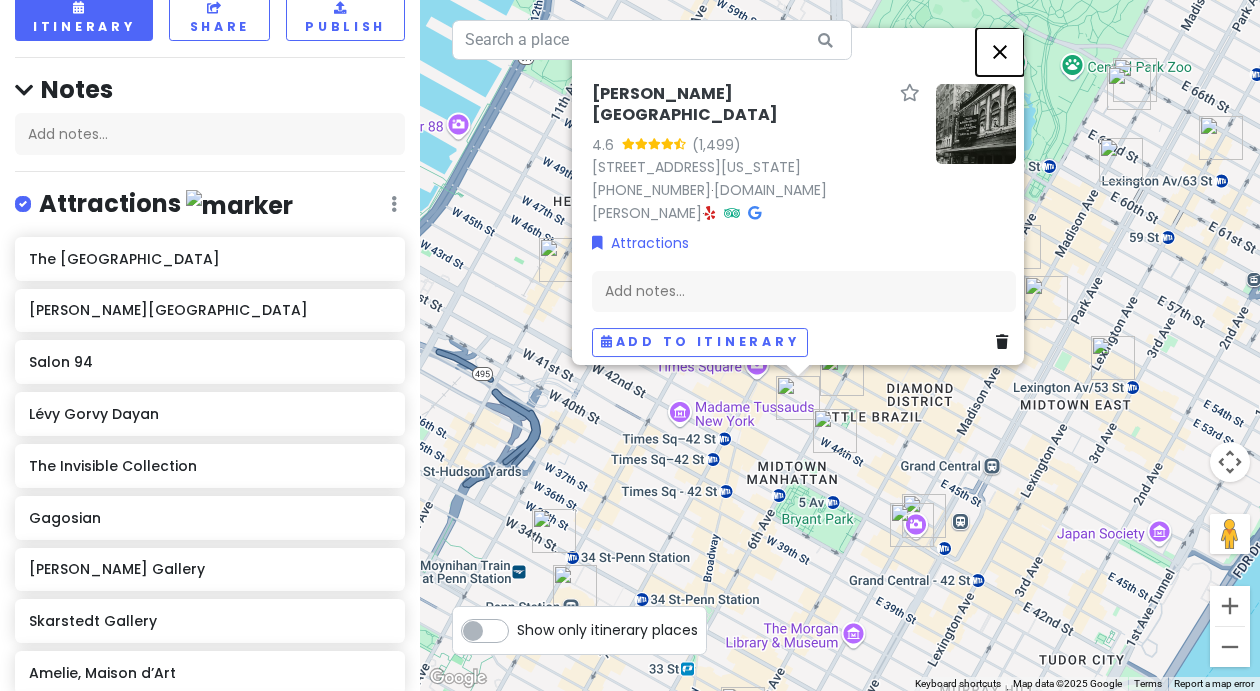 click at bounding box center [1000, 52] 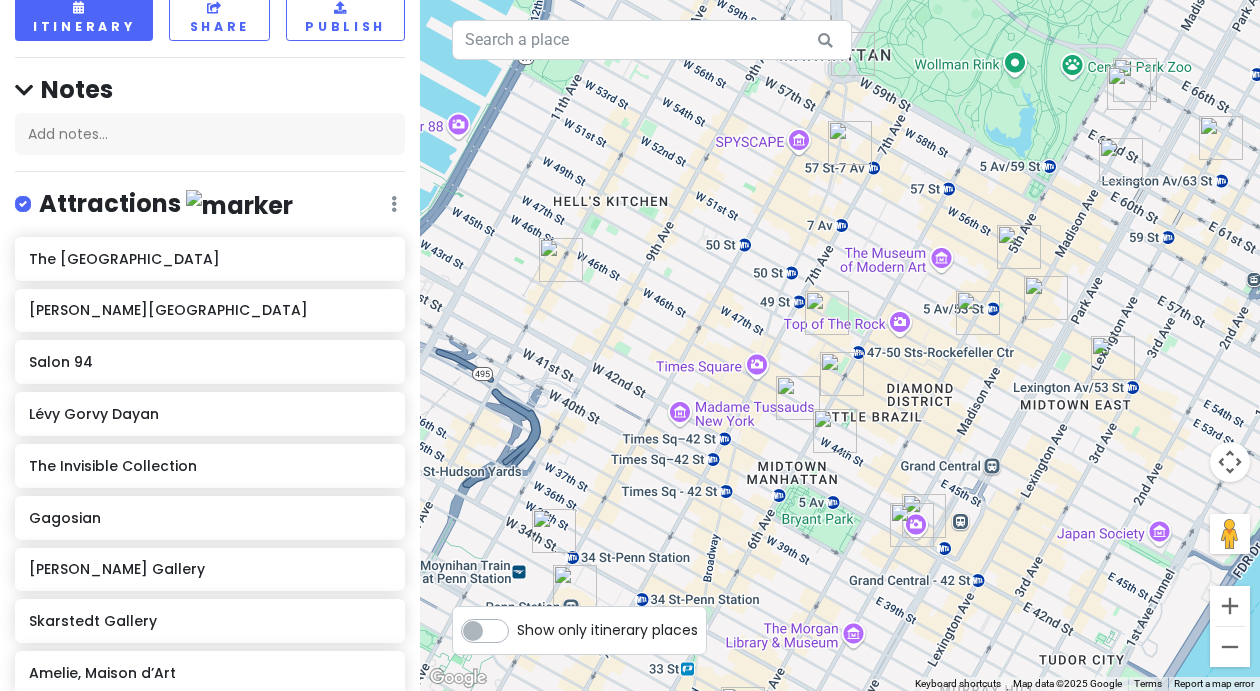 click at bounding box center [798, 398] 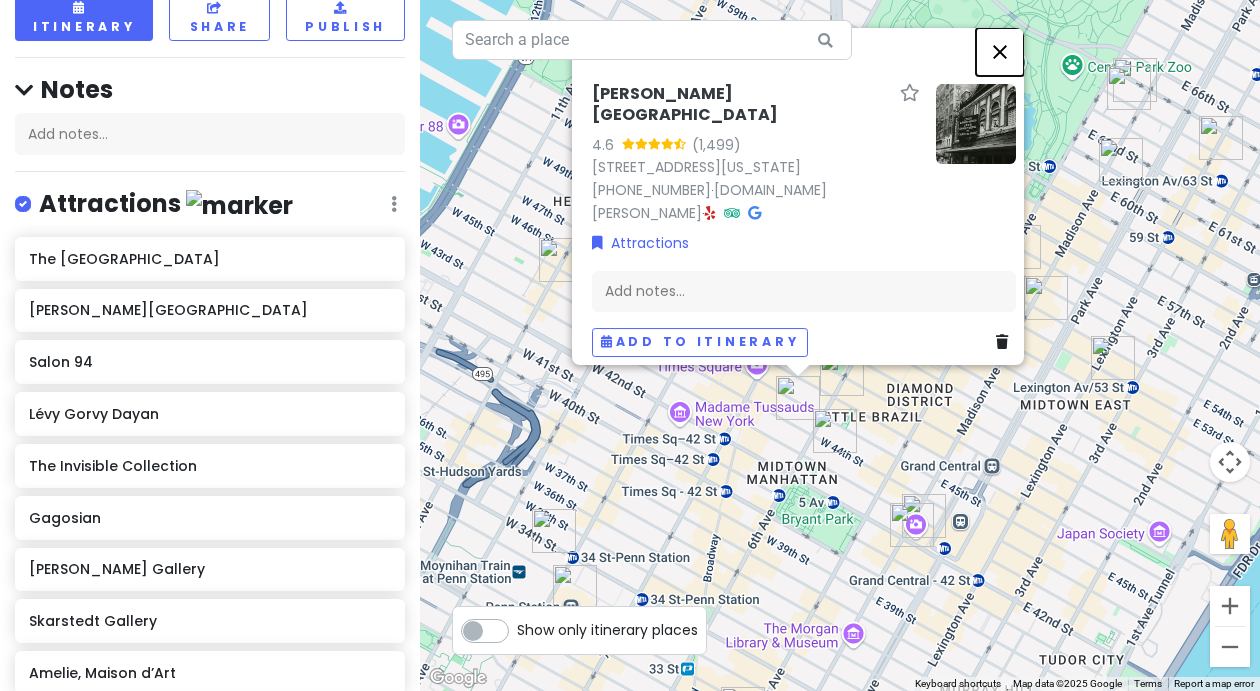 click at bounding box center [1000, 52] 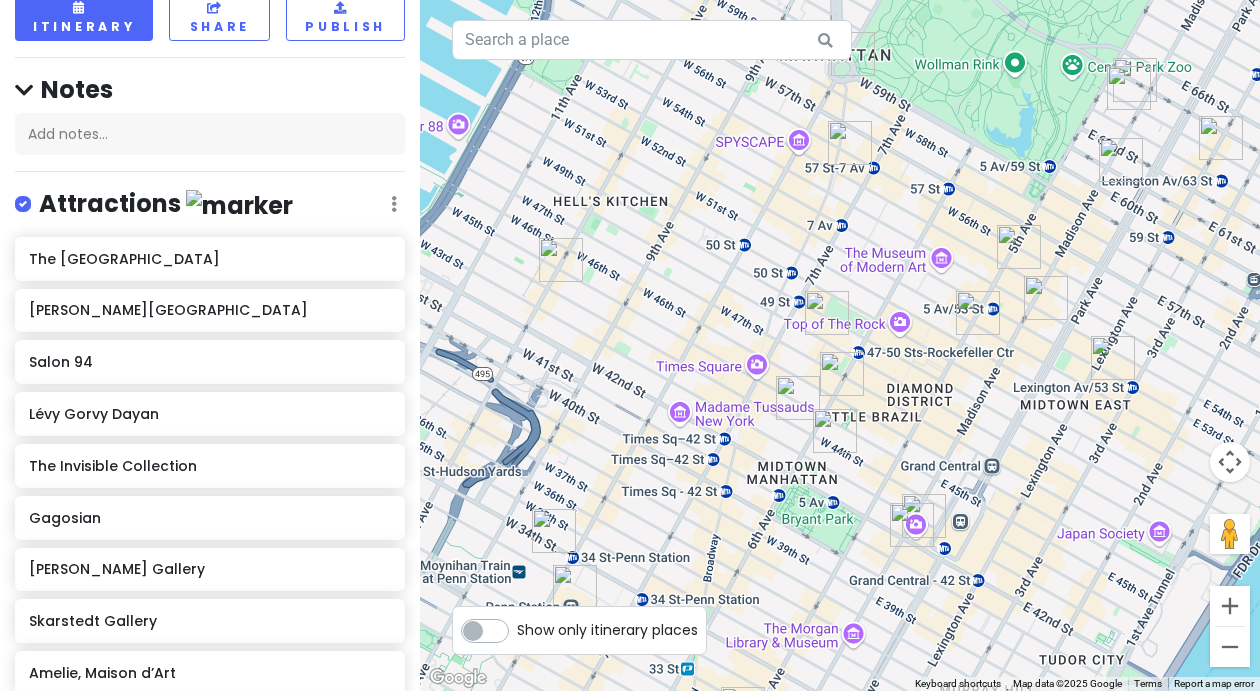 click at bounding box center (835, 431) 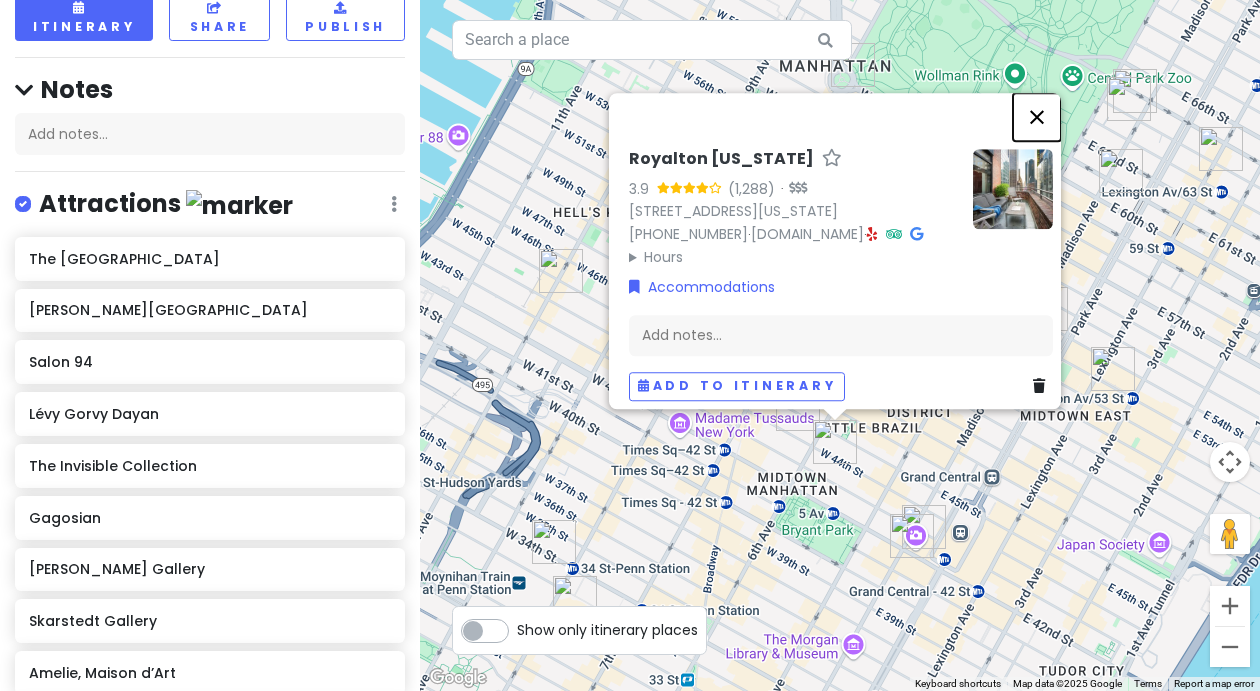 click at bounding box center [1037, 117] 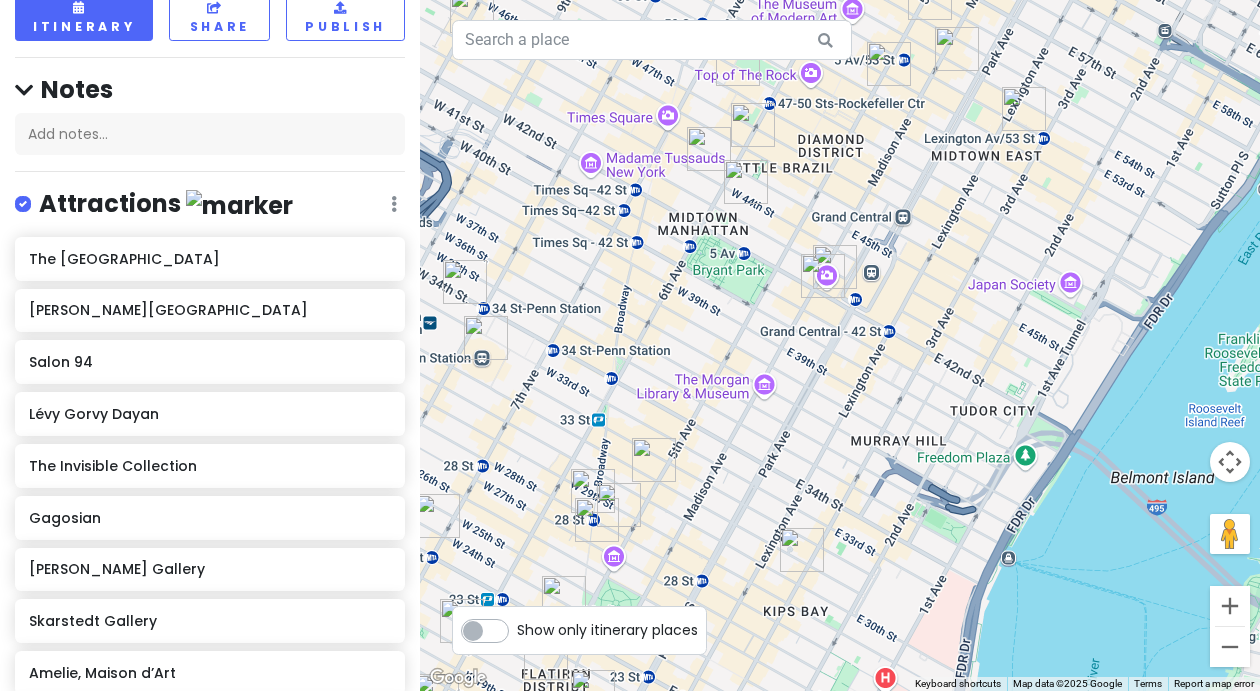 drag, startPoint x: 993, startPoint y: 410, endPoint x: 903, endPoint y: 143, distance: 281.76053 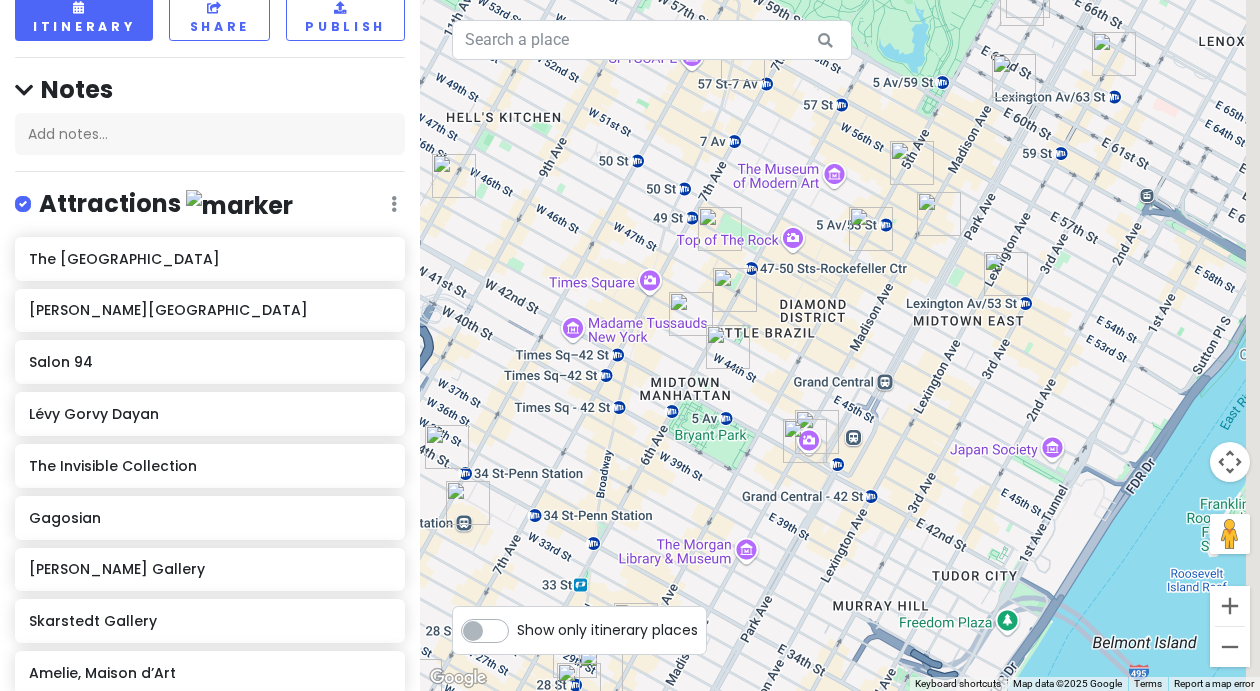 drag, startPoint x: 908, startPoint y: 176, endPoint x: 888, endPoint y: 344, distance: 169.1863 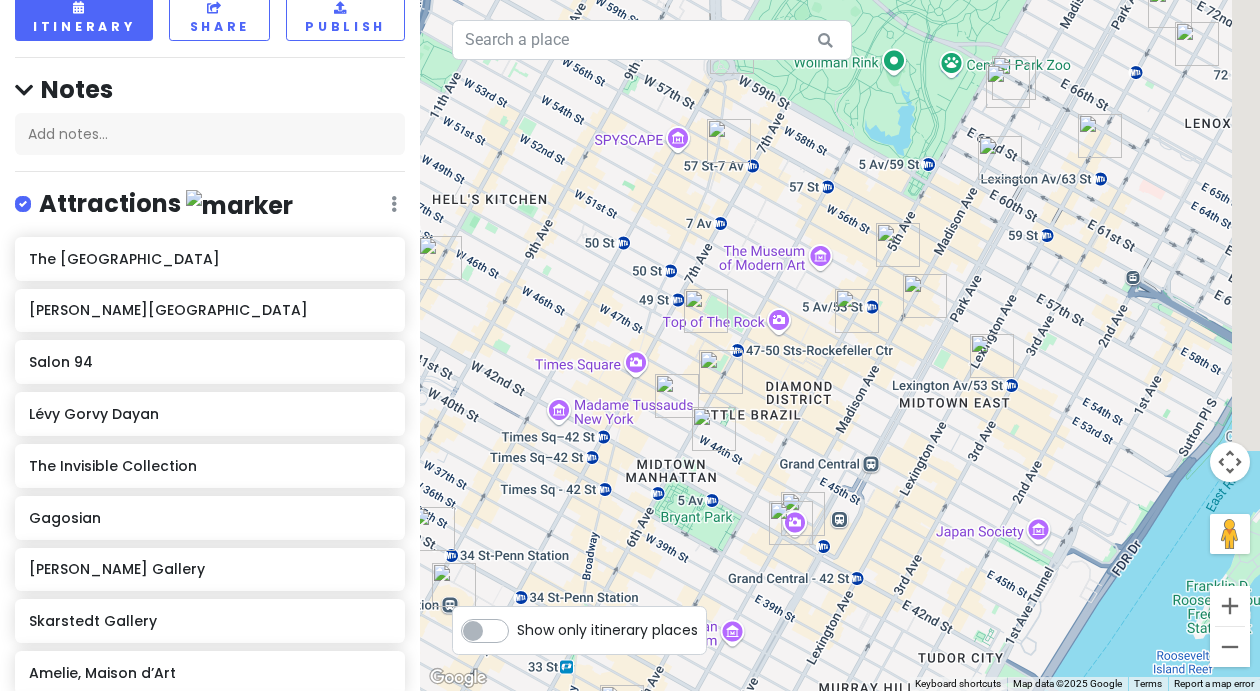 click at bounding box center (857, 311) 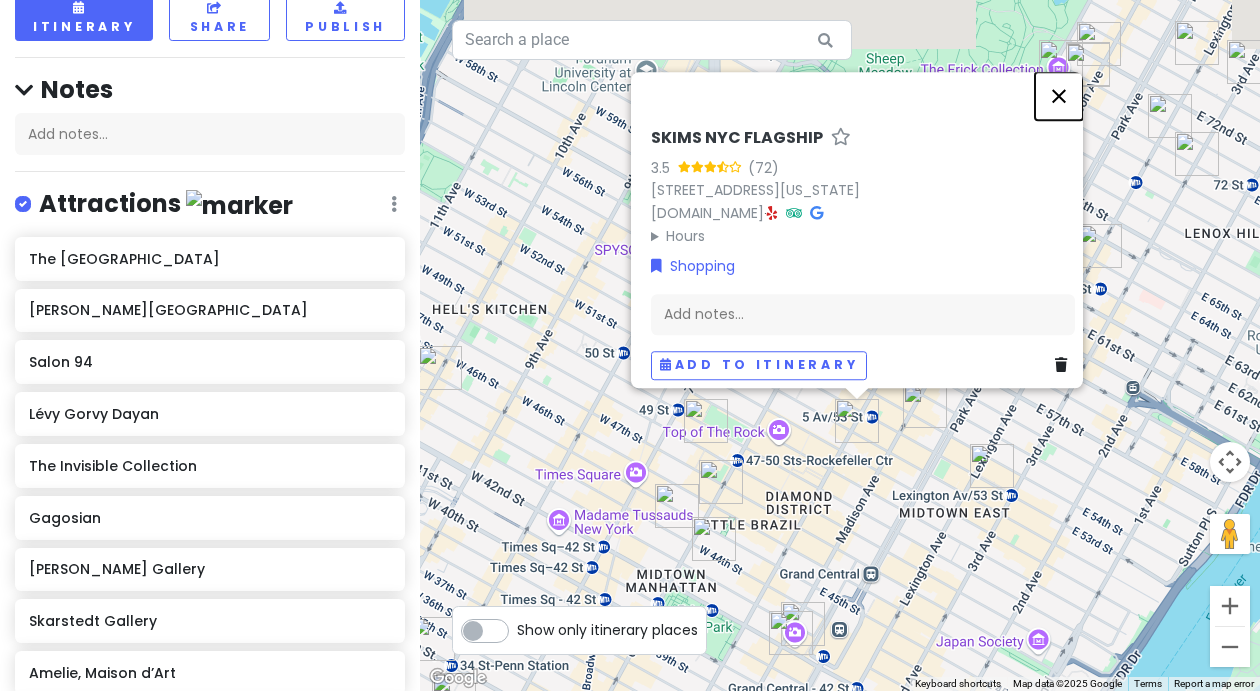 click at bounding box center (1059, 96) 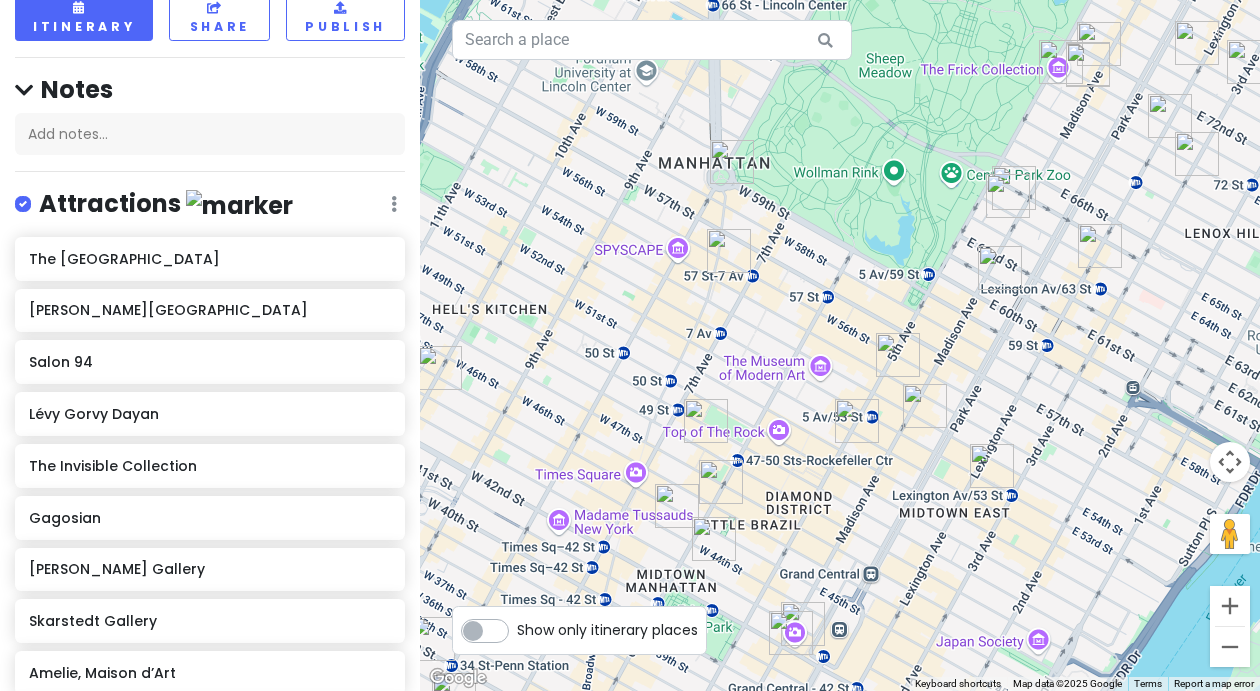 click at bounding box center (706, 421) 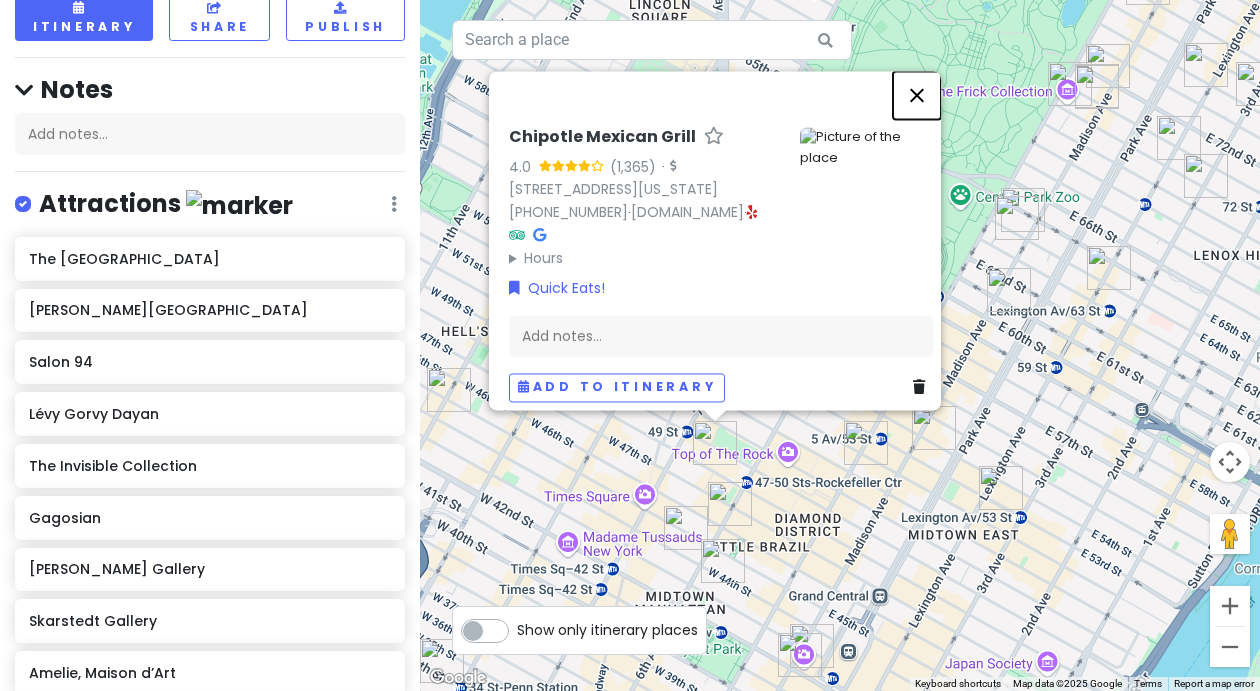 click at bounding box center [917, 95] 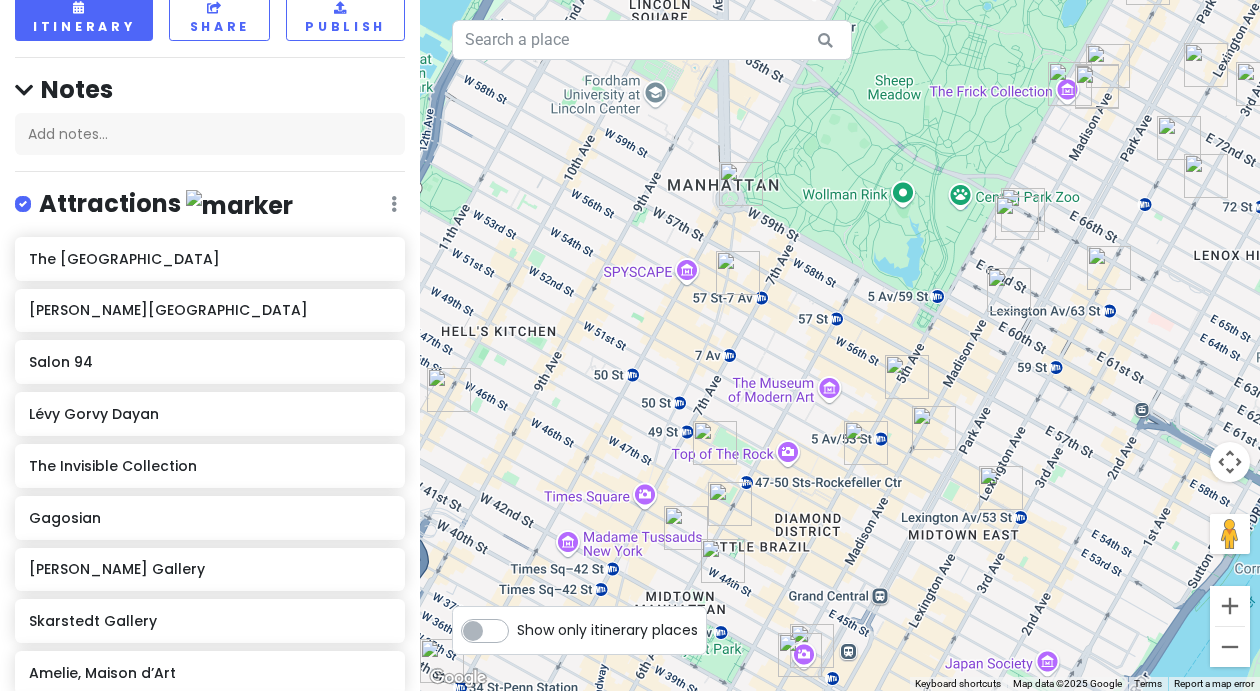 click at bounding box center (730, 504) 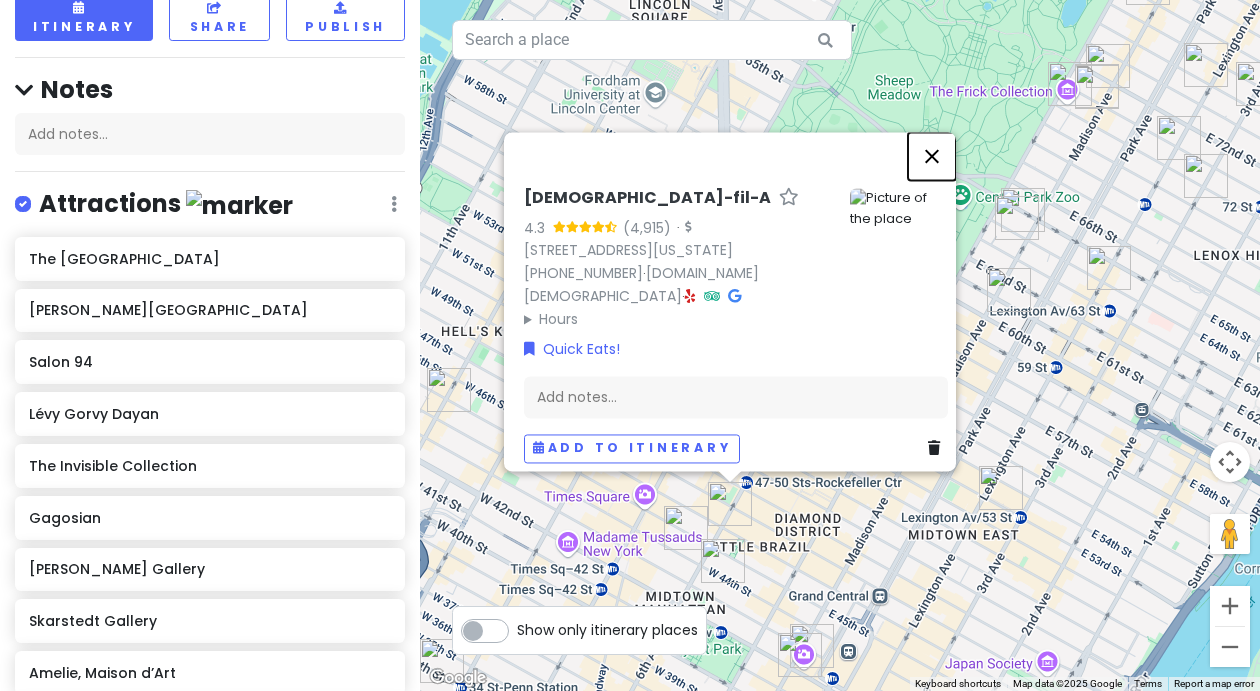 click at bounding box center (932, 156) 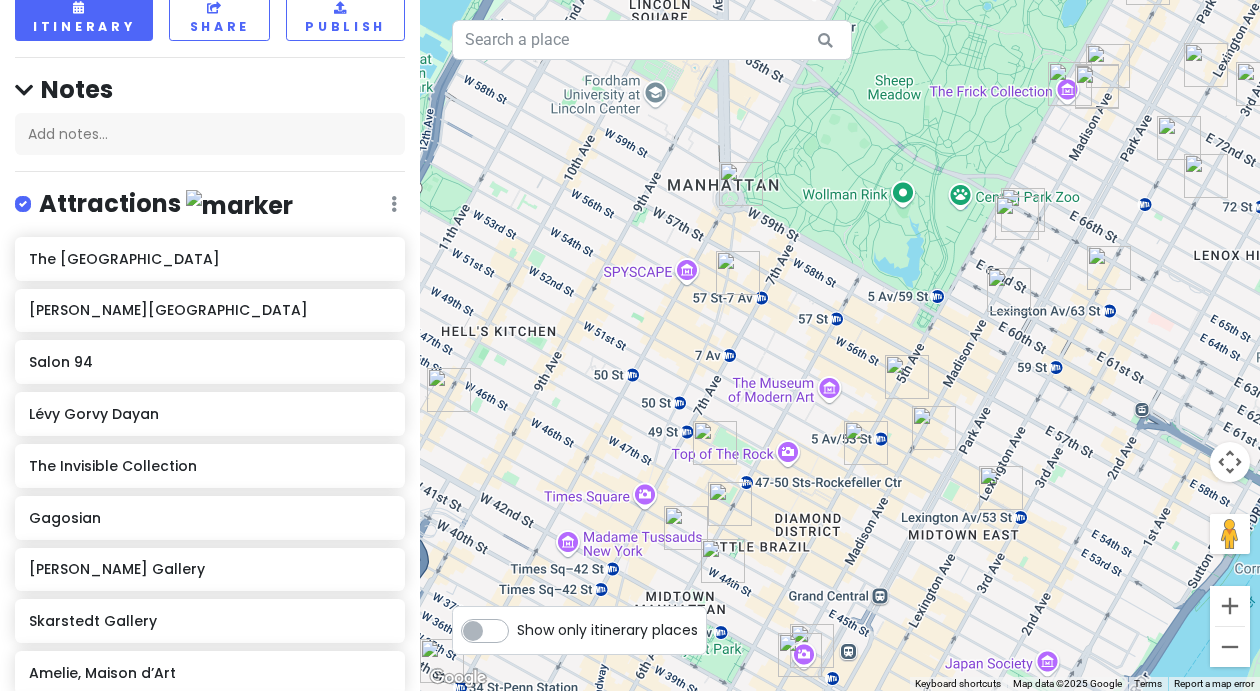 drag, startPoint x: 880, startPoint y: 618, endPoint x: 1094, endPoint y: 221, distance: 451.00443 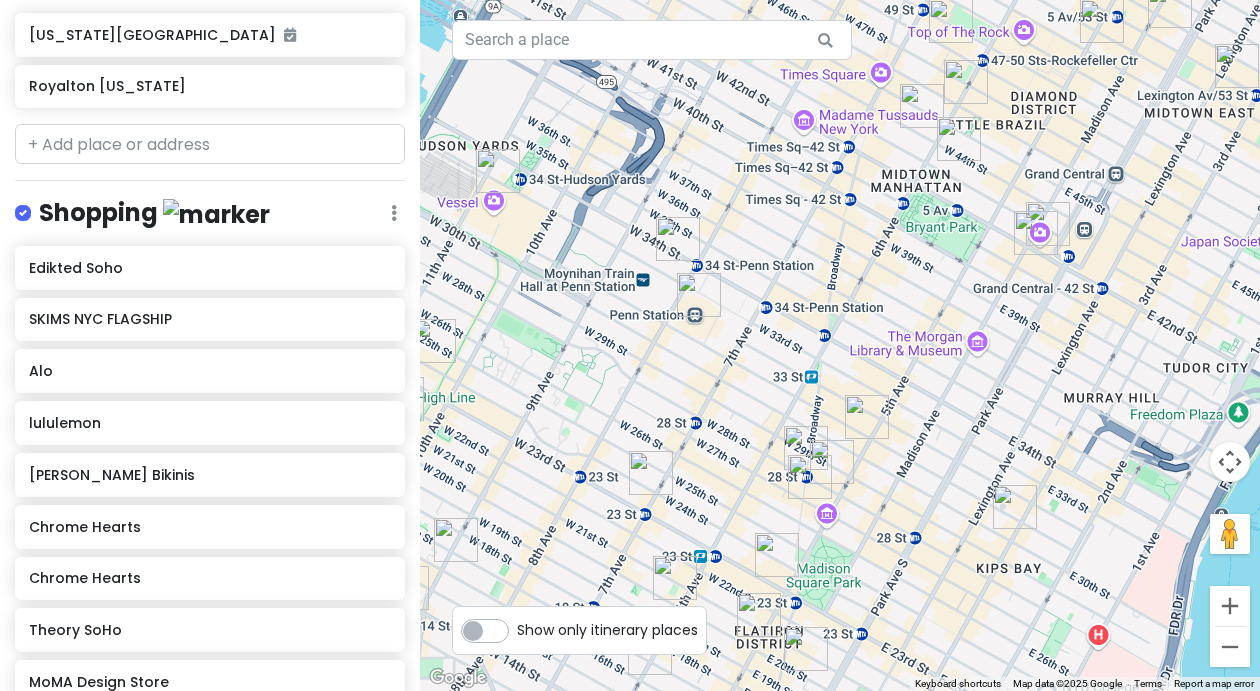scroll, scrollTop: 4795, scrollLeft: 0, axis: vertical 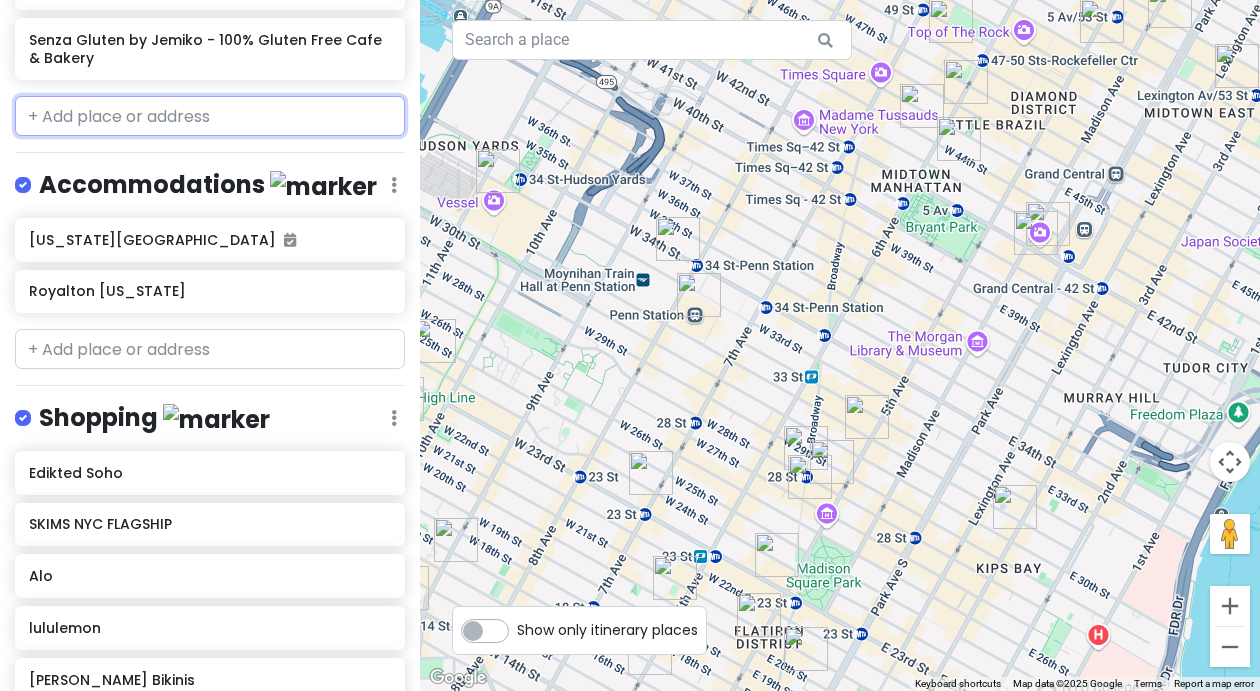 click at bounding box center [210, 116] 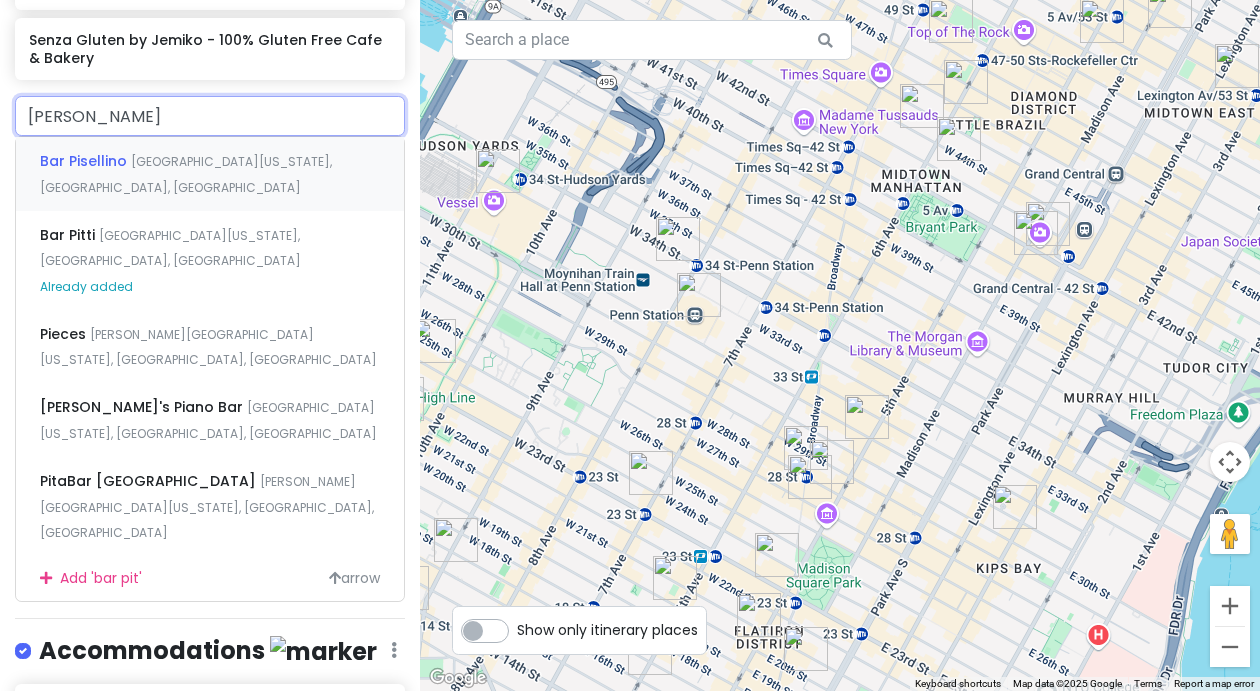 type on "bar pitti" 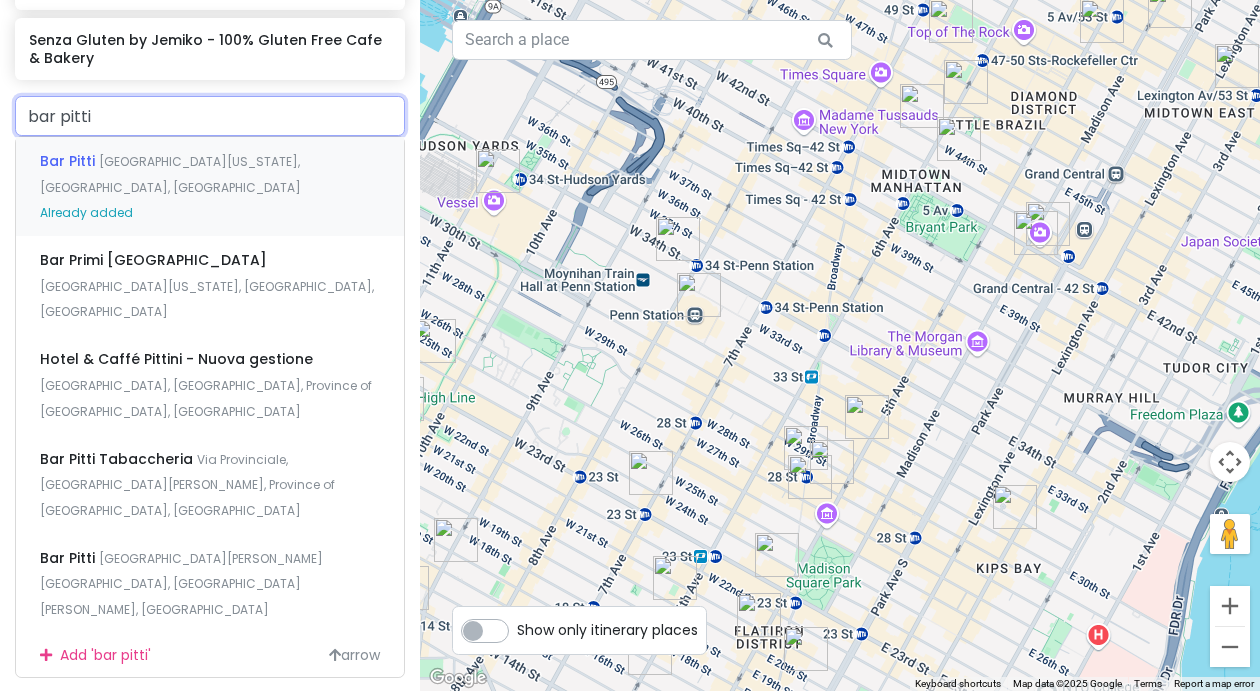 click on "Bar [GEOGRAPHIC_DATA][US_STATE], [GEOGRAPHIC_DATA], [GEOGRAPHIC_DATA] Already added" at bounding box center [210, 186] 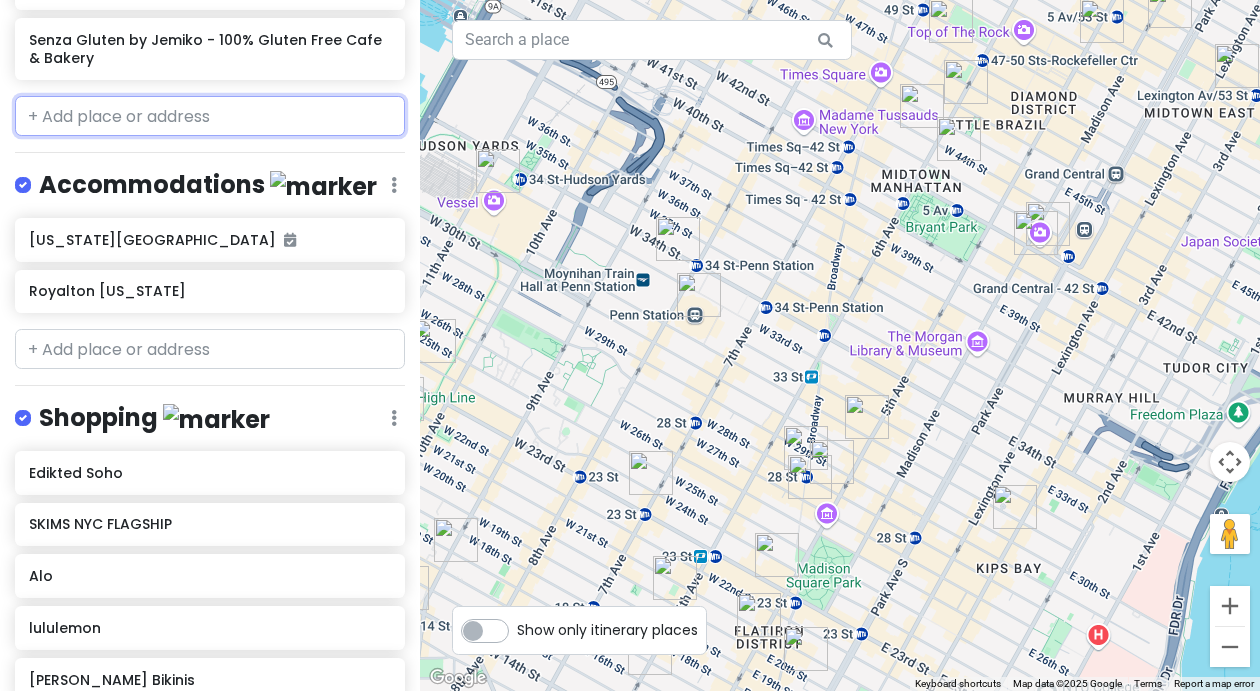 scroll, scrollTop: 4847, scrollLeft: 0, axis: vertical 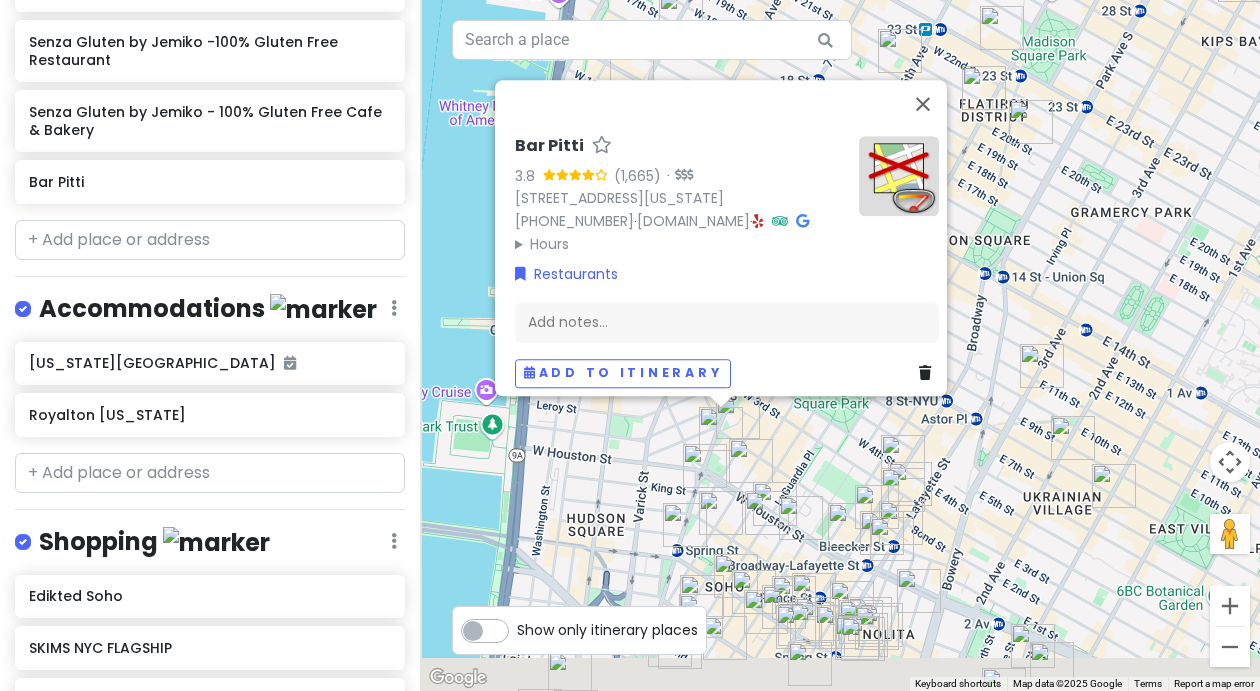 drag, startPoint x: 807, startPoint y: 582, endPoint x: 814, endPoint y: 385, distance: 197.12433 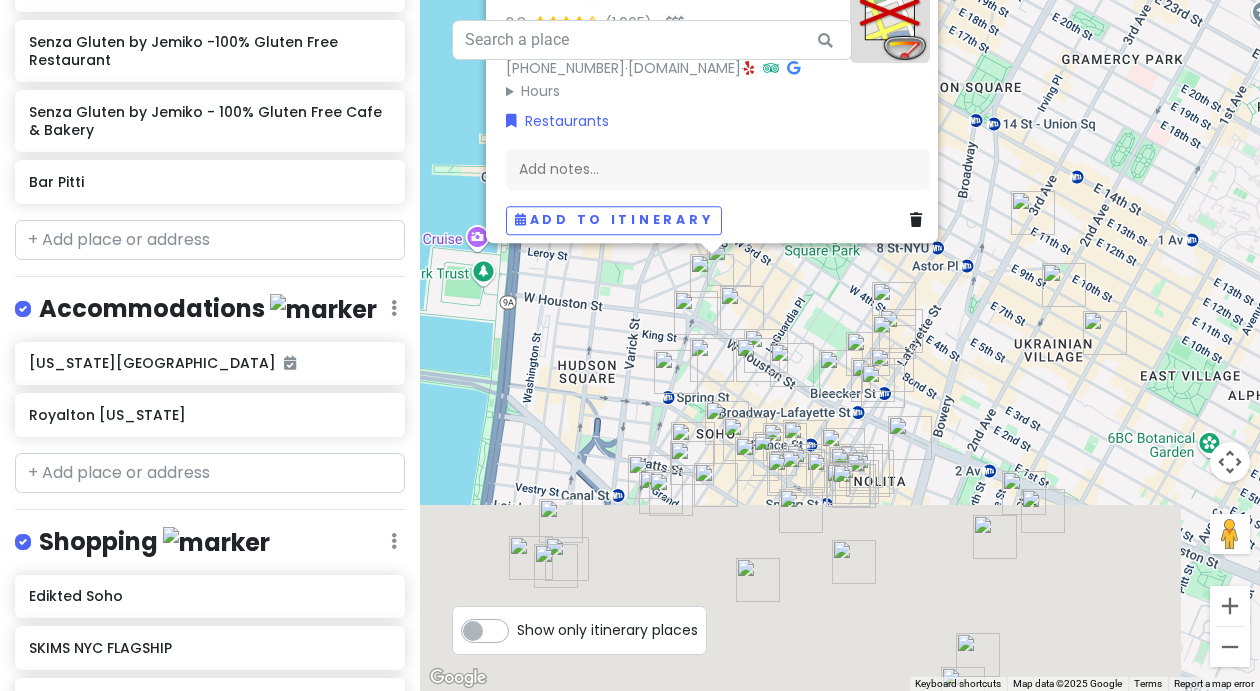 drag, startPoint x: 773, startPoint y: 432, endPoint x: 762, endPoint y: 287, distance: 145.41664 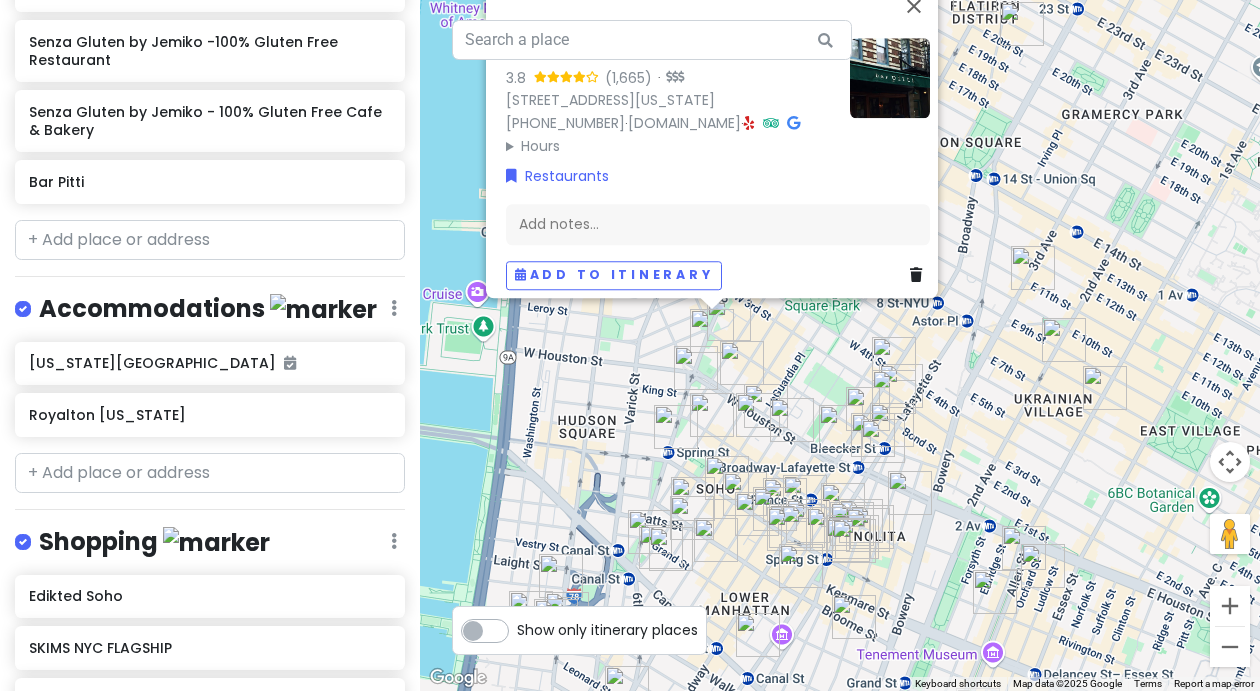 drag, startPoint x: 978, startPoint y: 113, endPoint x: 967, endPoint y: 170, distance: 58.0517 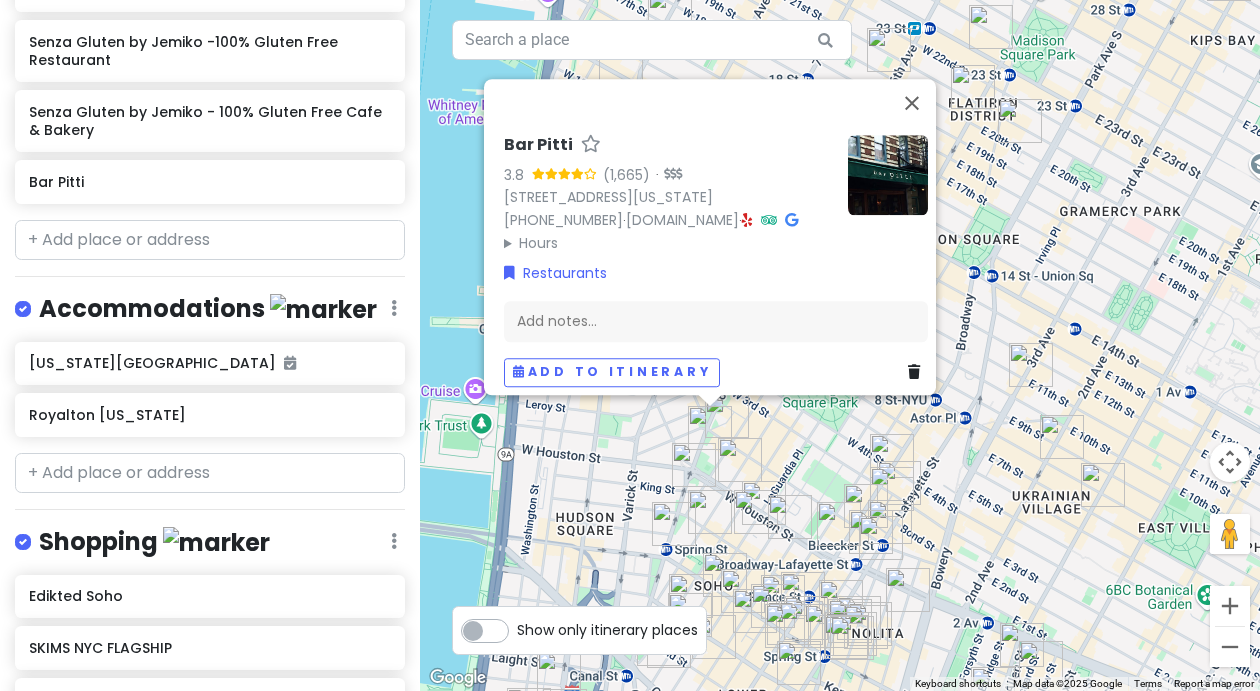 drag, startPoint x: 976, startPoint y: 130, endPoint x: 971, endPoint y: 295, distance: 165.07574 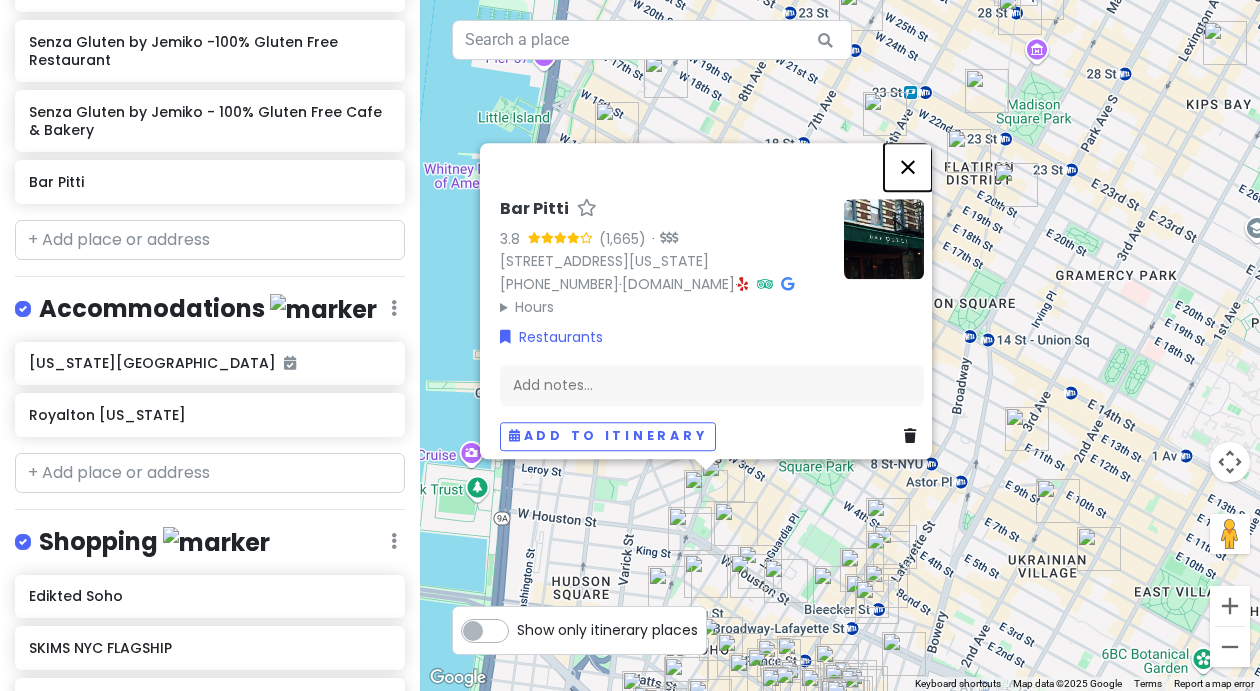 click at bounding box center (908, 167) 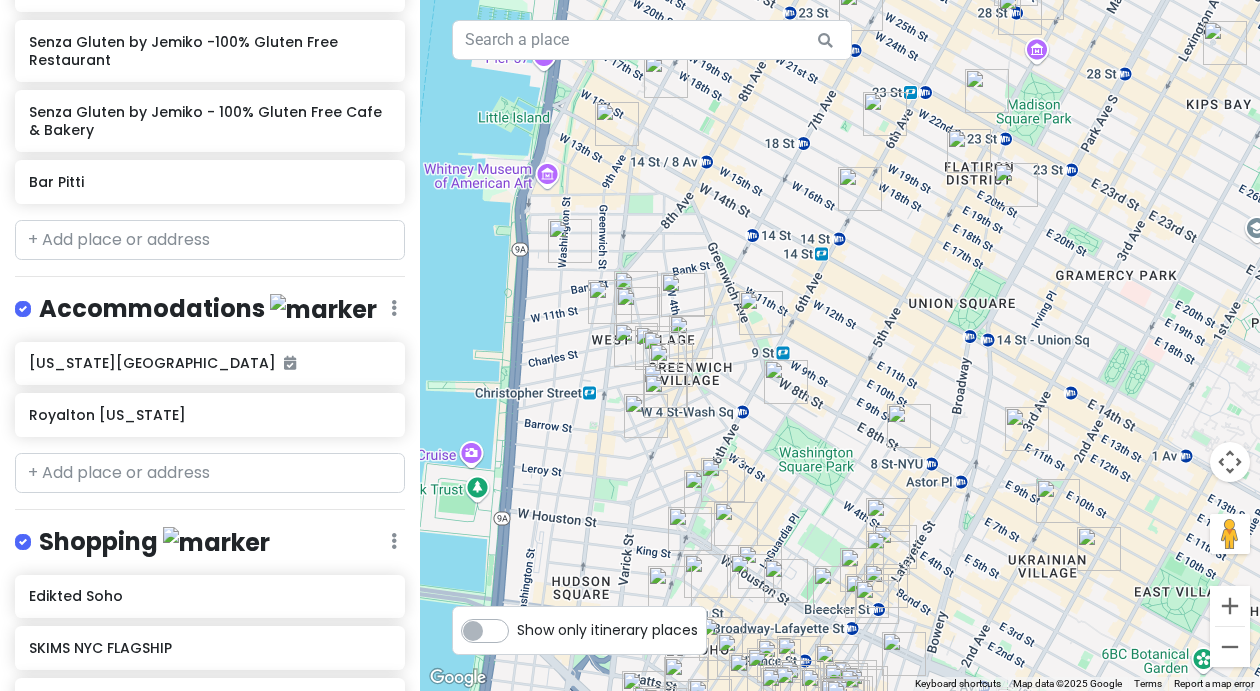 click at bounding box center [706, 492] 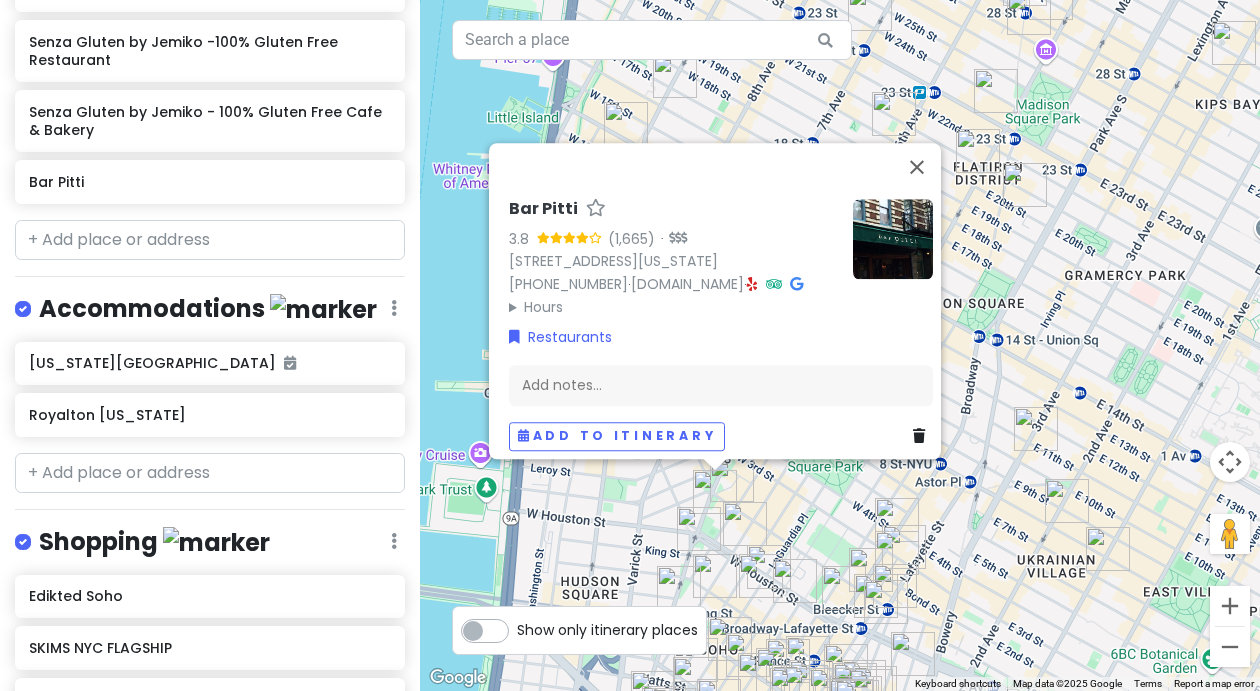 click at bounding box center (715, 492) 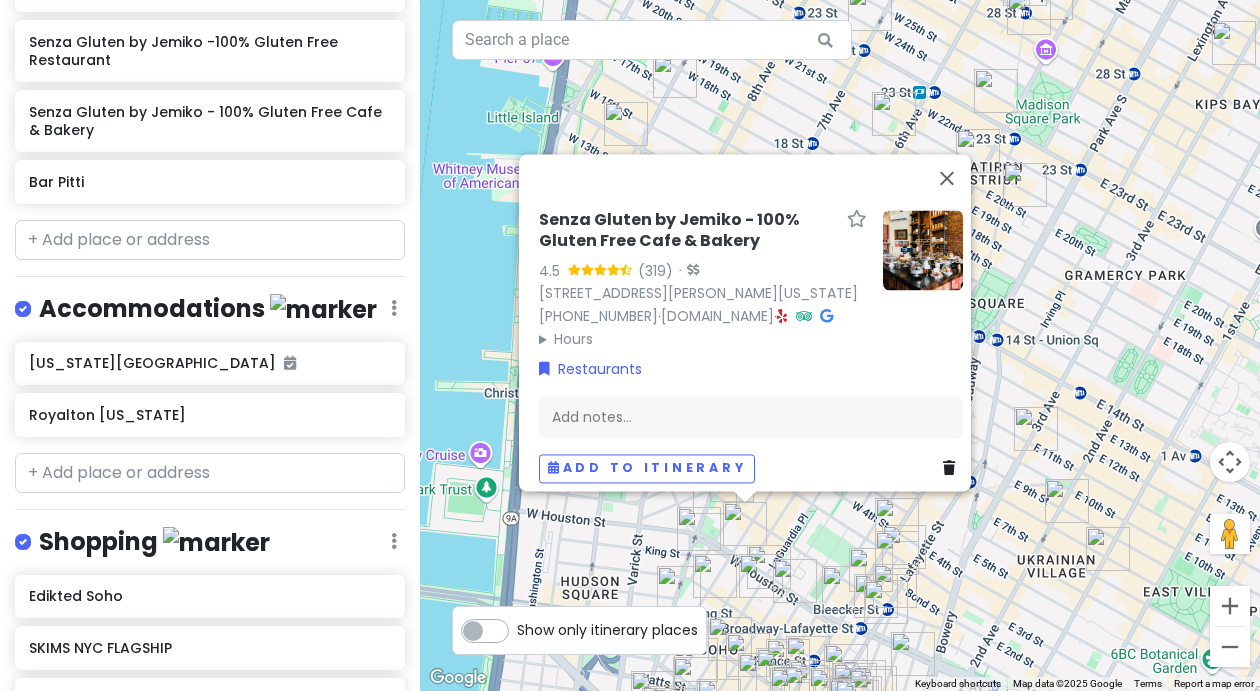 click at bounding box center [699, 529] 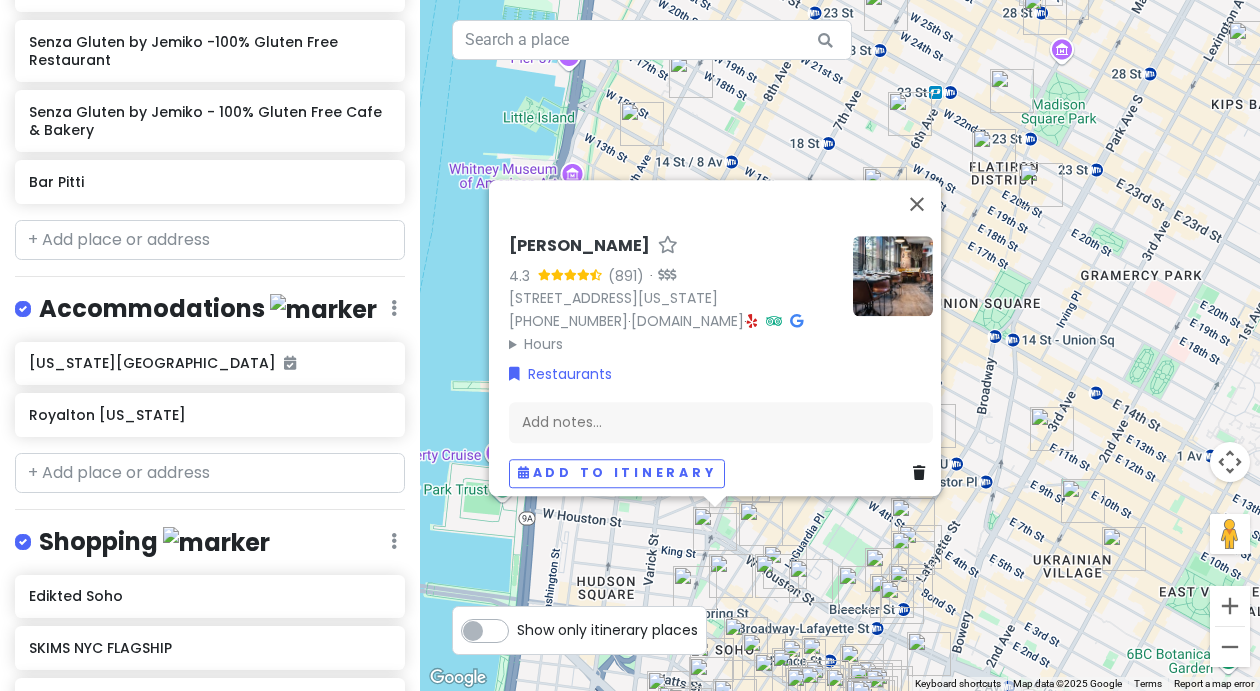 click at bounding box center [731, 576] 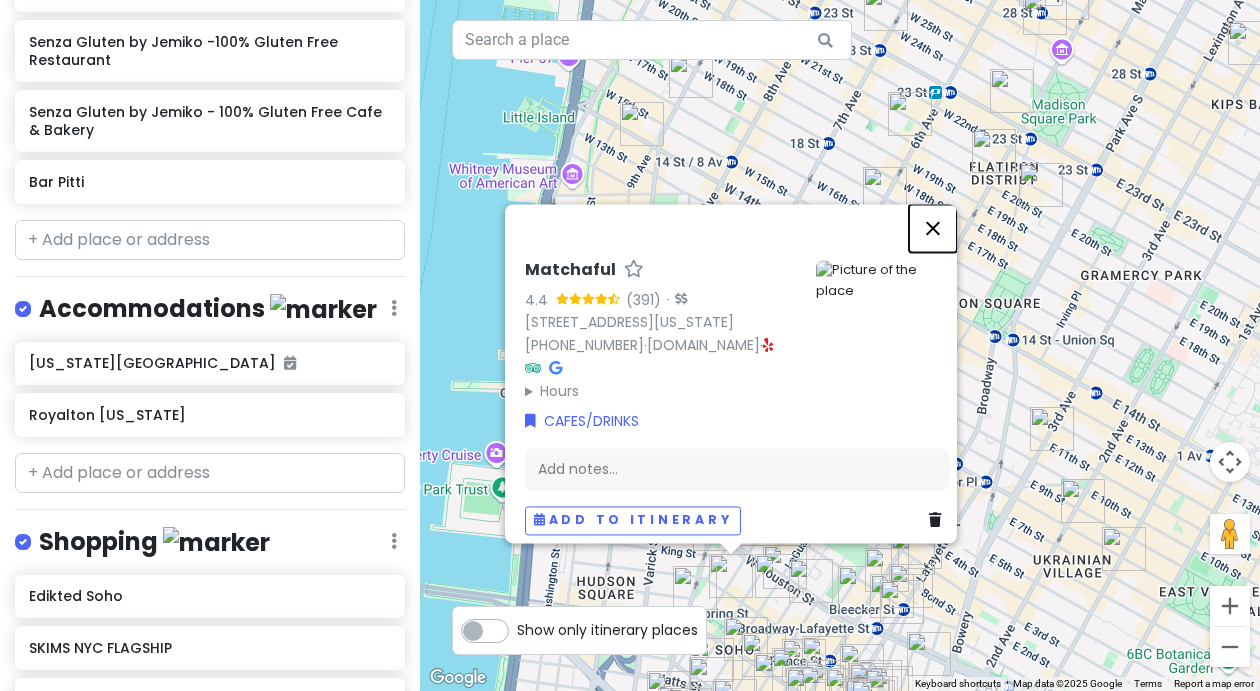 click at bounding box center [933, 228] 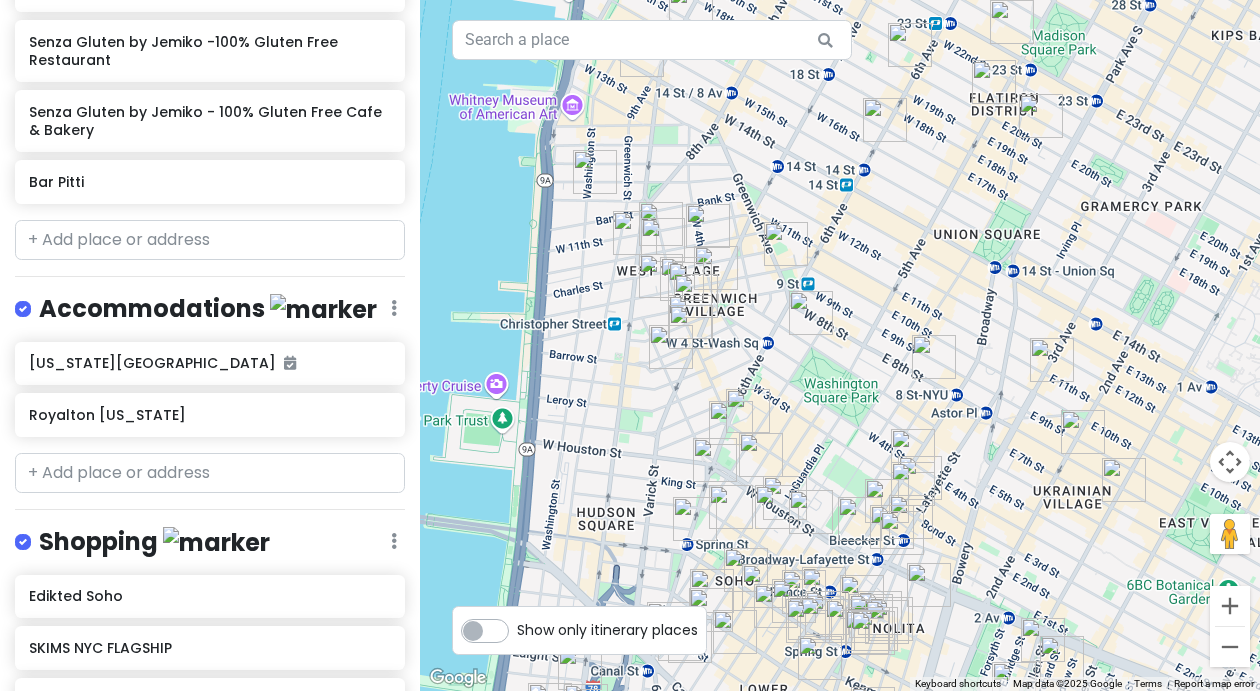 drag, startPoint x: 885, startPoint y: 474, endPoint x: 897, endPoint y: 243, distance: 231.31148 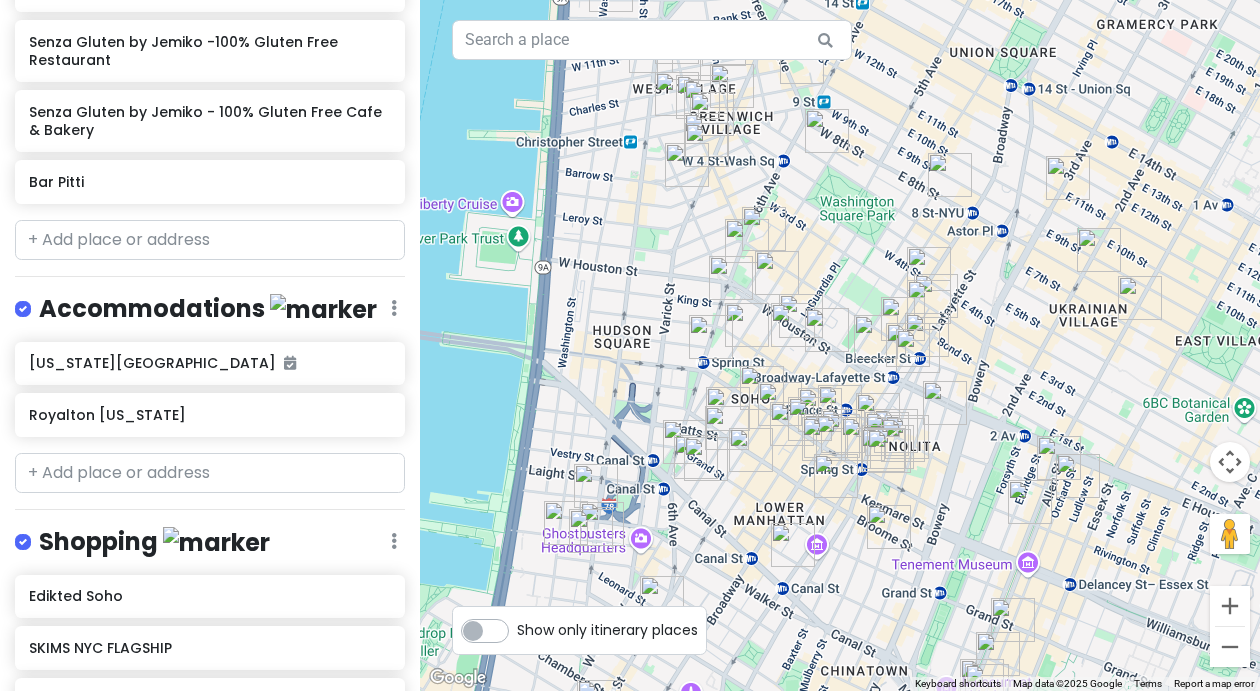 click at bounding box center [731, 278] 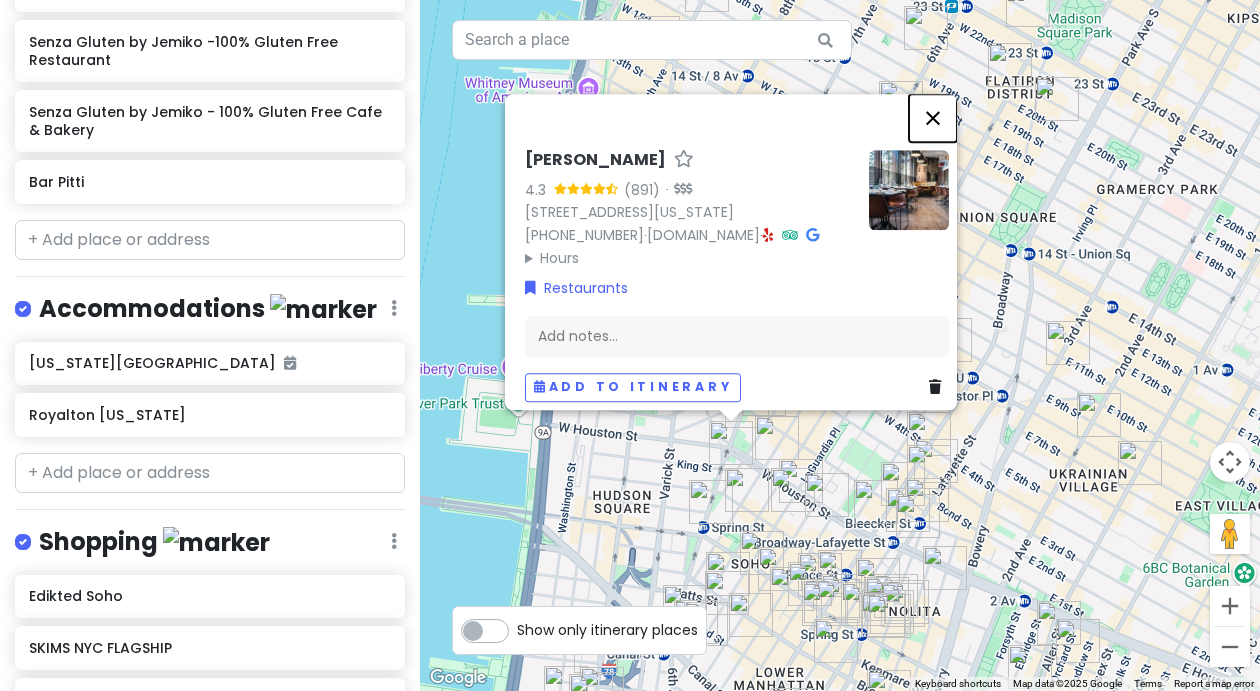 click at bounding box center (933, 118) 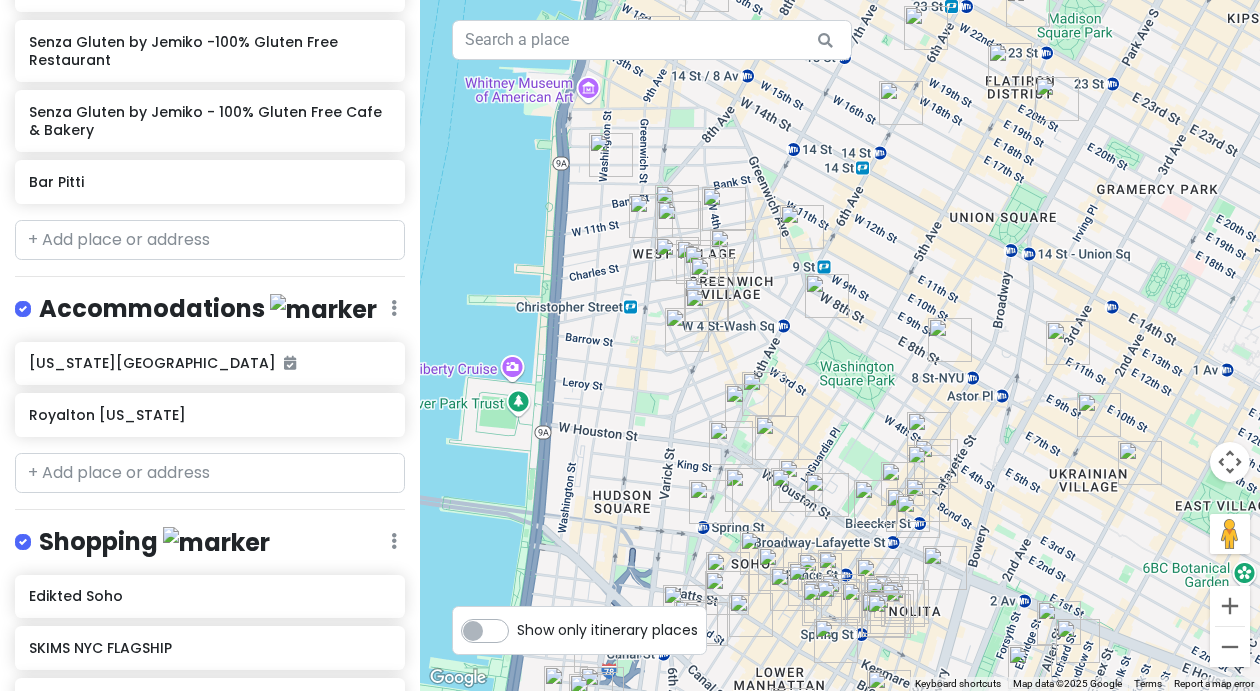 click at bounding box center [747, 490] 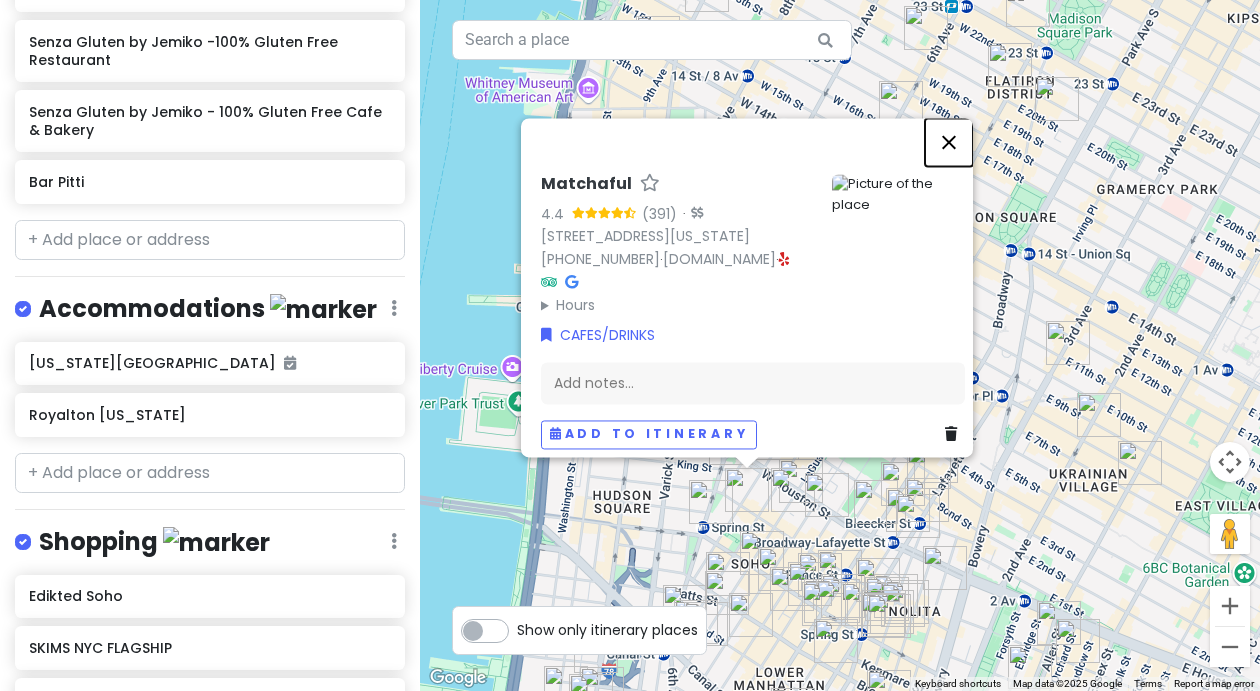 click at bounding box center [949, 142] 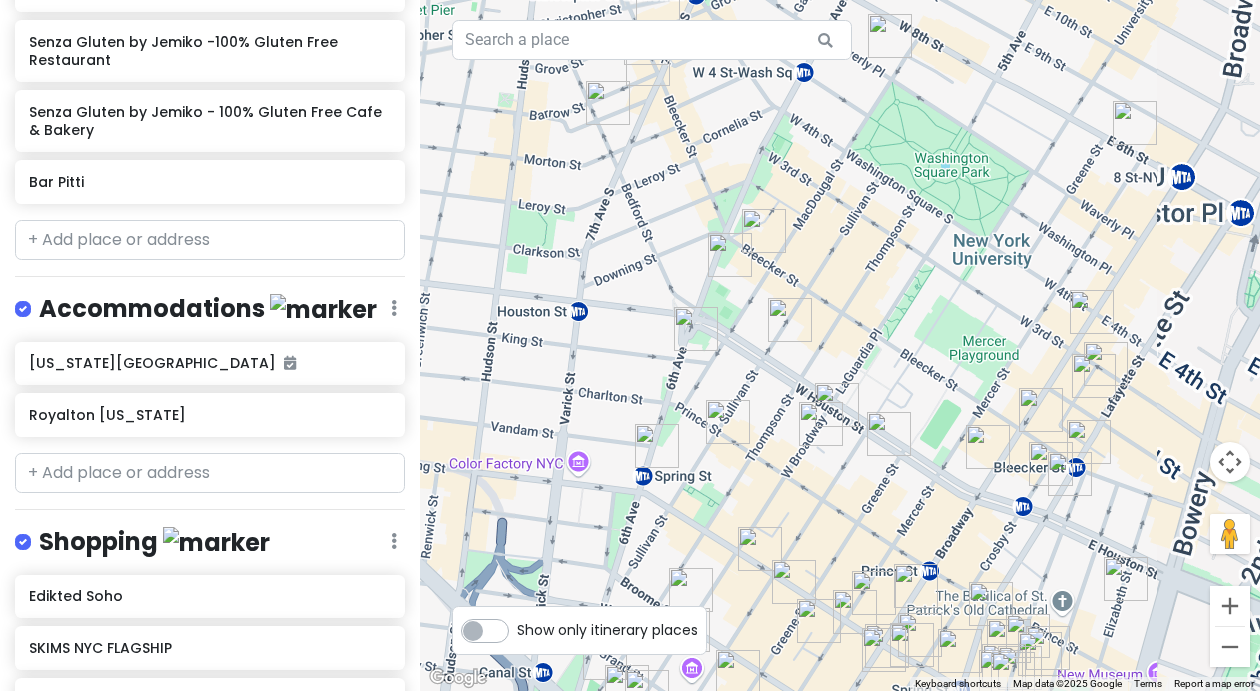drag, startPoint x: 687, startPoint y: 422, endPoint x: 652, endPoint y: 188, distance: 236.60304 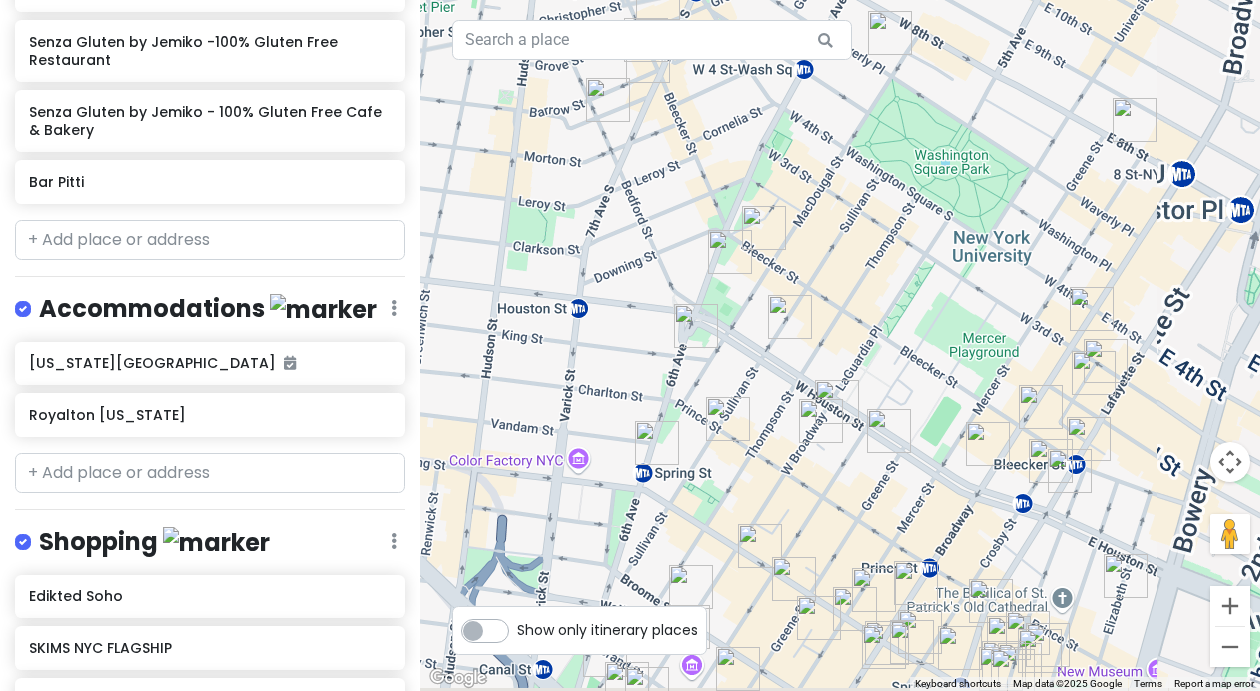 click at bounding box center [730, 252] 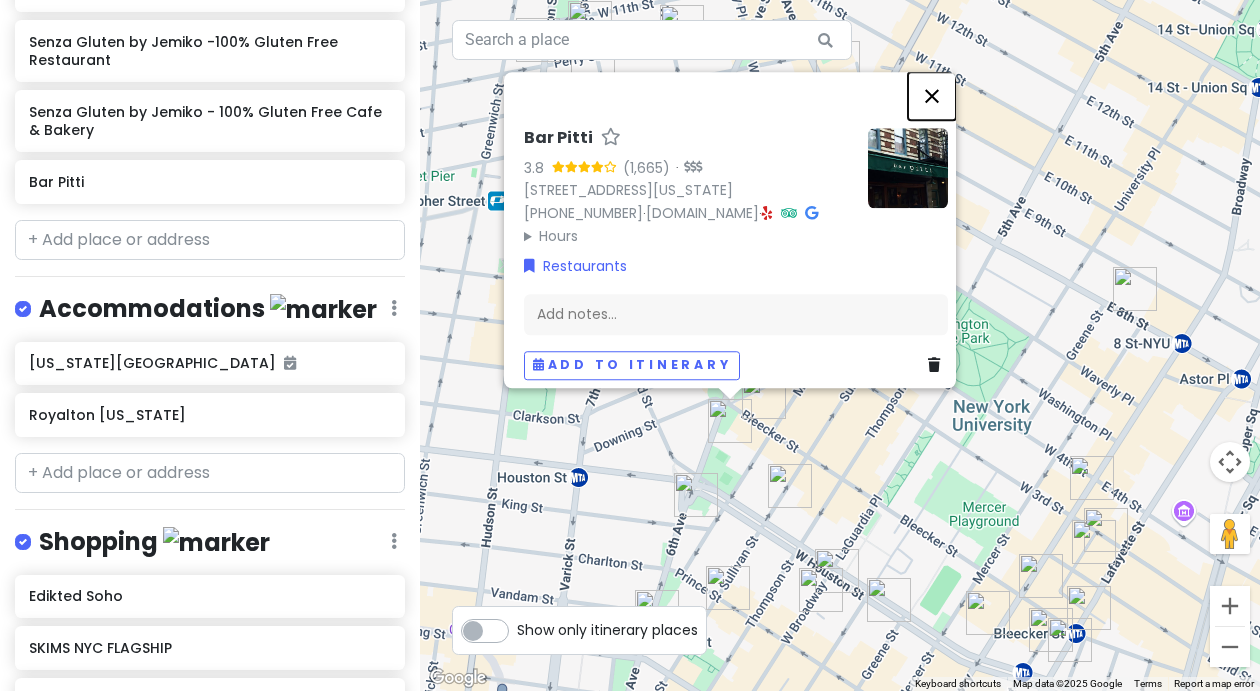 click at bounding box center (932, 96) 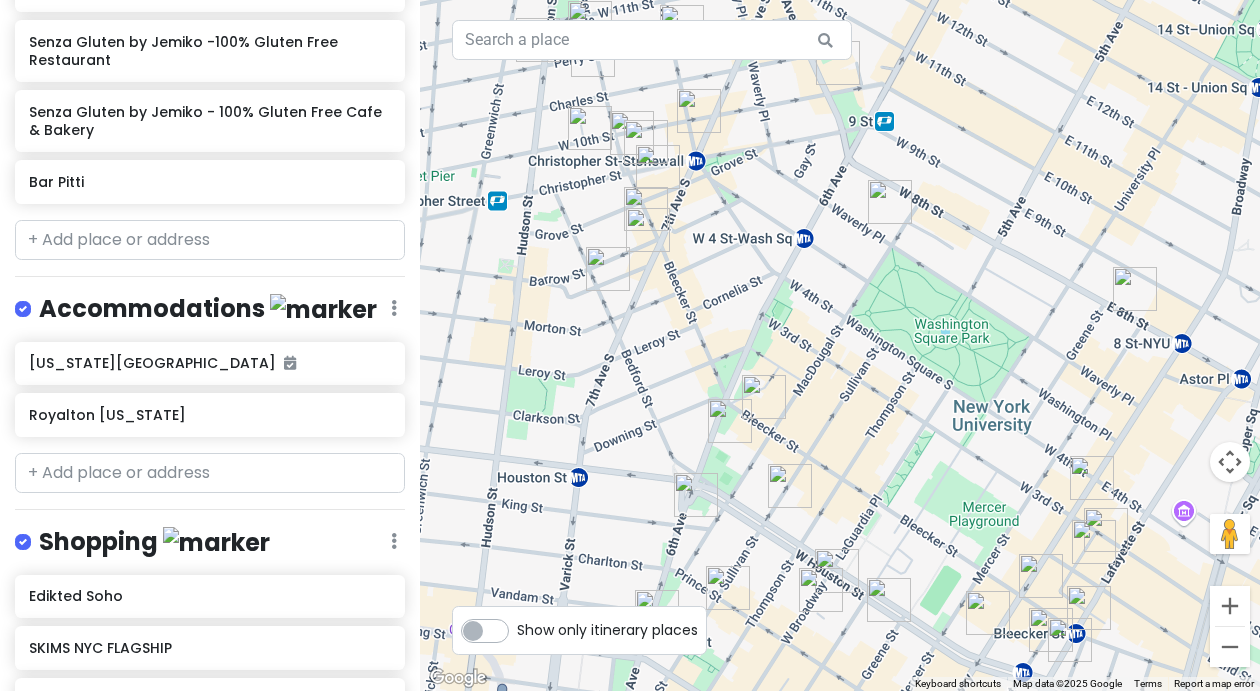 click at bounding box center [764, 397] 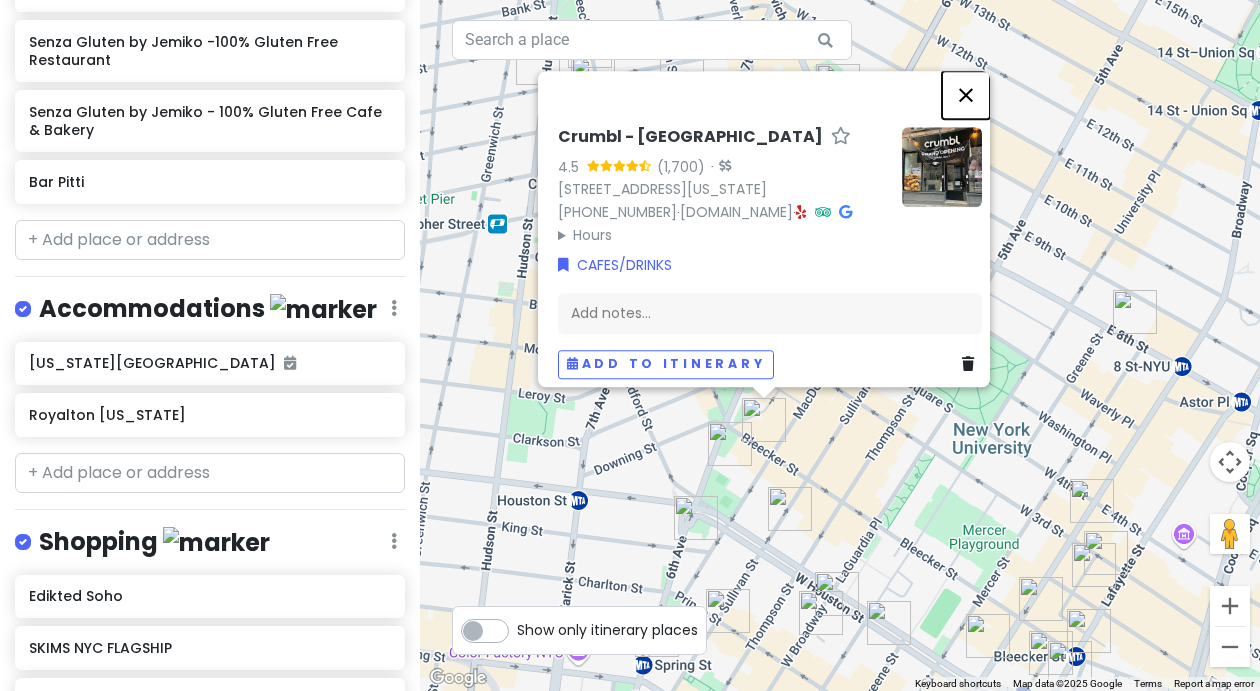 click at bounding box center [966, 95] 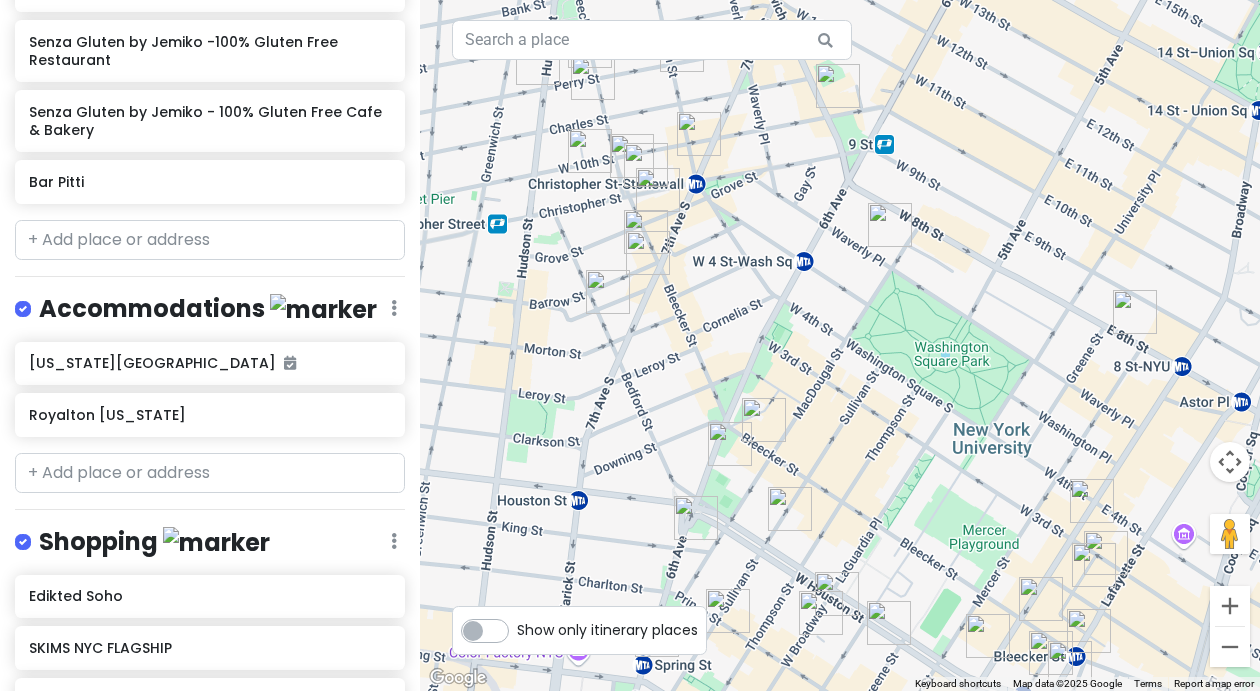click at bounding box center [764, 420] 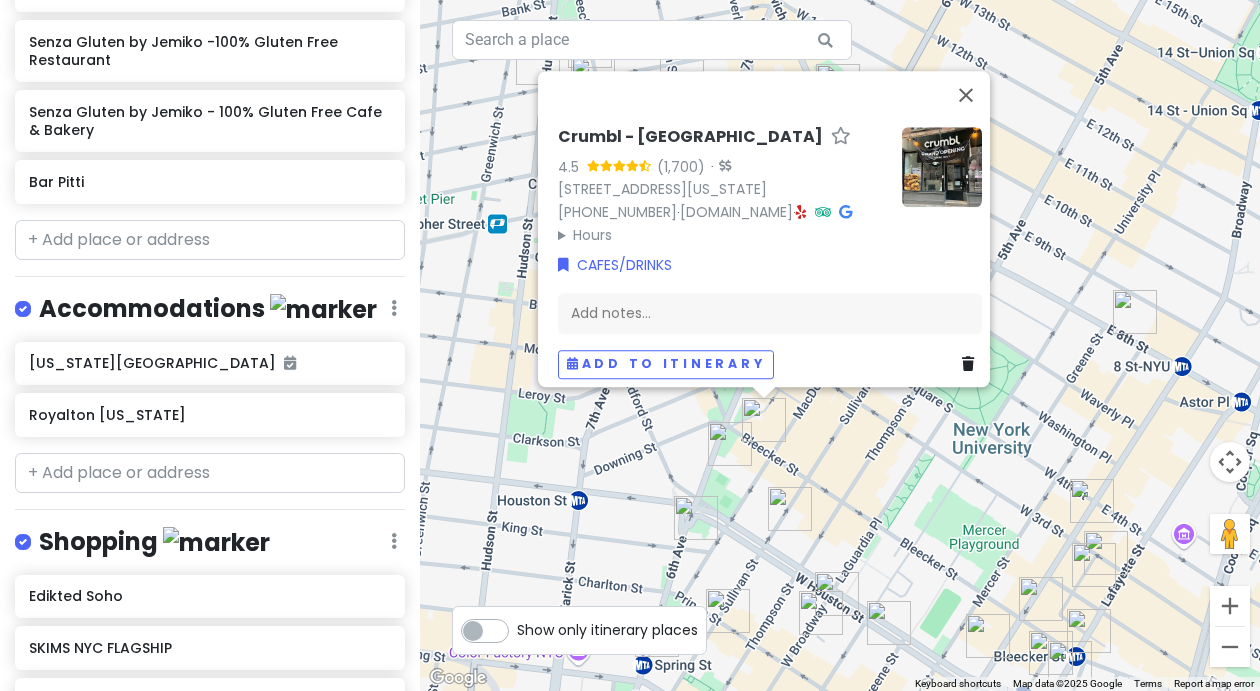 click at bounding box center (730, 444) 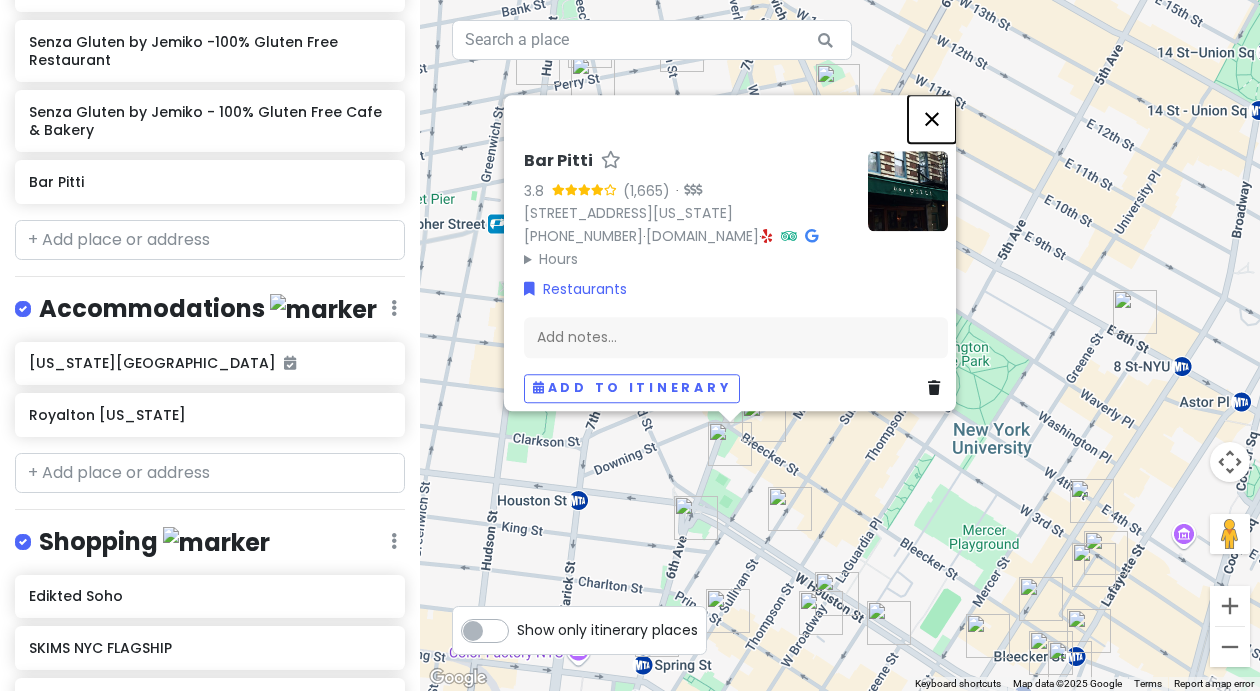 click at bounding box center (932, 119) 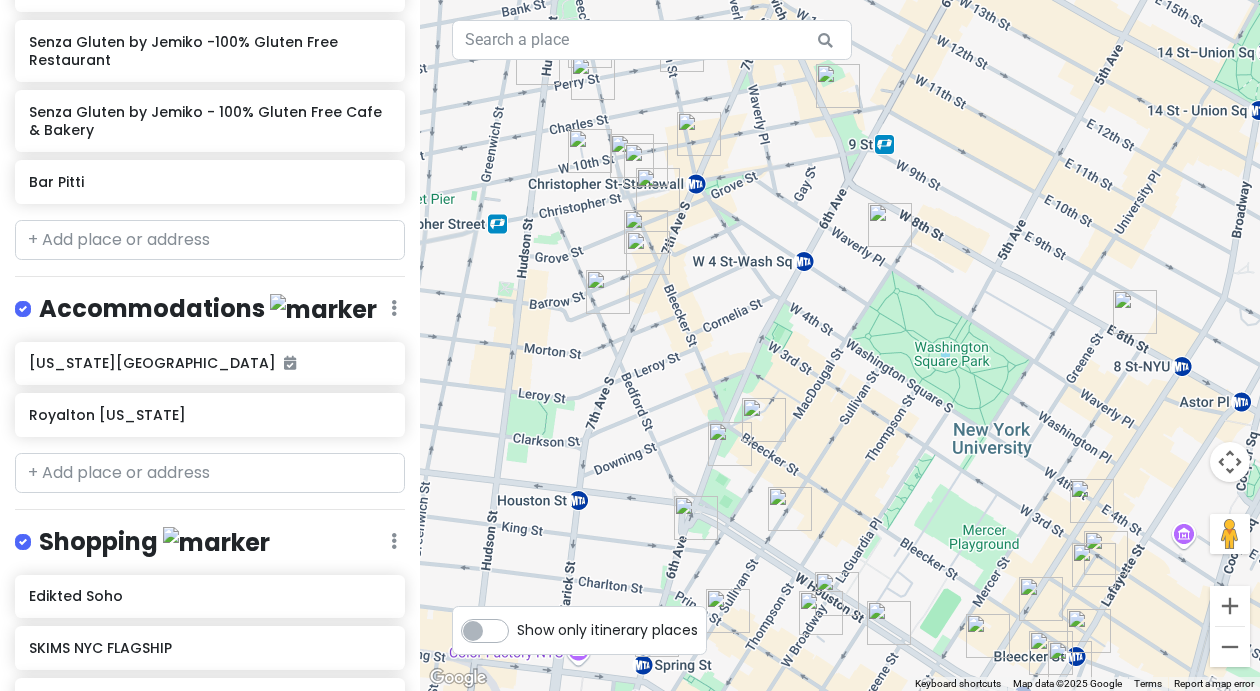 click at bounding box center [696, 518] 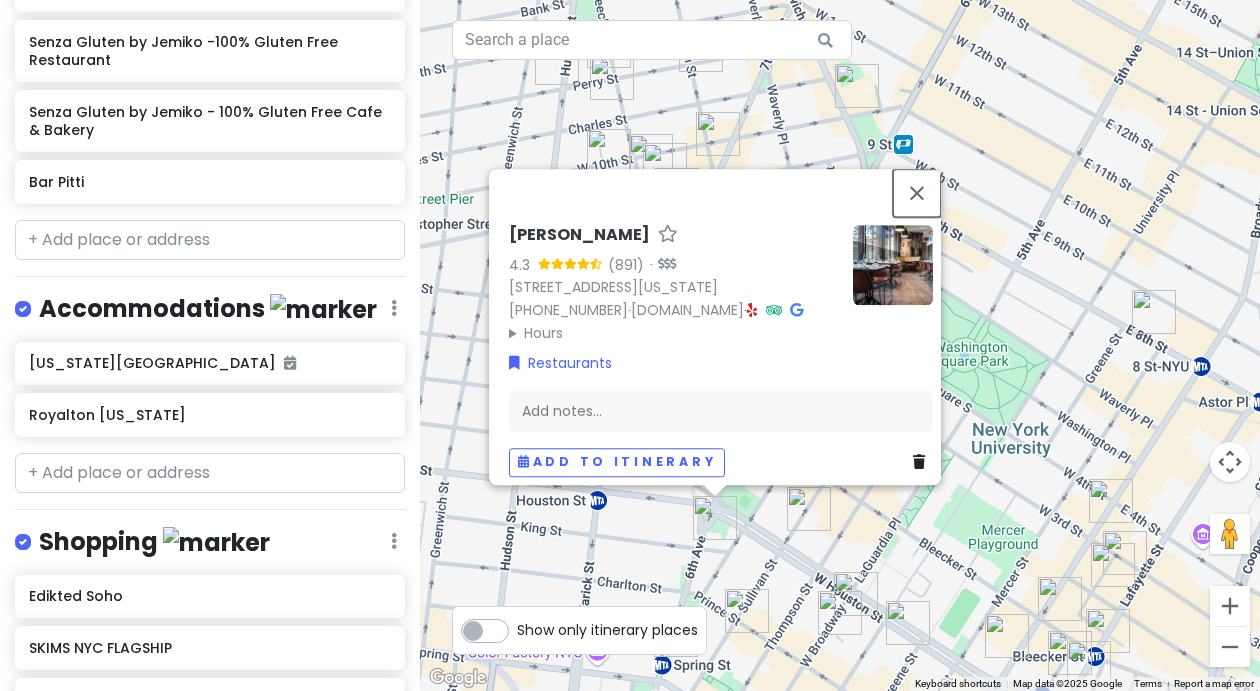 click at bounding box center [917, 193] 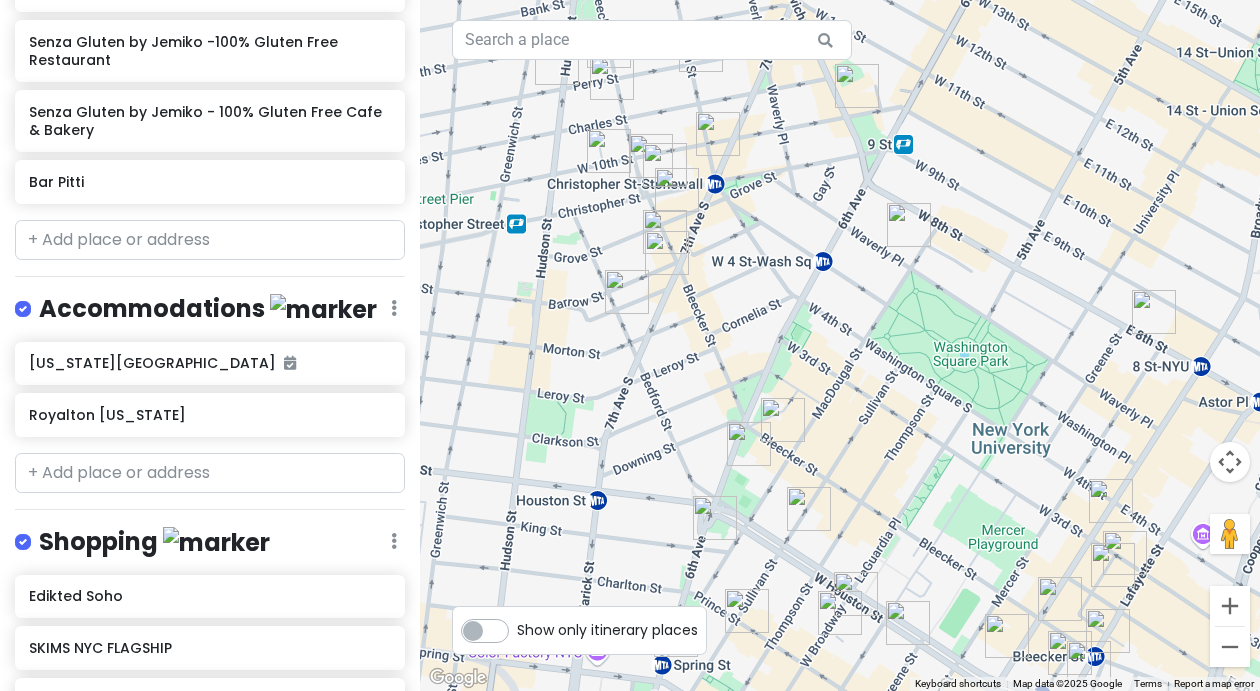 click at bounding box center (909, 225) 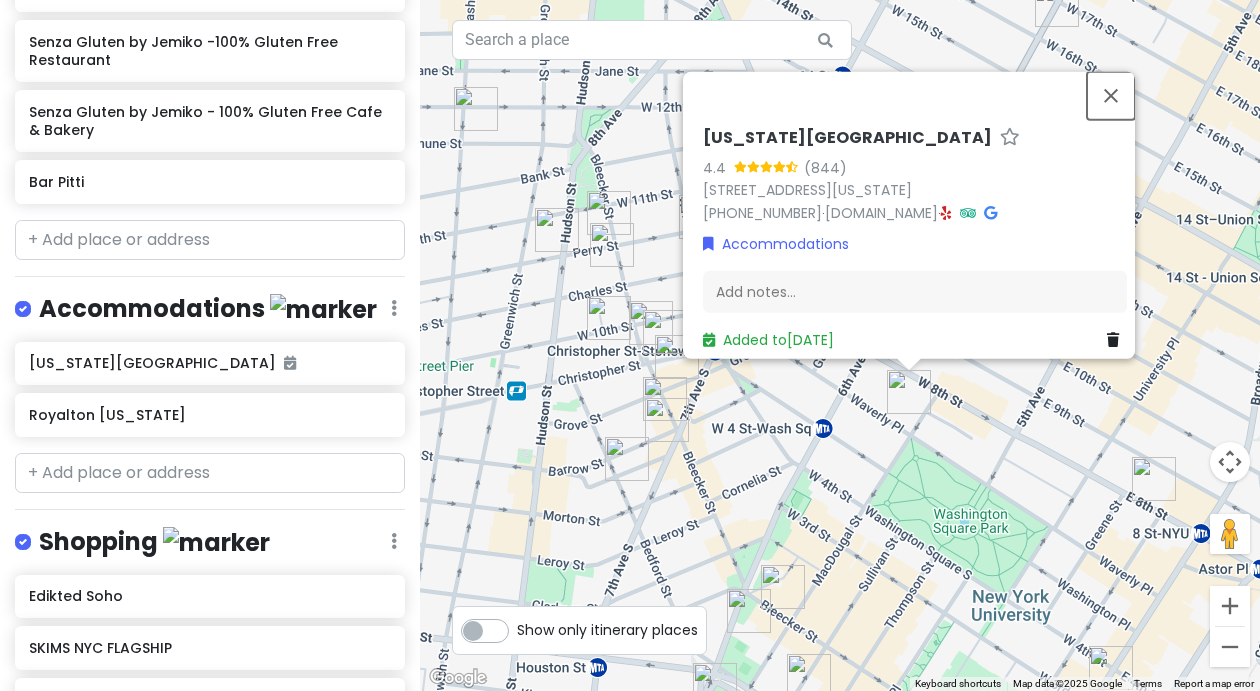 click at bounding box center (1111, 95) 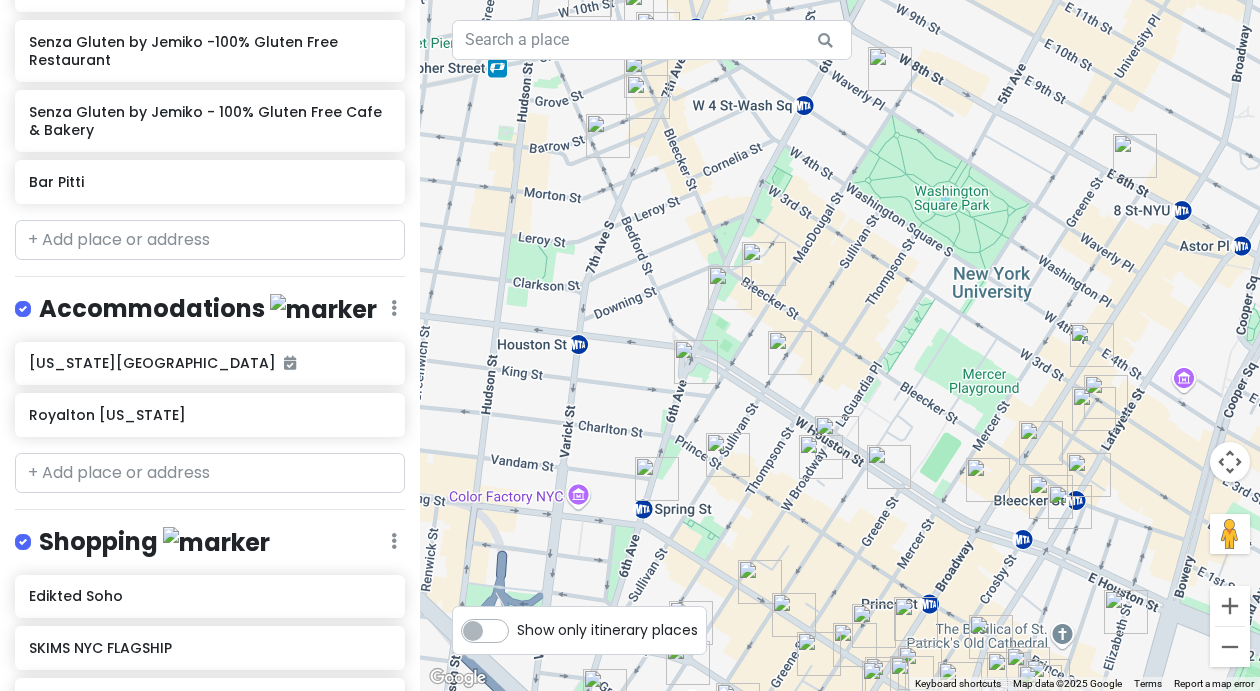 drag, startPoint x: 836, startPoint y: 468, endPoint x: 817, endPoint y: 140, distance: 328.54984 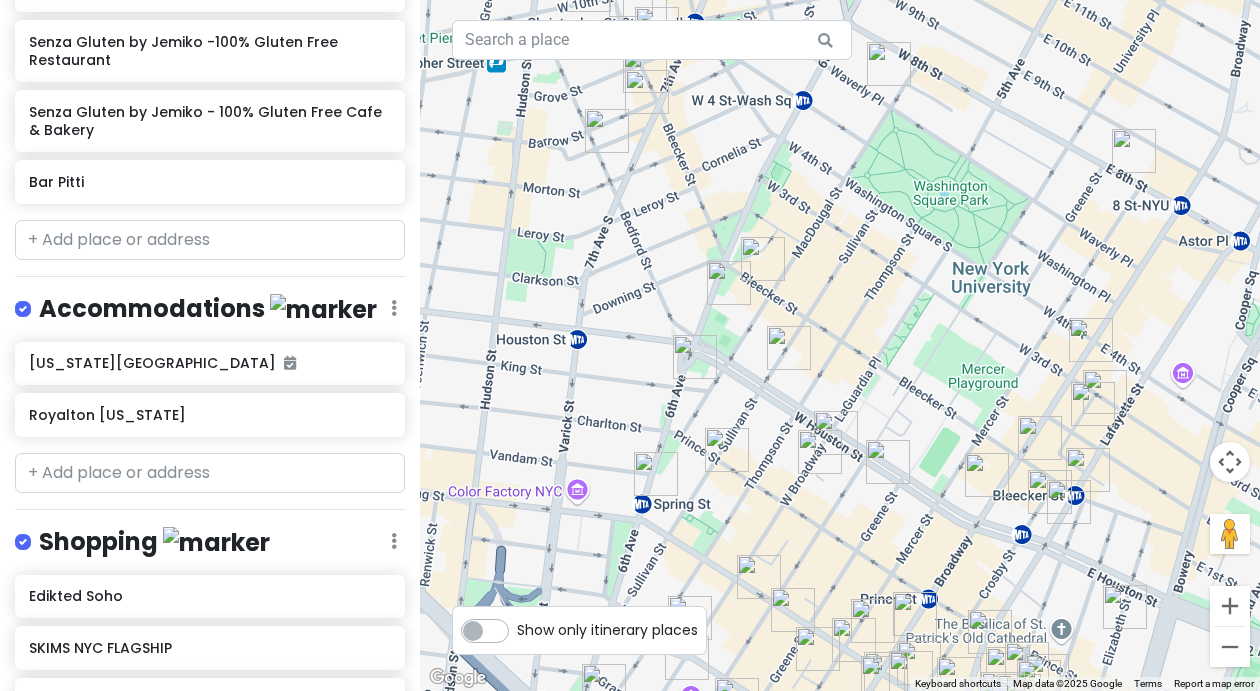 click at bounding box center [656, 474] 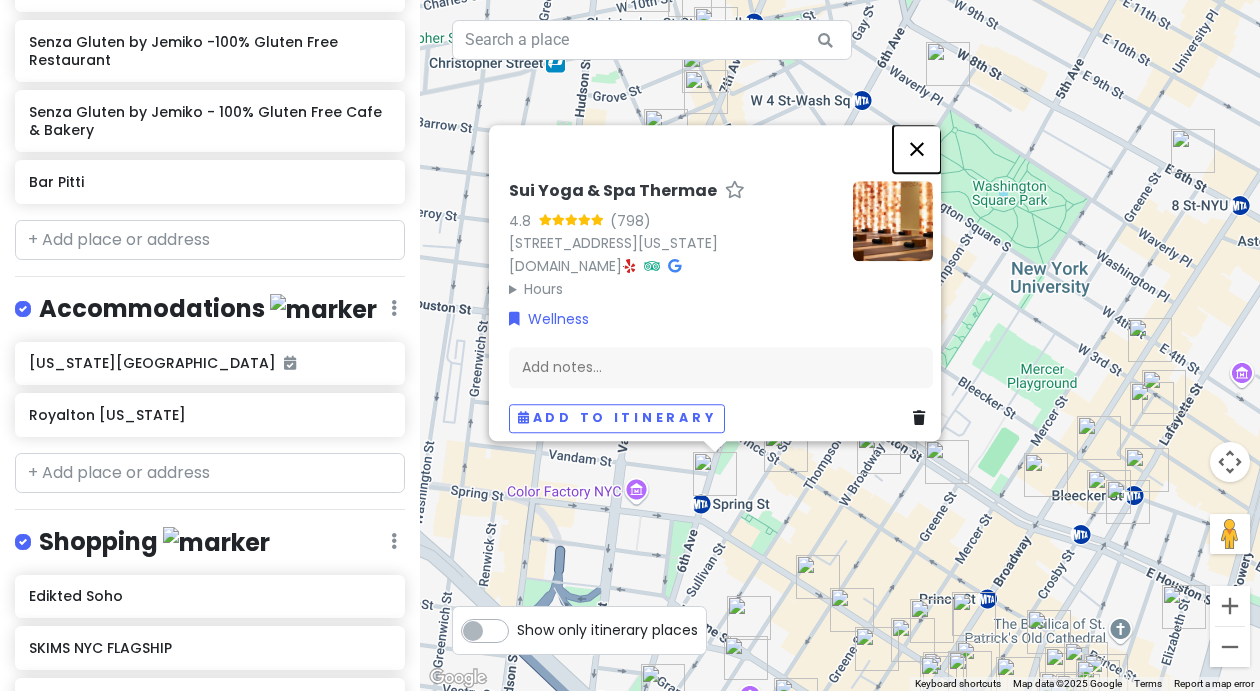 click at bounding box center (917, 149) 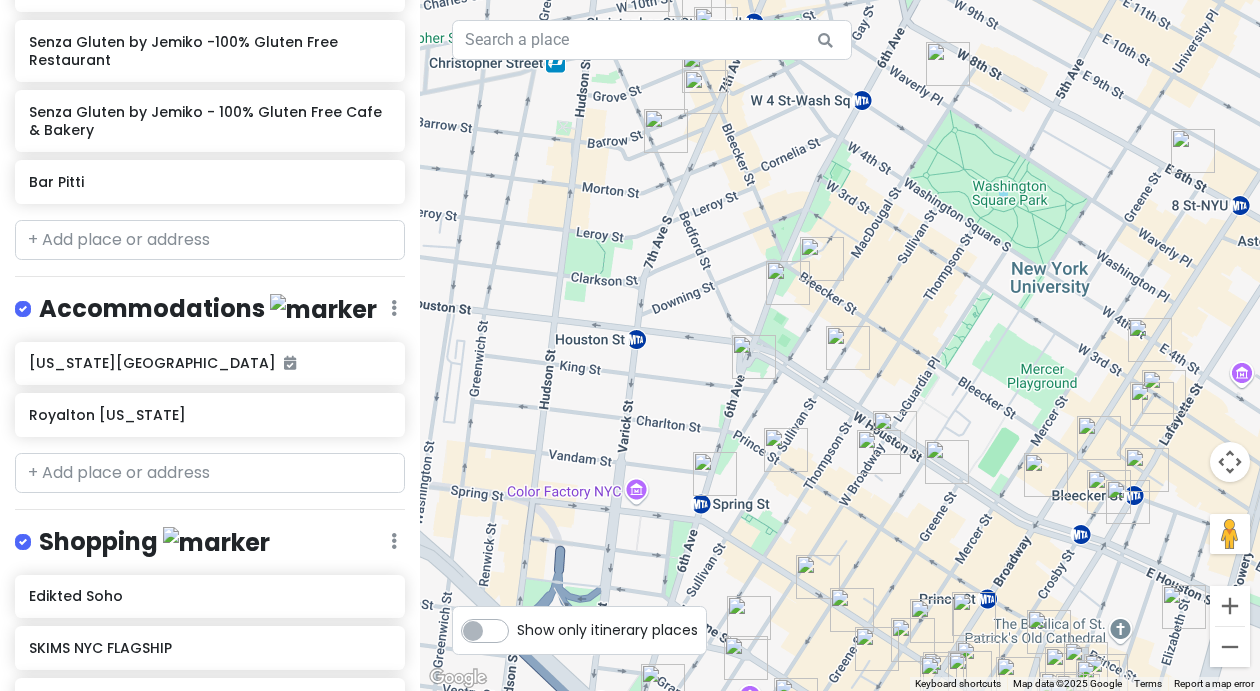 click at bounding box center [786, 450] 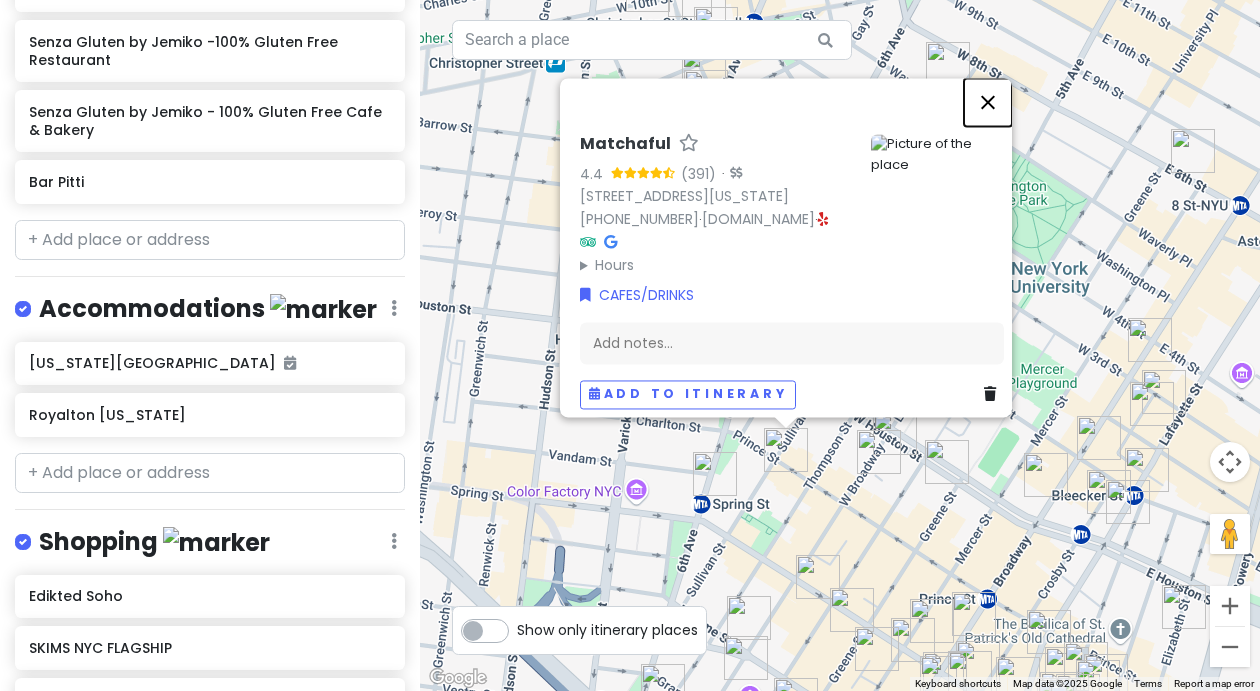 click at bounding box center (988, 102) 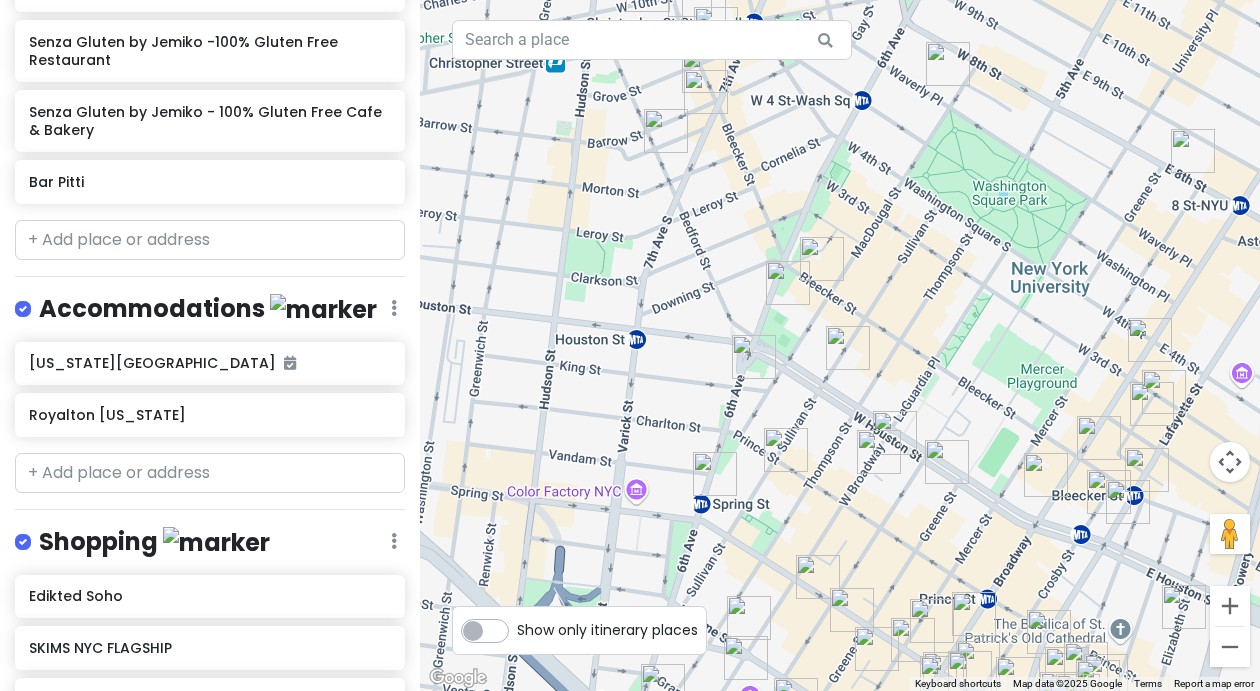 click on "To navigate, press the arrow keys." at bounding box center [840, 345] 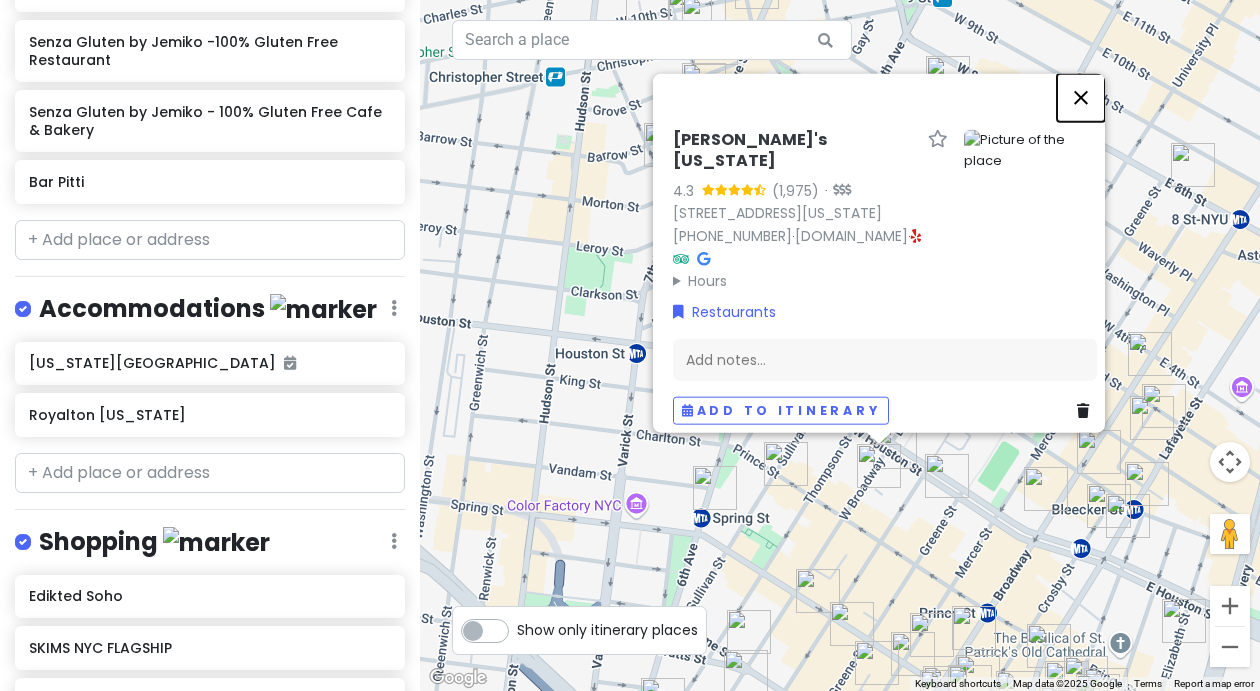 click at bounding box center [1081, 97] 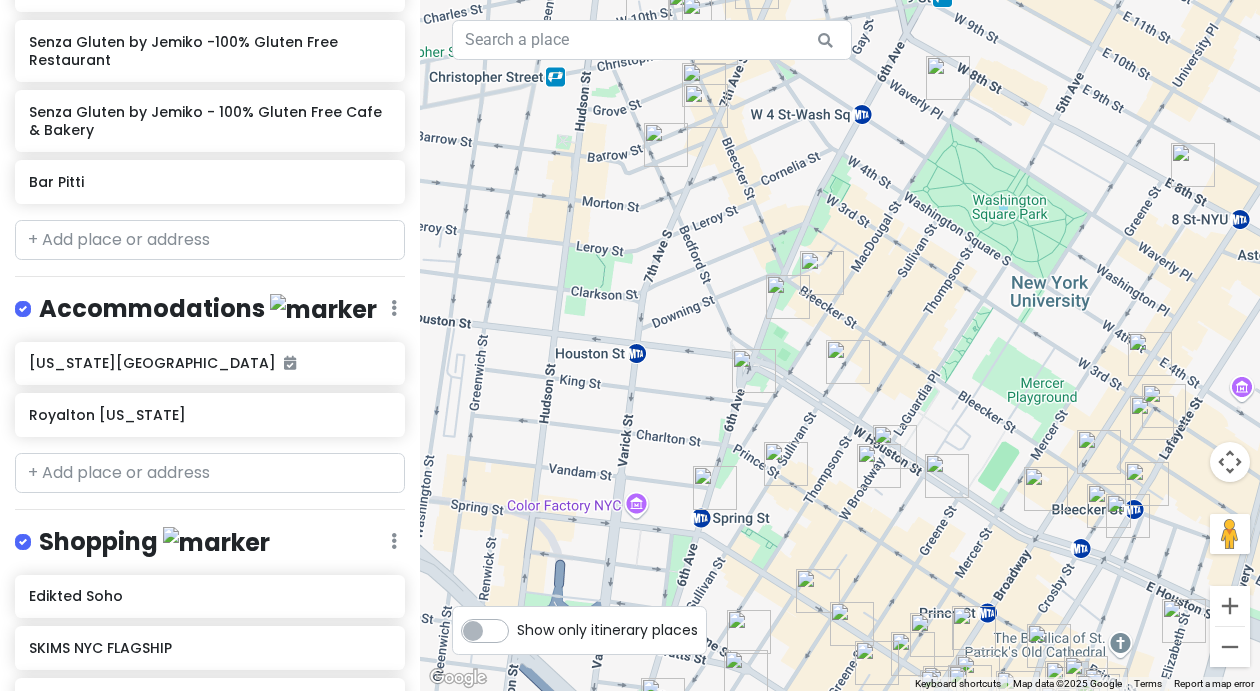 click at bounding box center (879, 466) 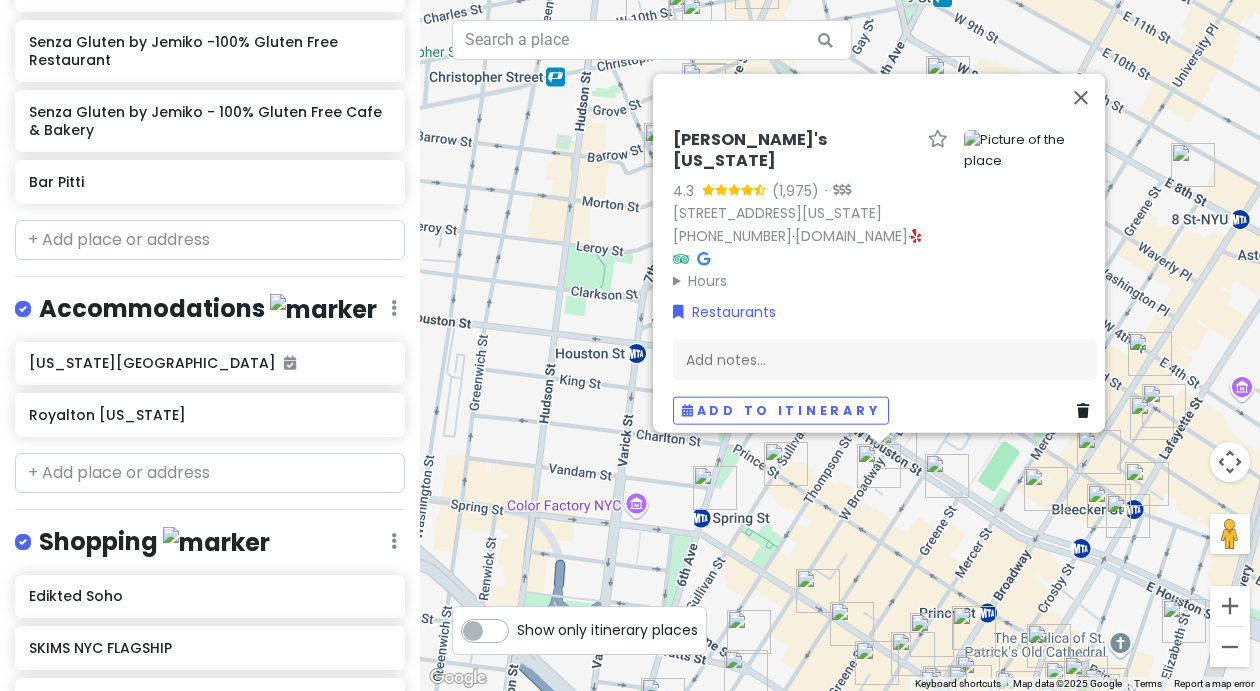 click at bounding box center [878, 439] 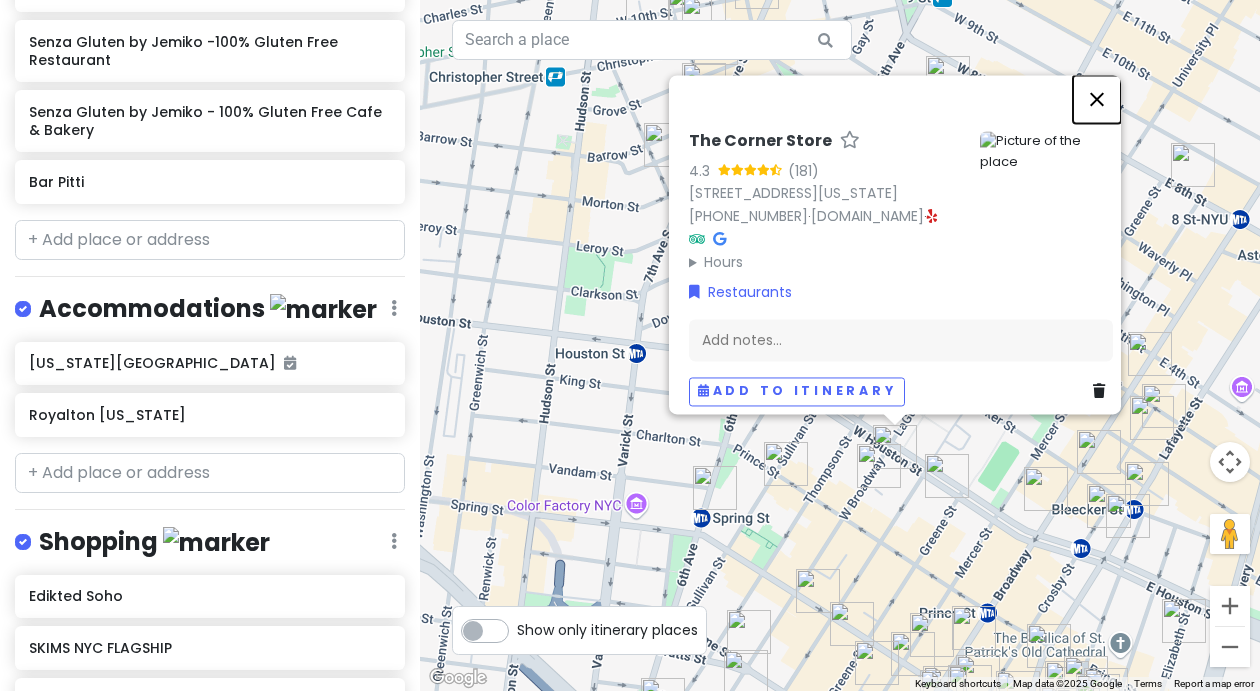 click at bounding box center [1097, 99] 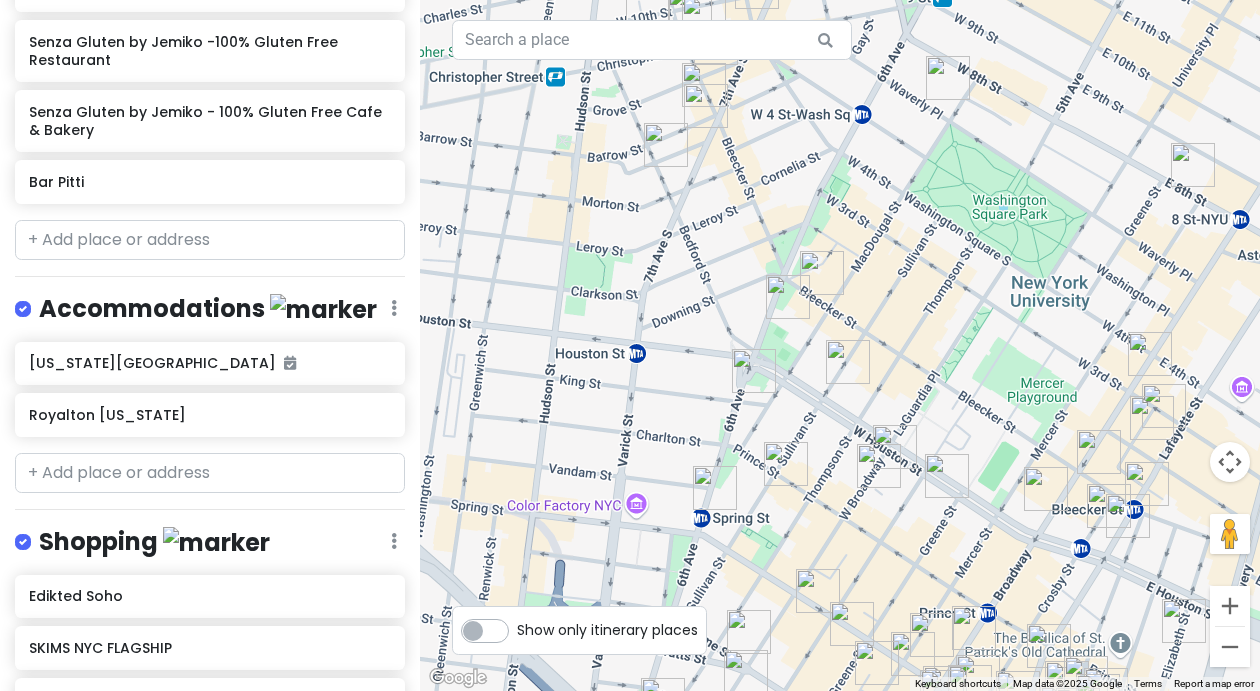 click at bounding box center [1152, 418] 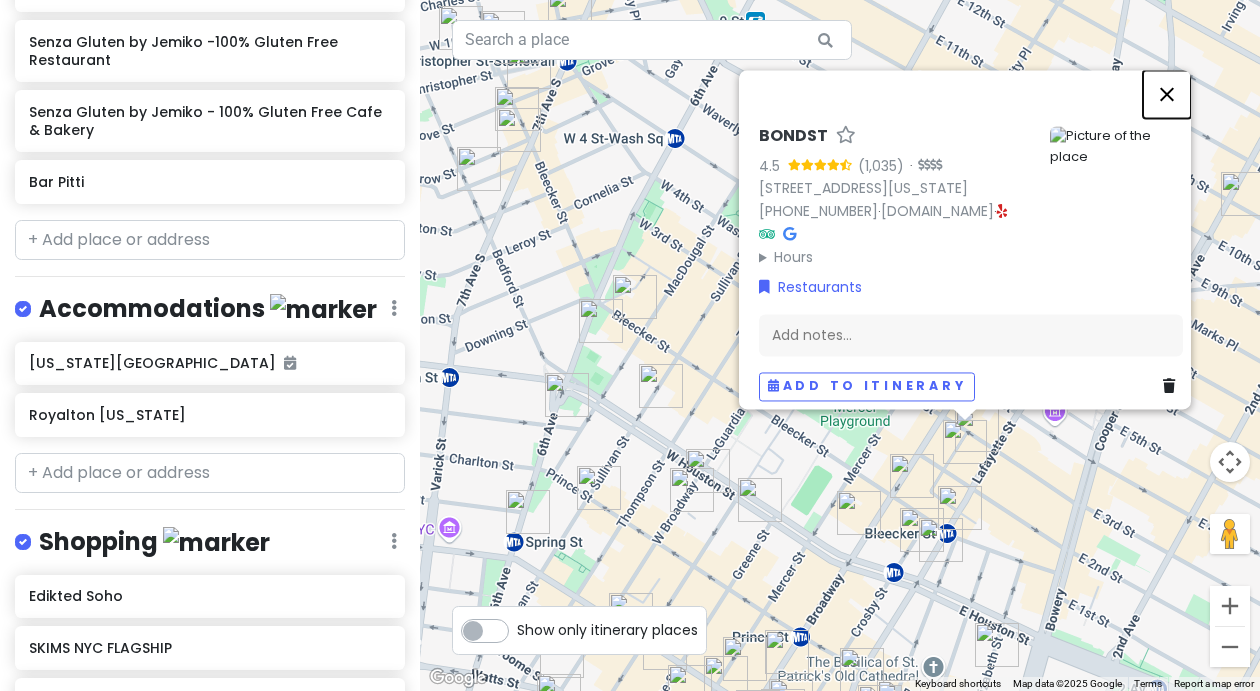 click at bounding box center (1167, 94) 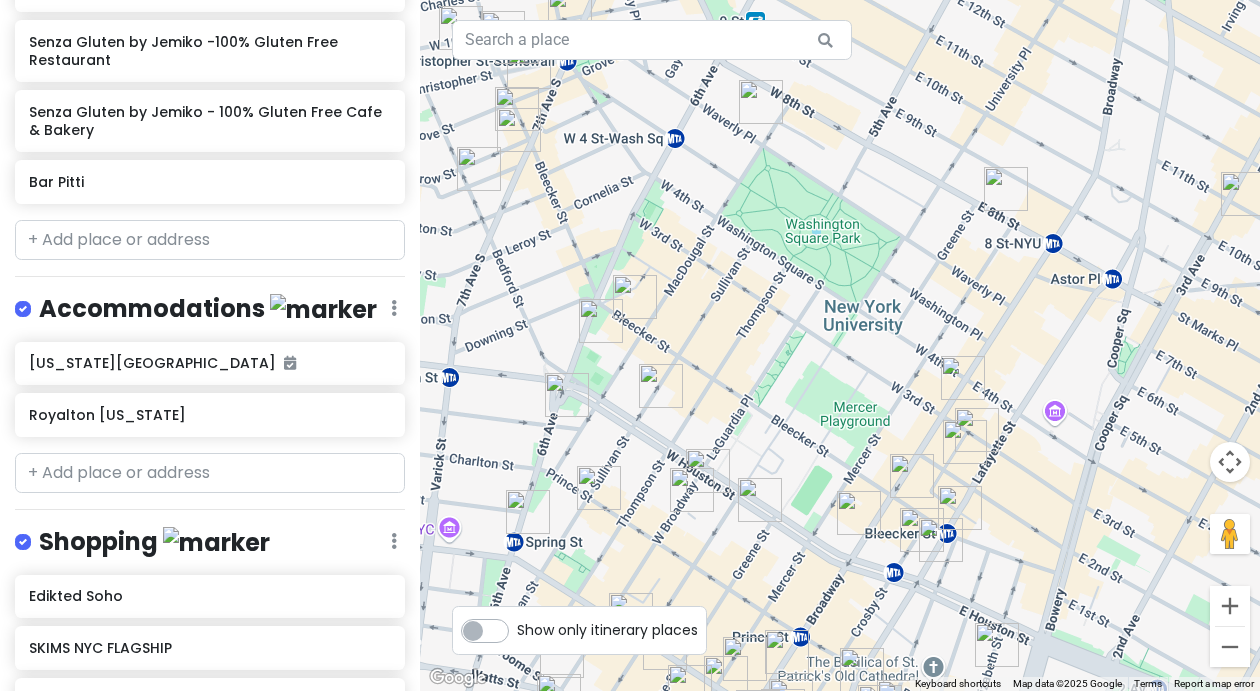 click at bounding box center [965, 442] 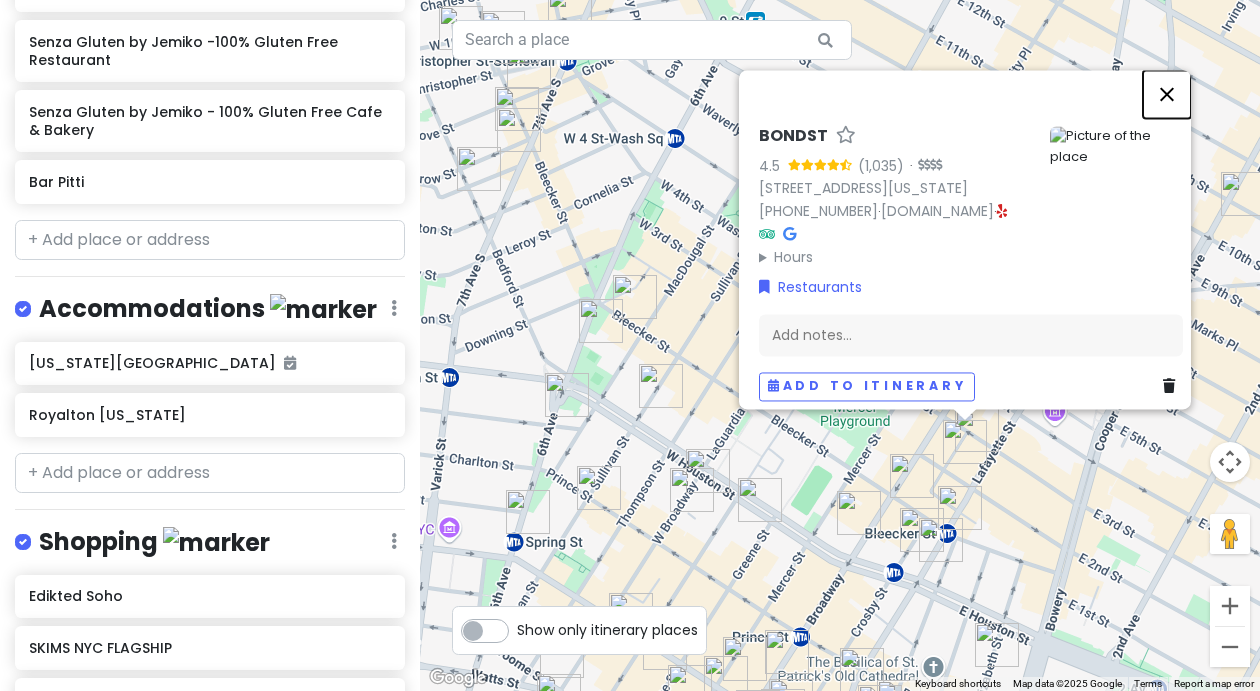 click at bounding box center [1167, 94] 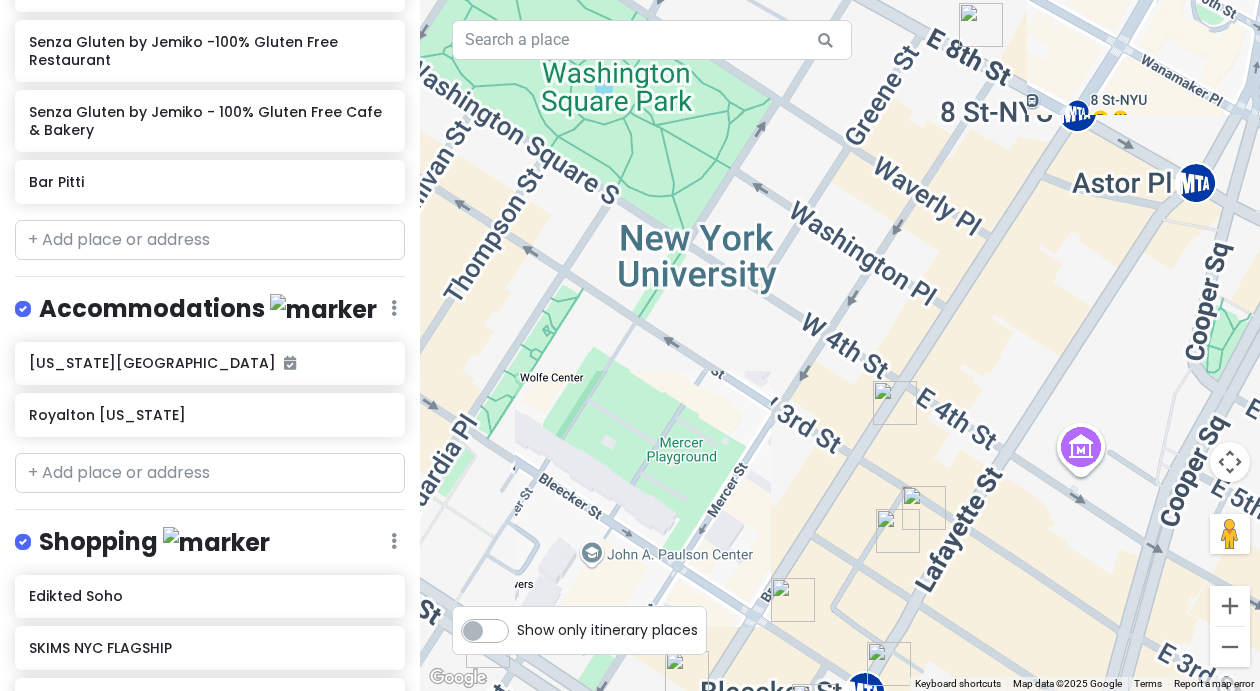 click at bounding box center (924, 508) 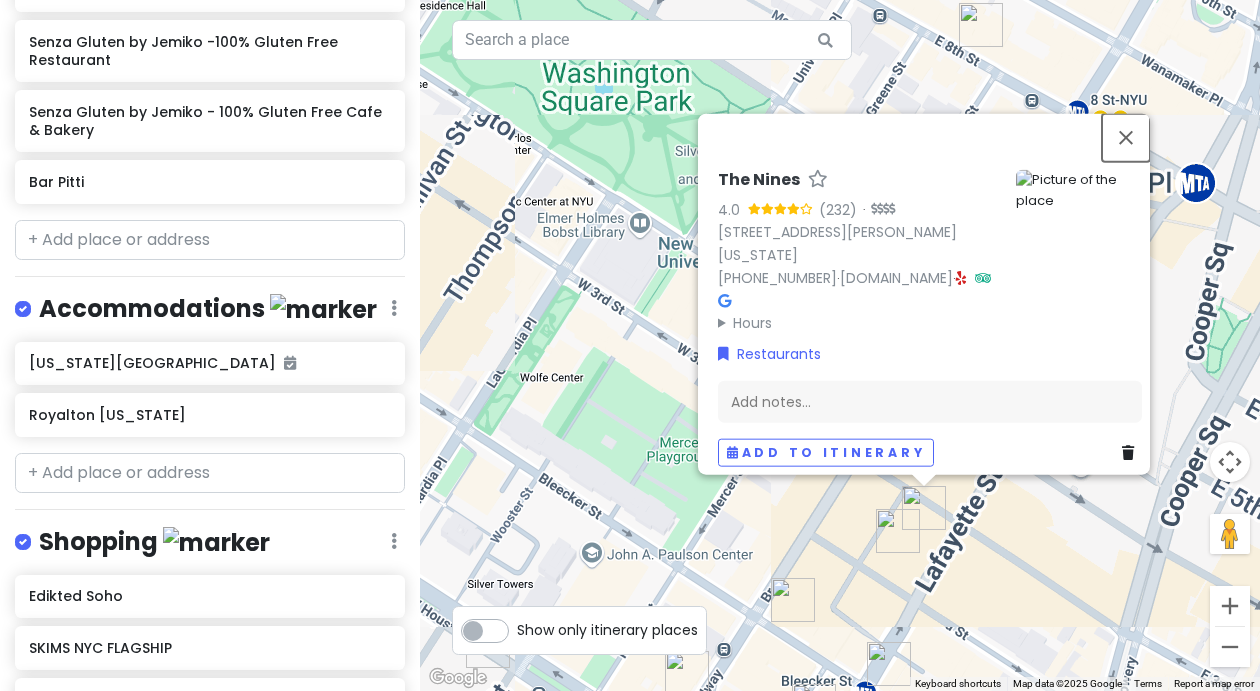 click at bounding box center [1126, 137] 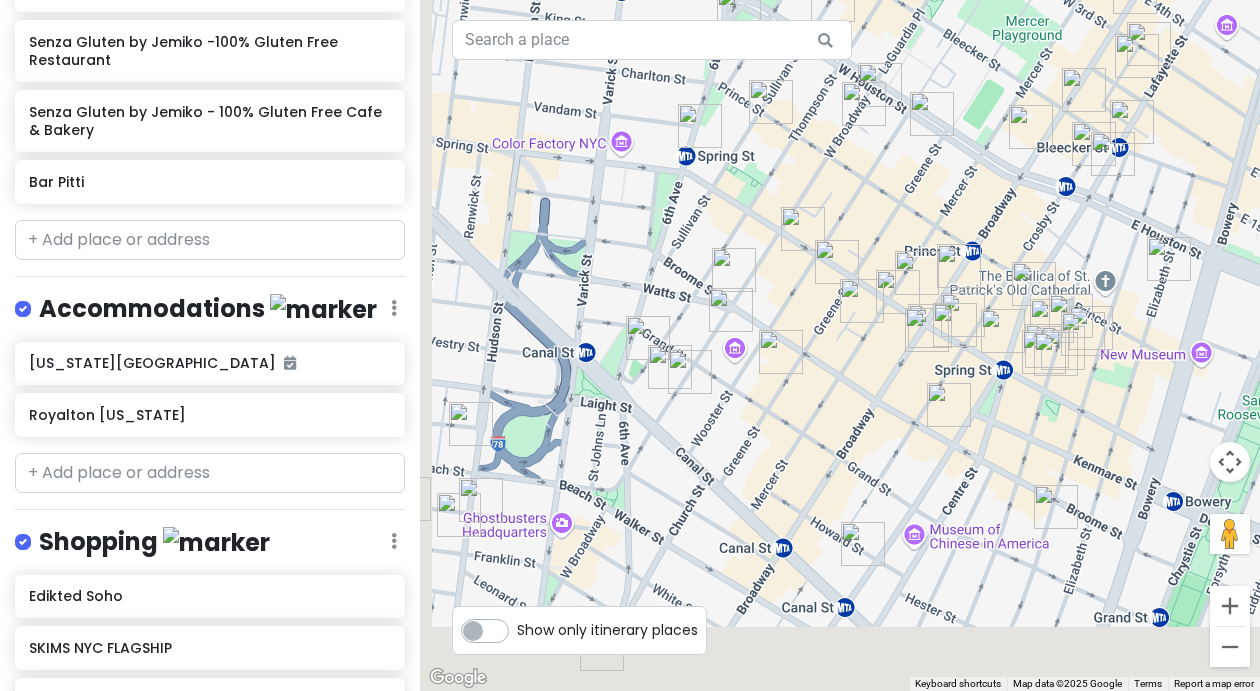drag, startPoint x: 851, startPoint y: 316, endPoint x: 1044, endPoint y: -14, distance: 382.2944 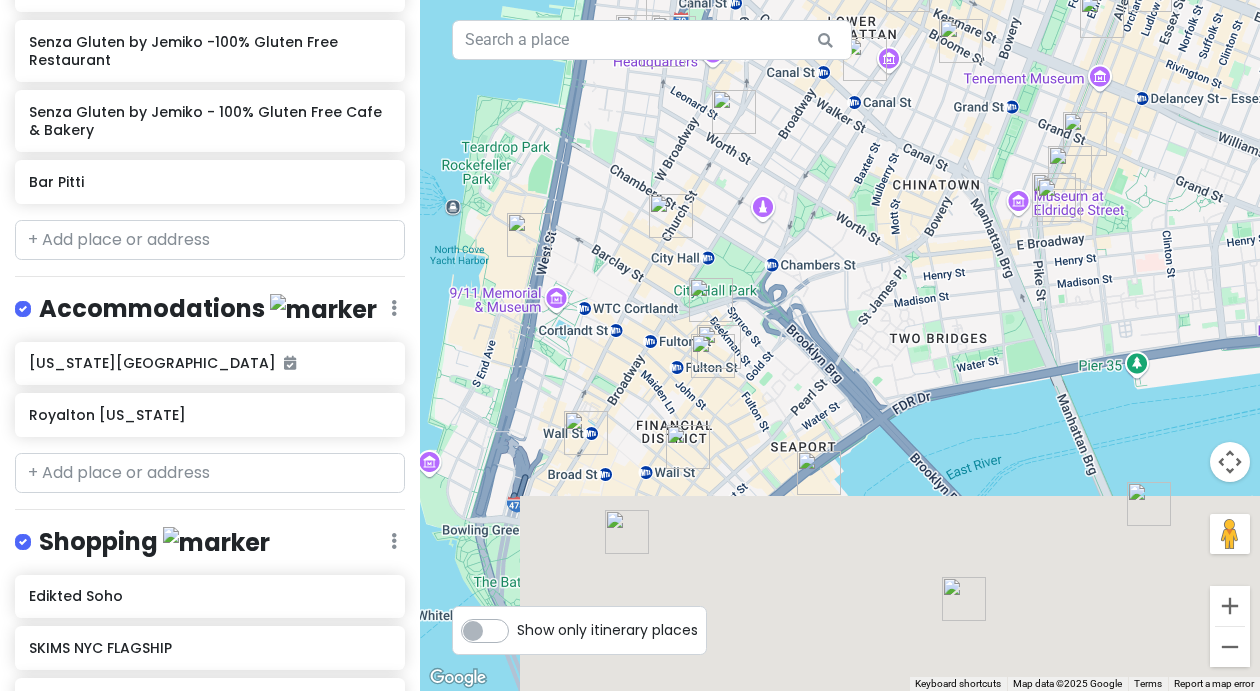 drag, startPoint x: 746, startPoint y: 475, endPoint x: 773, endPoint y: 162, distance: 314.16238 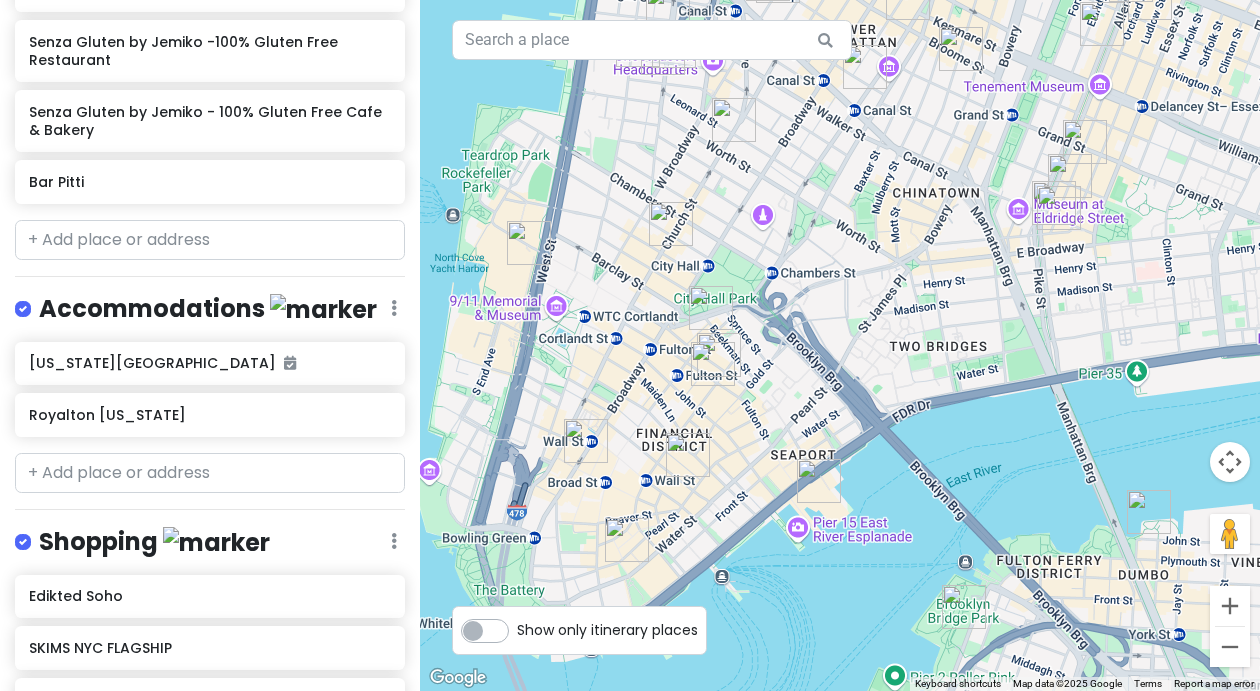 click at bounding box center [688, 455] 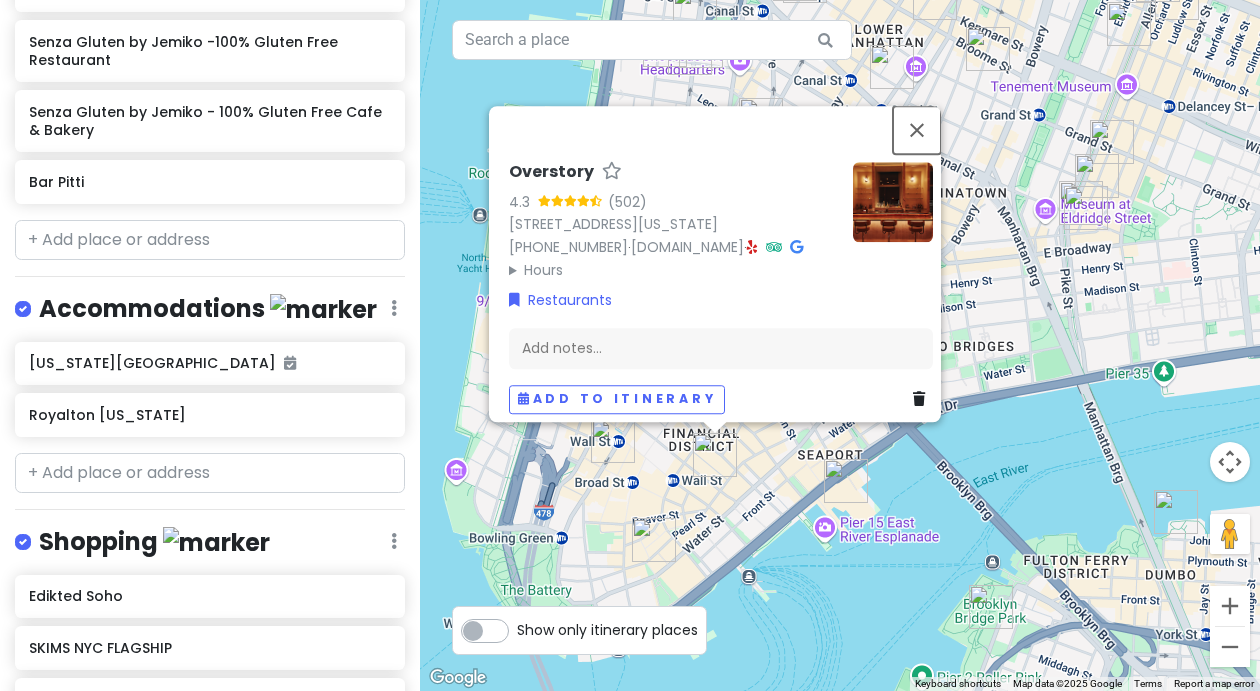 click at bounding box center (917, 130) 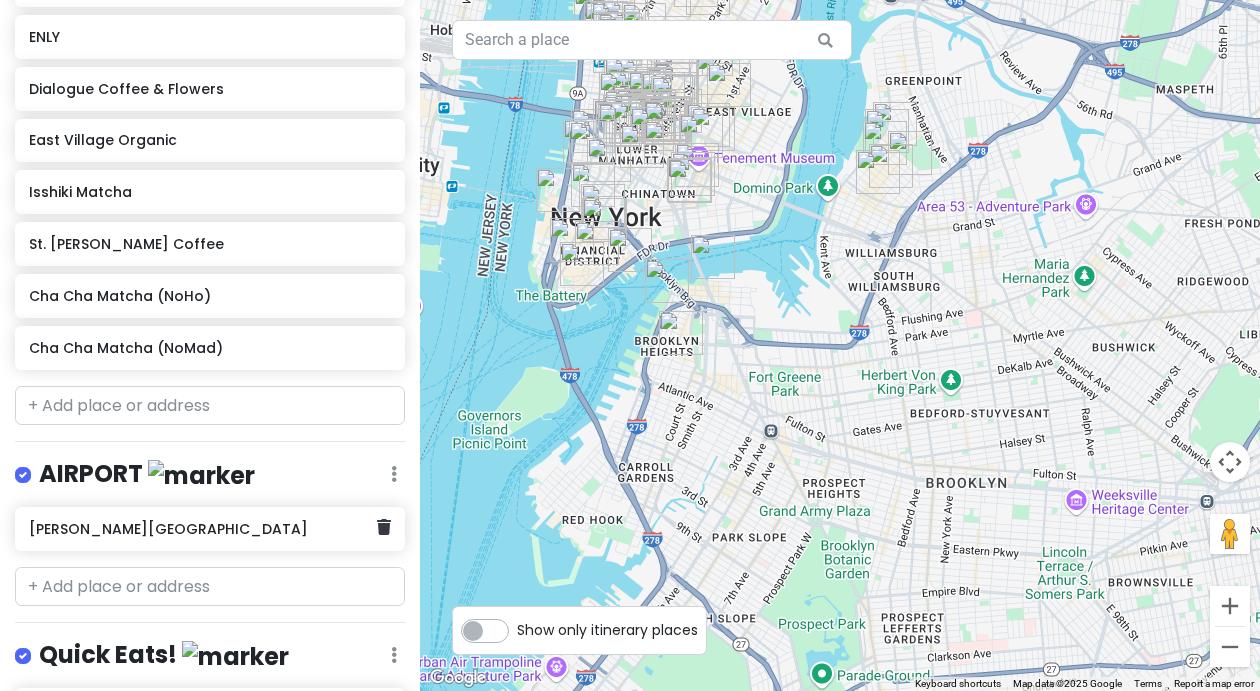 scroll, scrollTop: 7556, scrollLeft: 0, axis: vertical 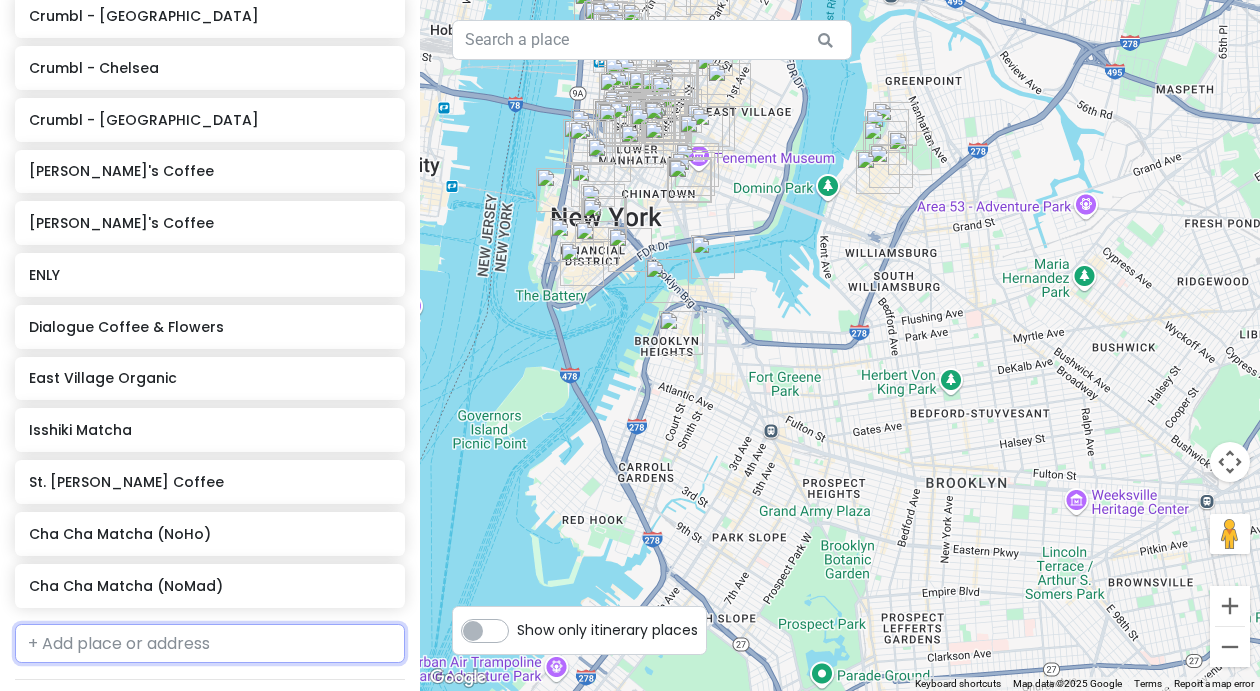 click at bounding box center (210, 644) 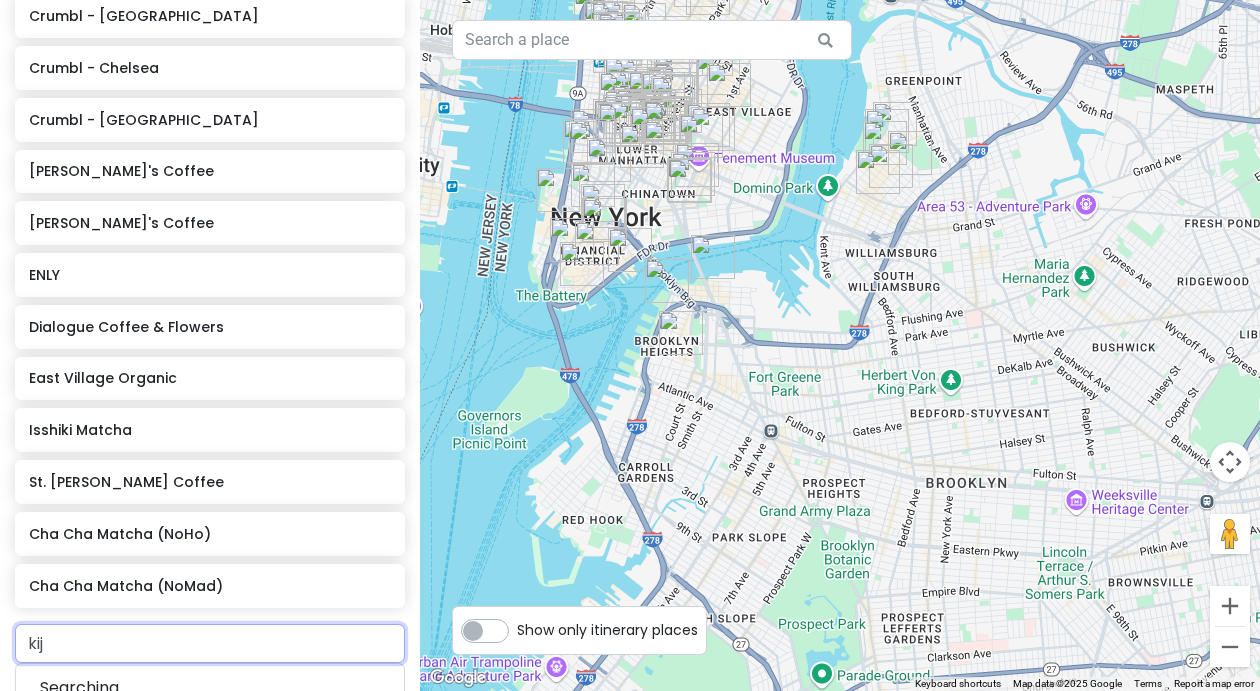 type on "kiji" 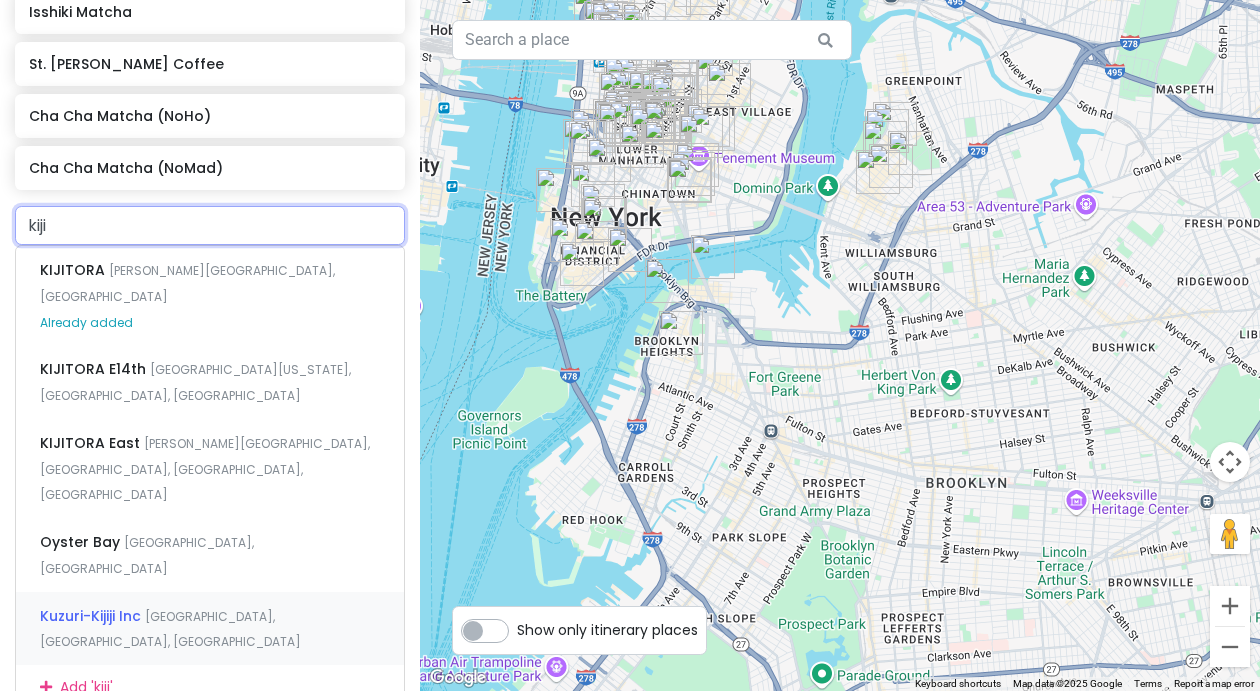 scroll, scrollTop: 8001, scrollLeft: 0, axis: vertical 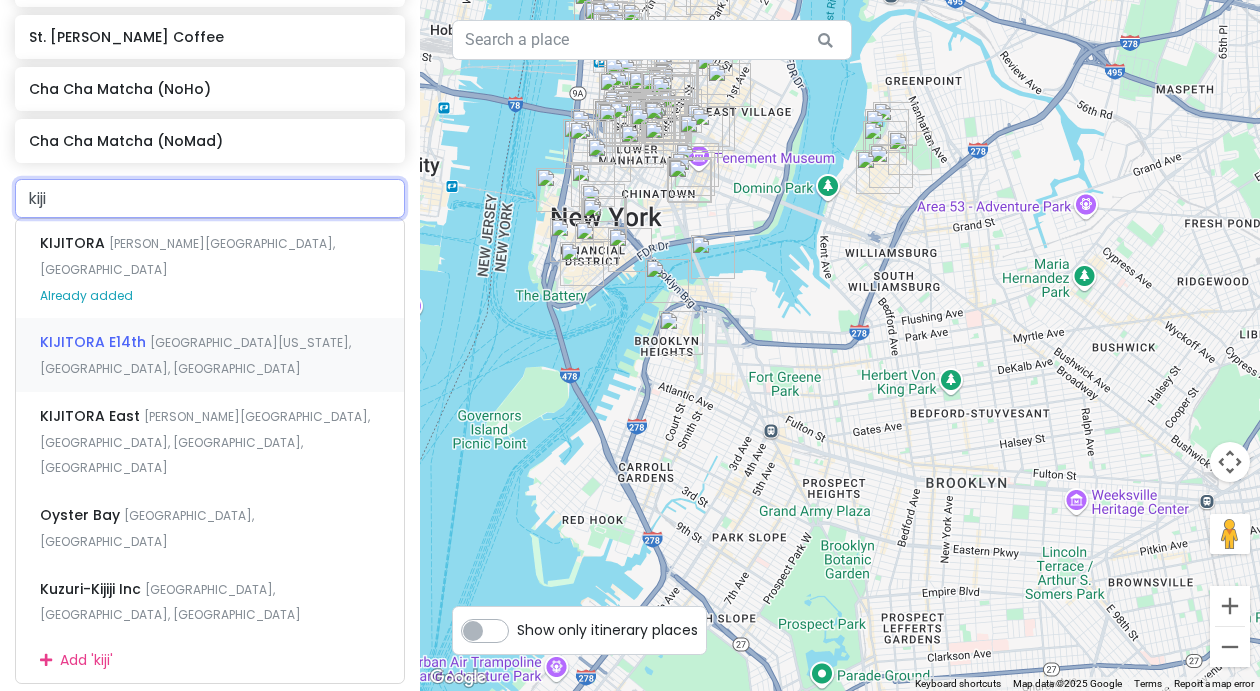 click on "KIJITORA [GEOGRAPHIC_DATA][US_STATE], [GEOGRAPHIC_DATA], [GEOGRAPHIC_DATA]" at bounding box center (210, 355) 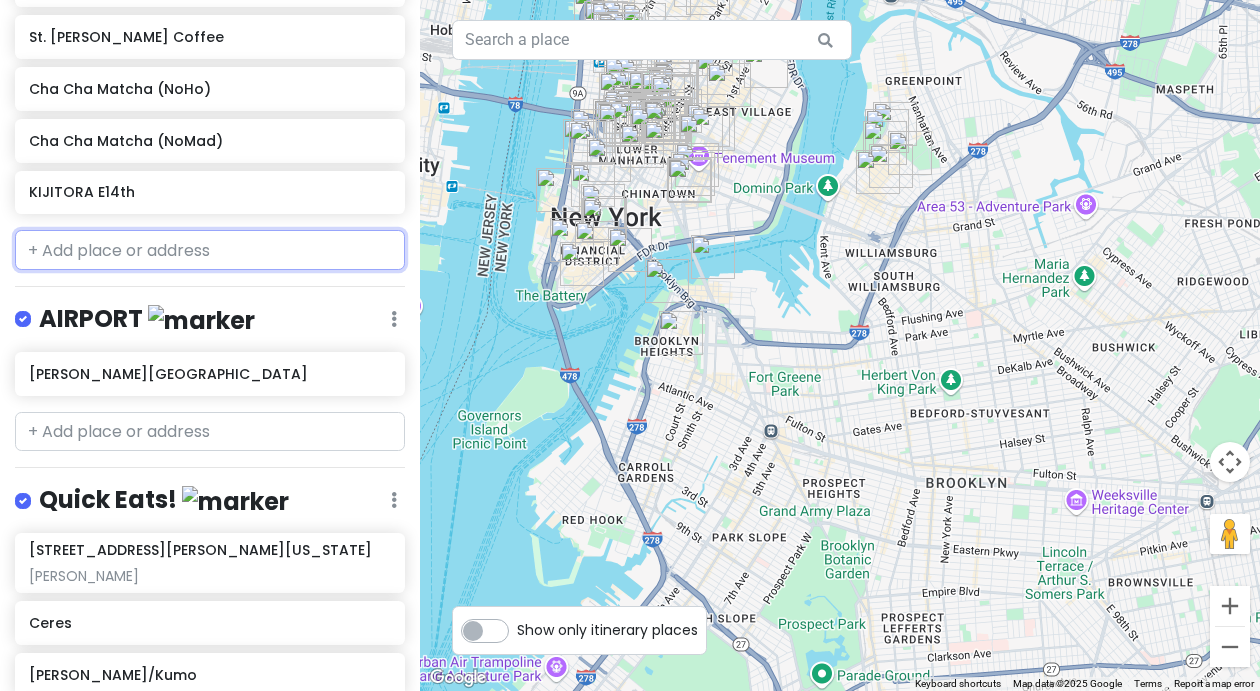 scroll, scrollTop: 8053, scrollLeft: 0, axis: vertical 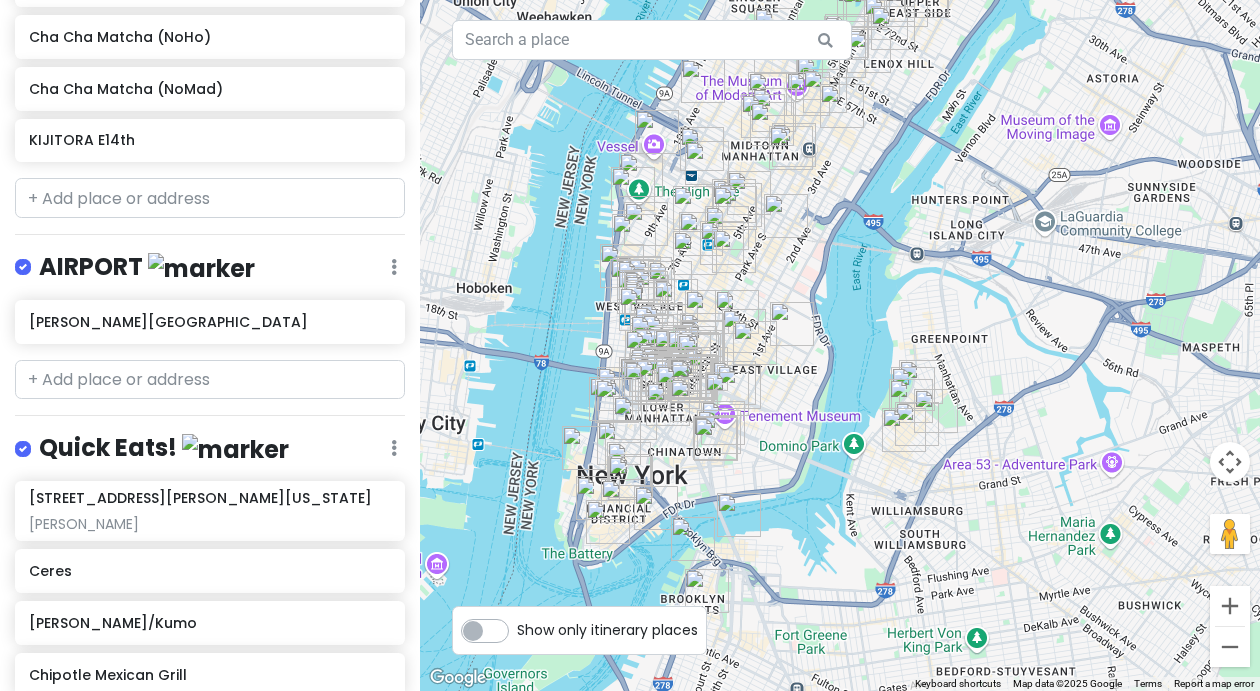 drag, startPoint x: 810, startPoint y: 197, endPoint x: 823, endPoint y: 459, distance: 262.32233 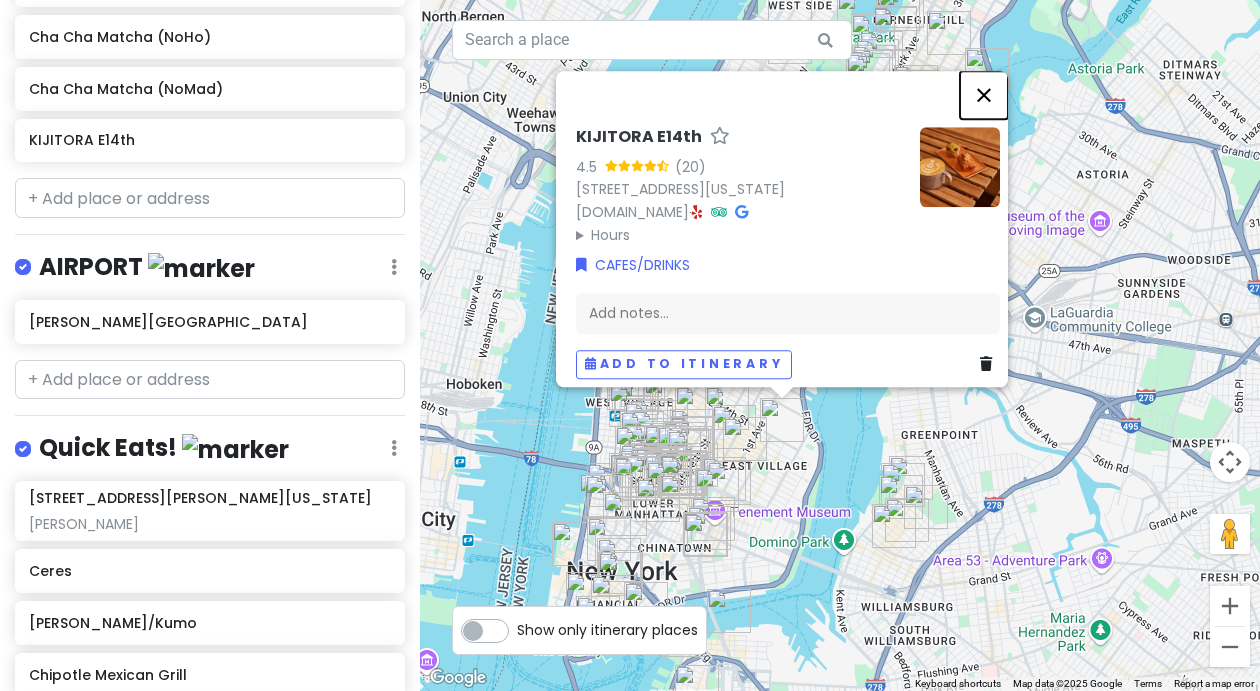 click at bounding box center (984, 95) 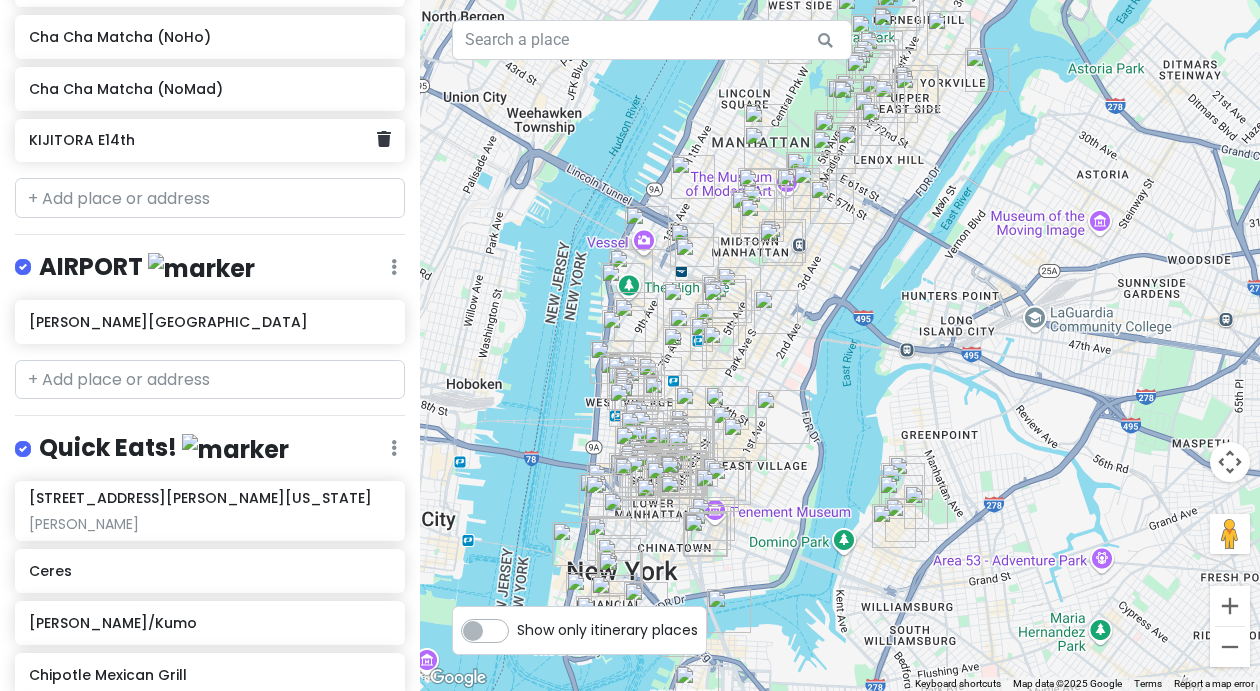 click on "KIJITORA E14th" at bounding box center [202, 141] 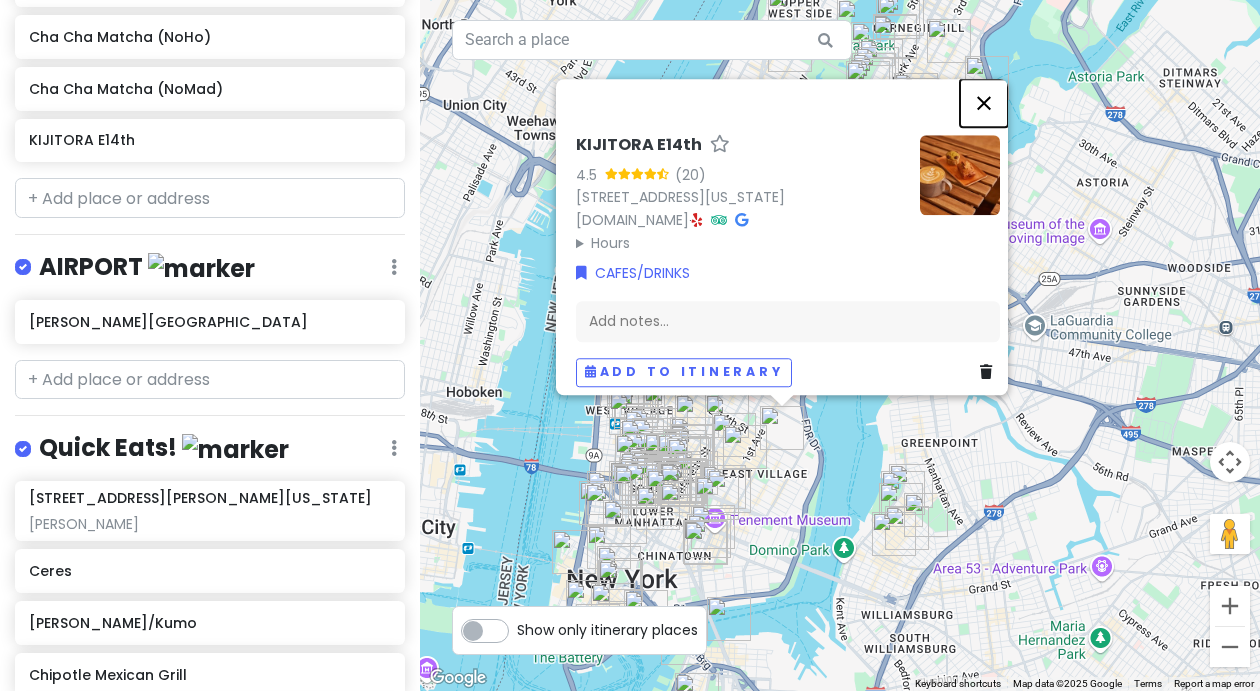 click at bounding box center [984, 103] 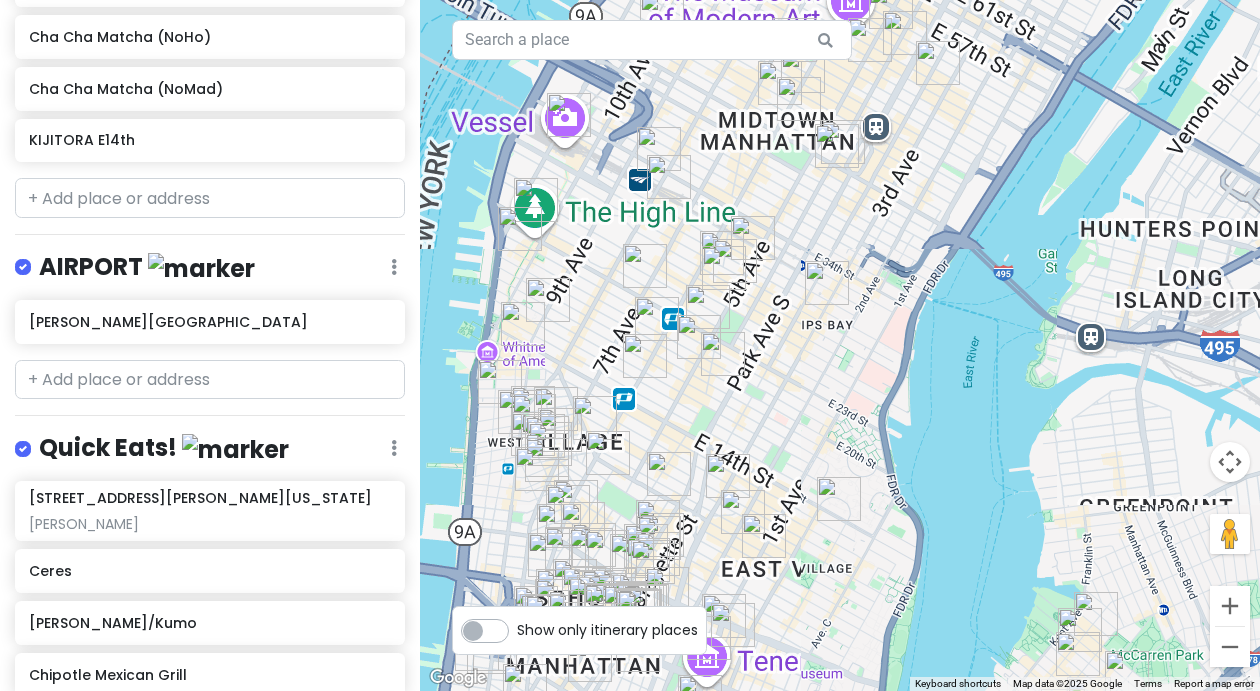 drag, startPoint x: 939, startPoint y: 492, endPoint x: 897, endPoint y: 266, distance: 229.86952 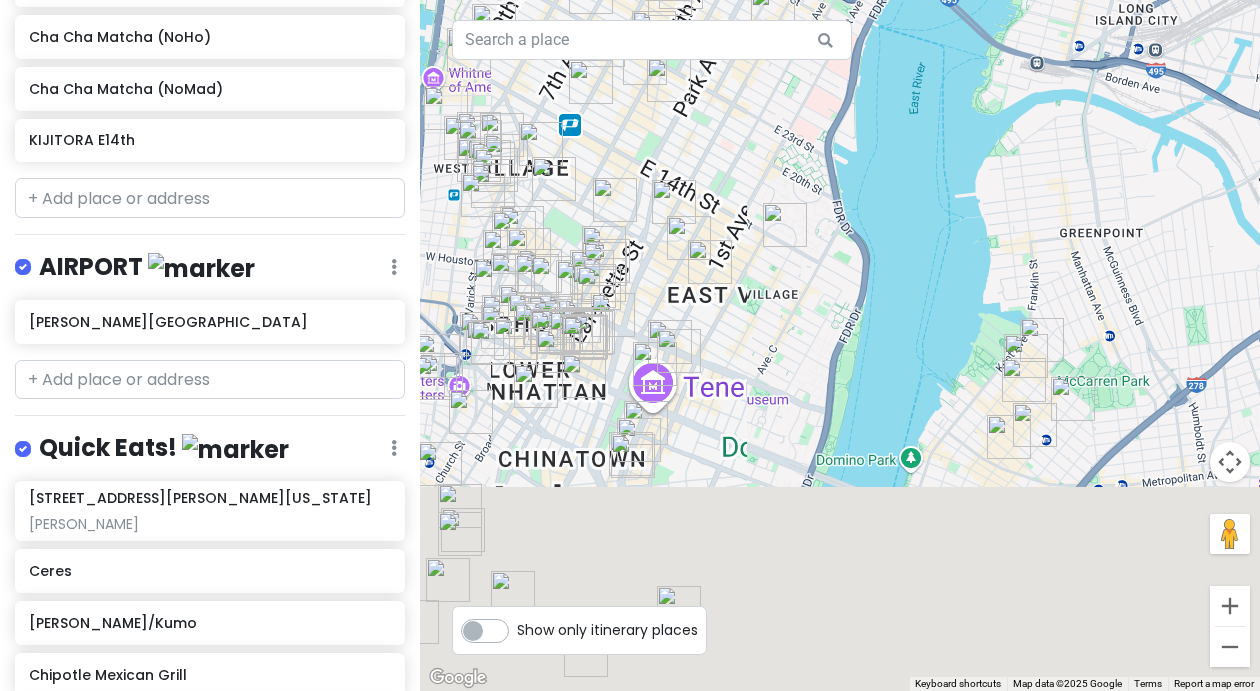 click at bounding box center (689, 238) 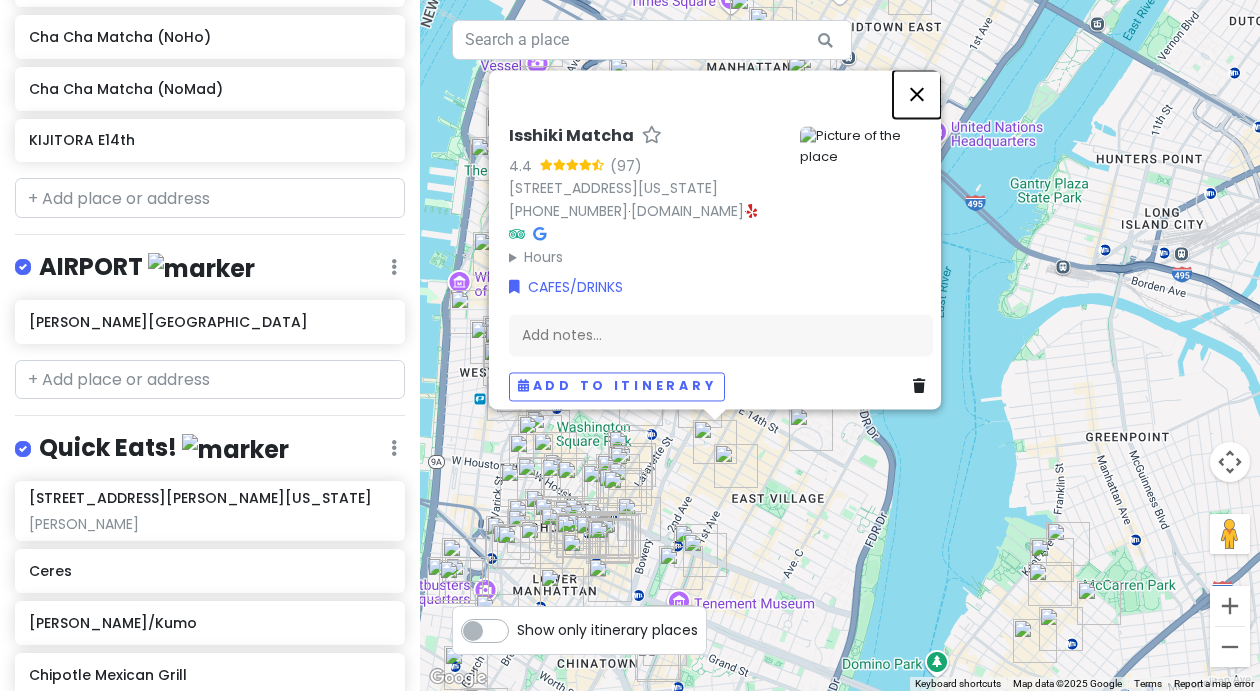 click at bounding box center [917, 94] 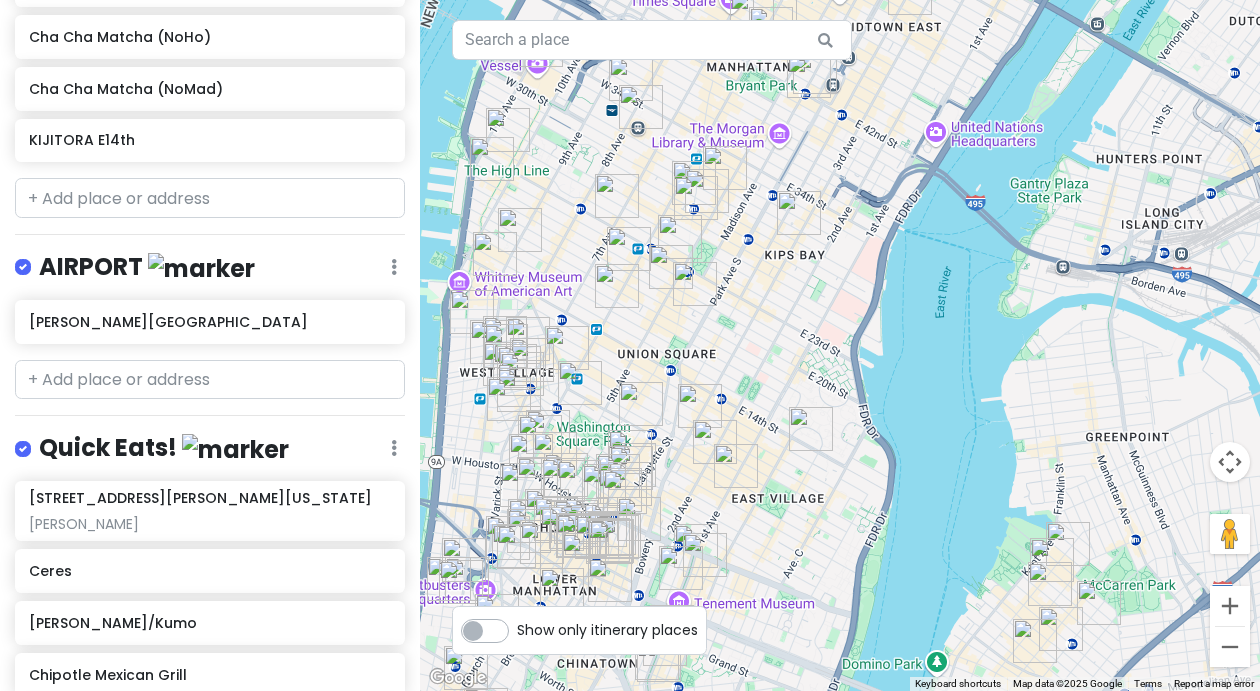click at bounding box center [811, 429] 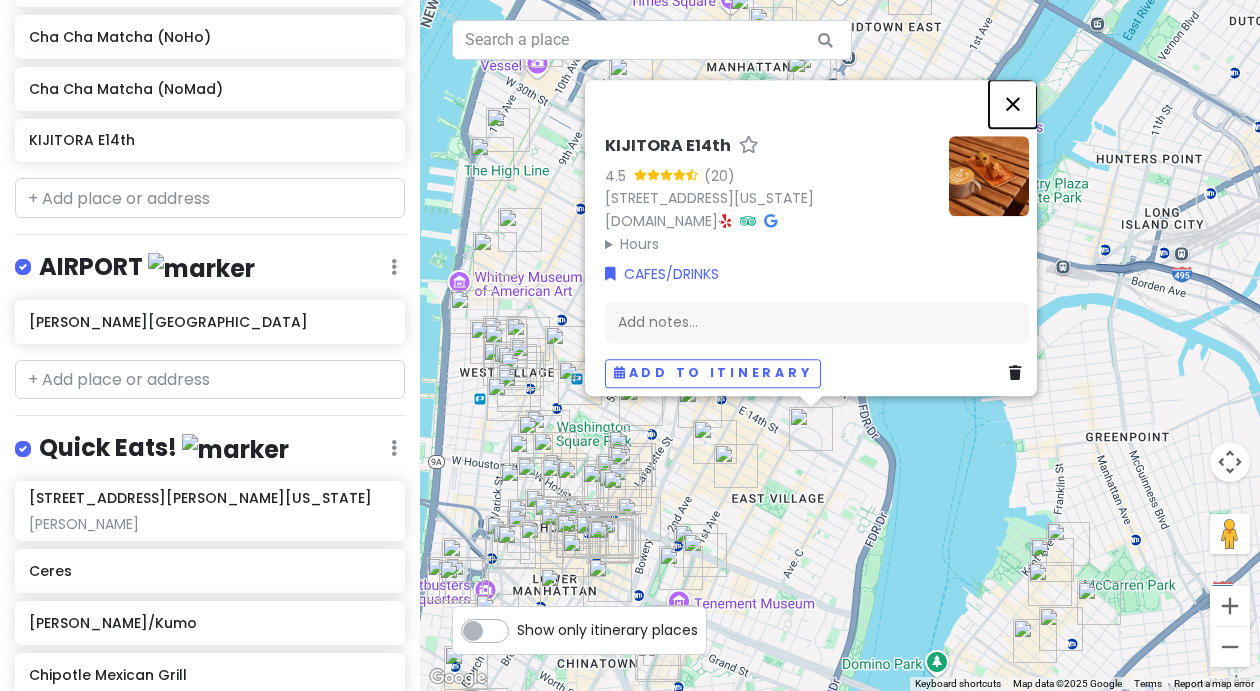 click at bounding box center [1013, 104] 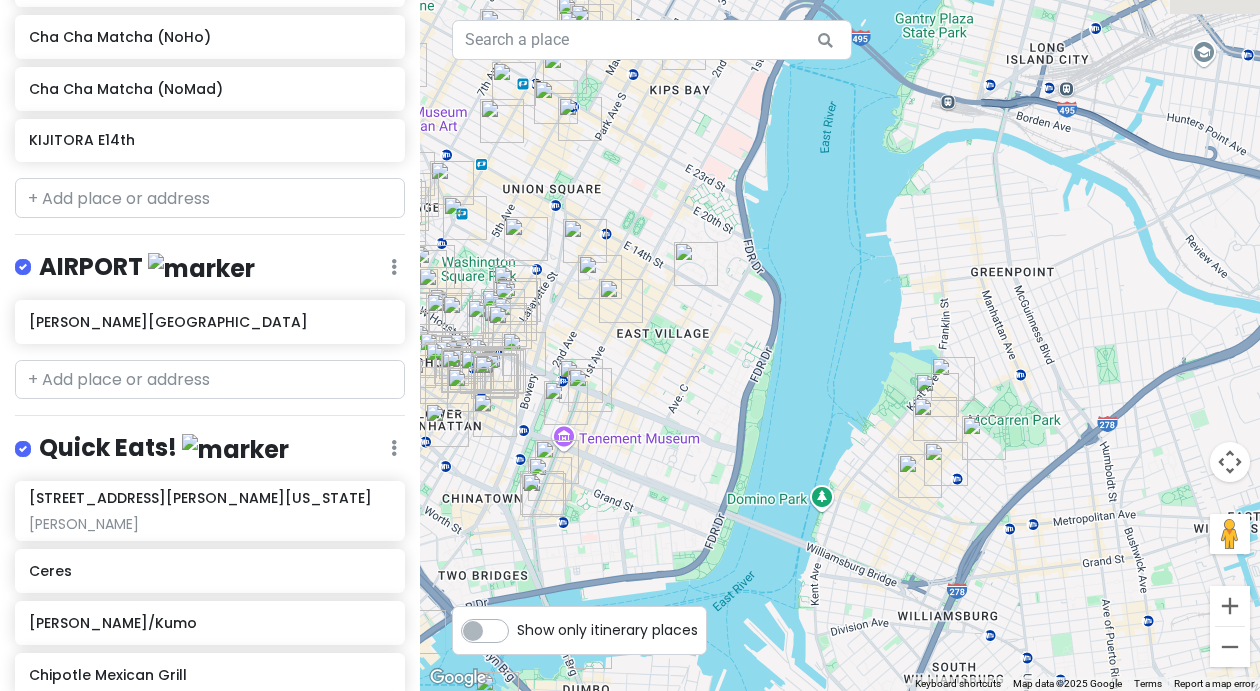 drag, startPoint x: 1063, startPoint y: 417, endPoint x: 942, endPoint y: 248, distance: 207.8509 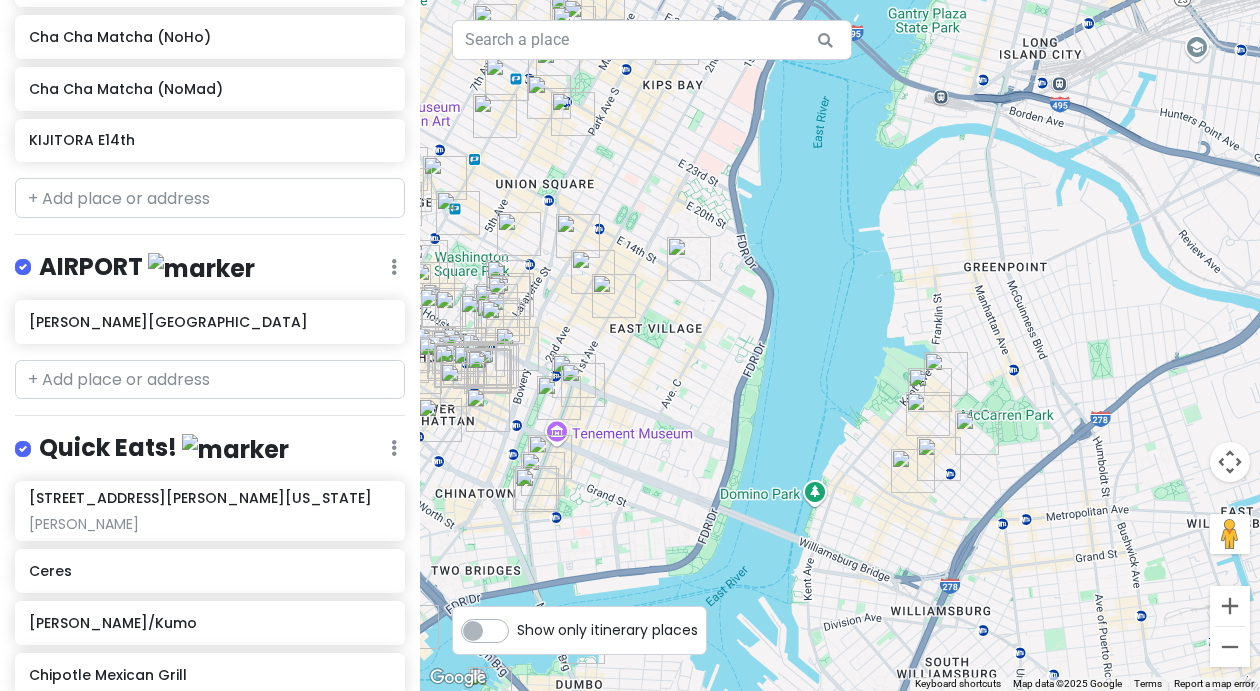 click at bounding box center [930, 390] 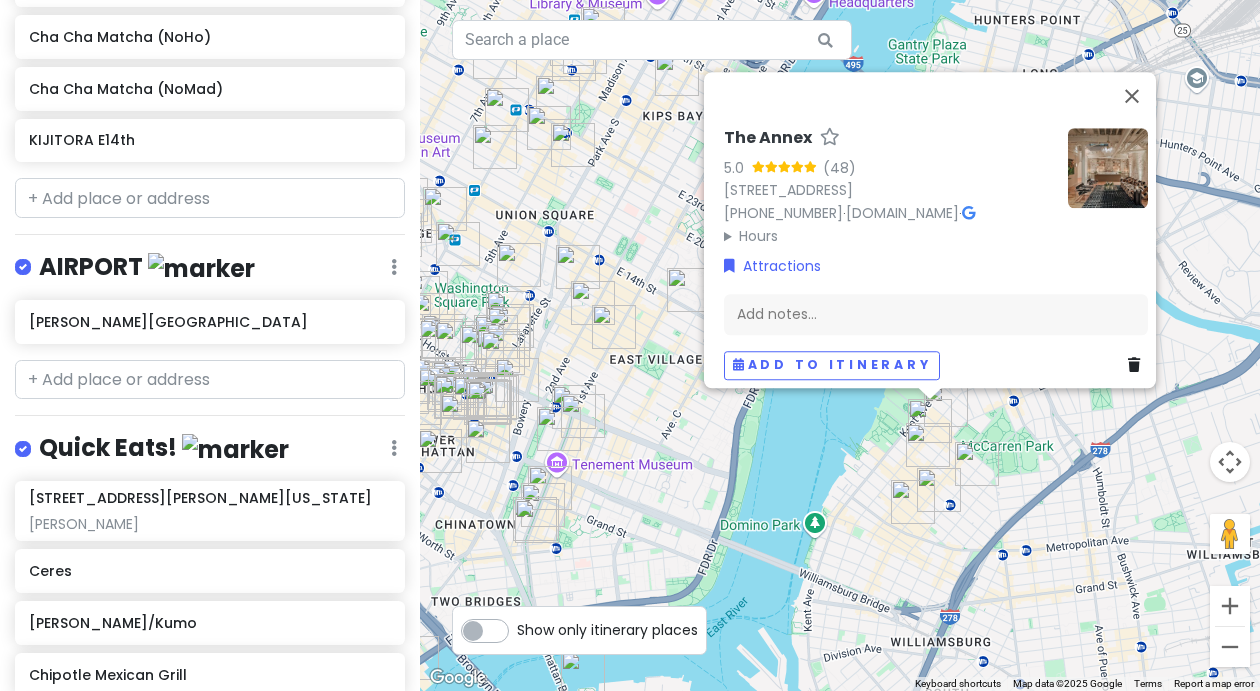 click at bounding box center (928, 445) 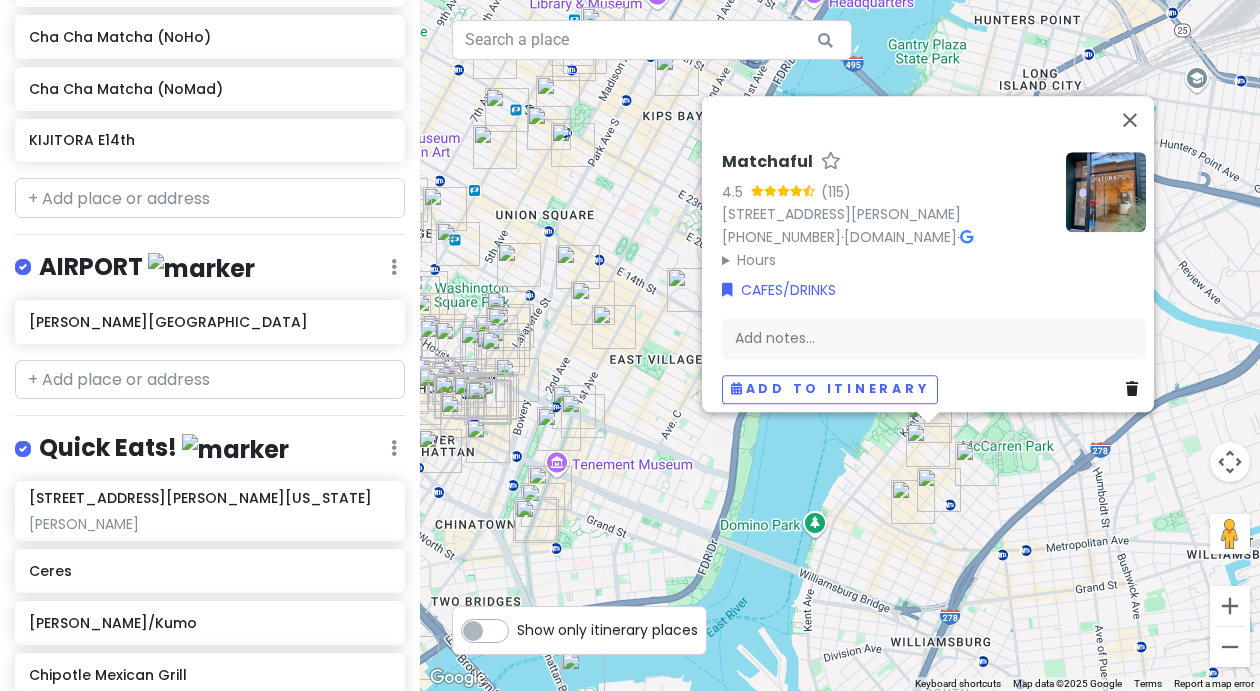 click at bounding box center (939, 490) 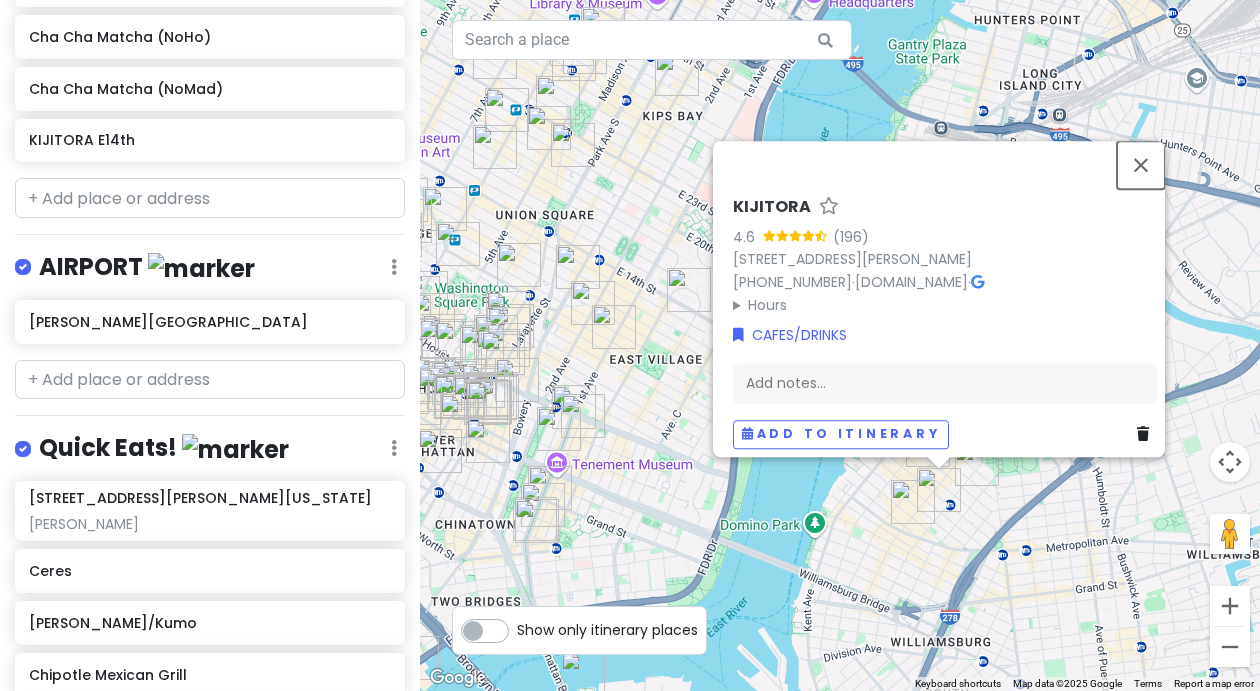 click at bounding box center (1141, 165) 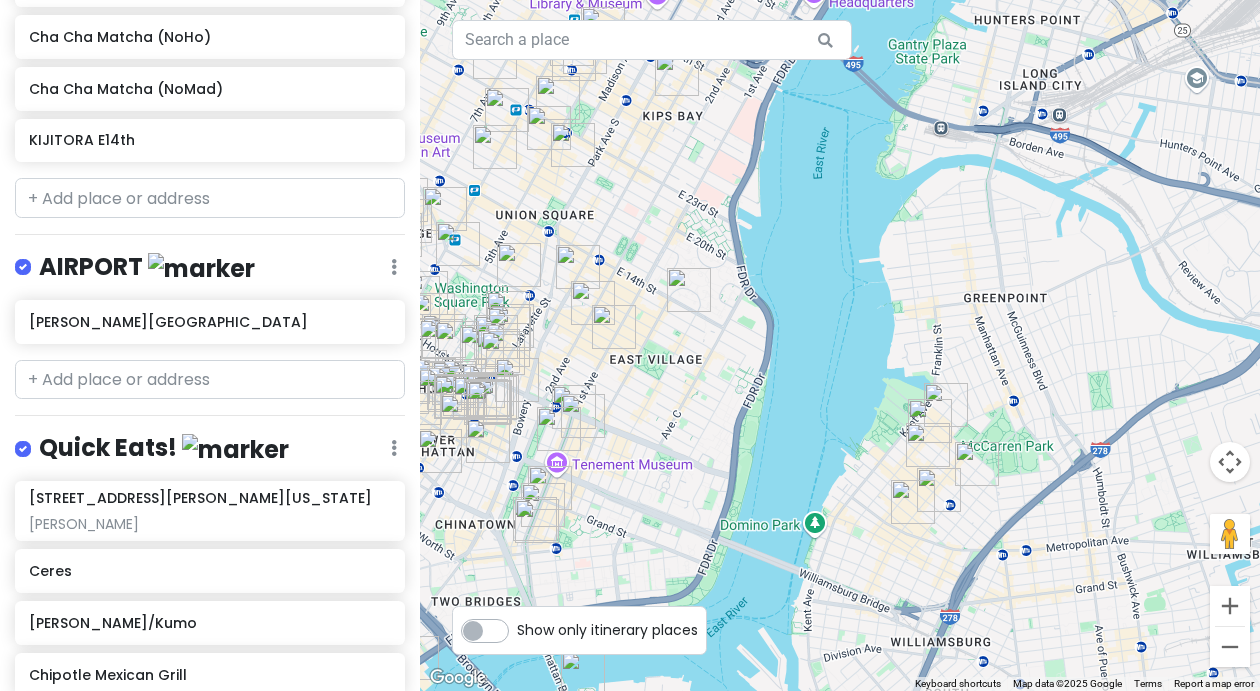 click at bounding box center [689, 290] 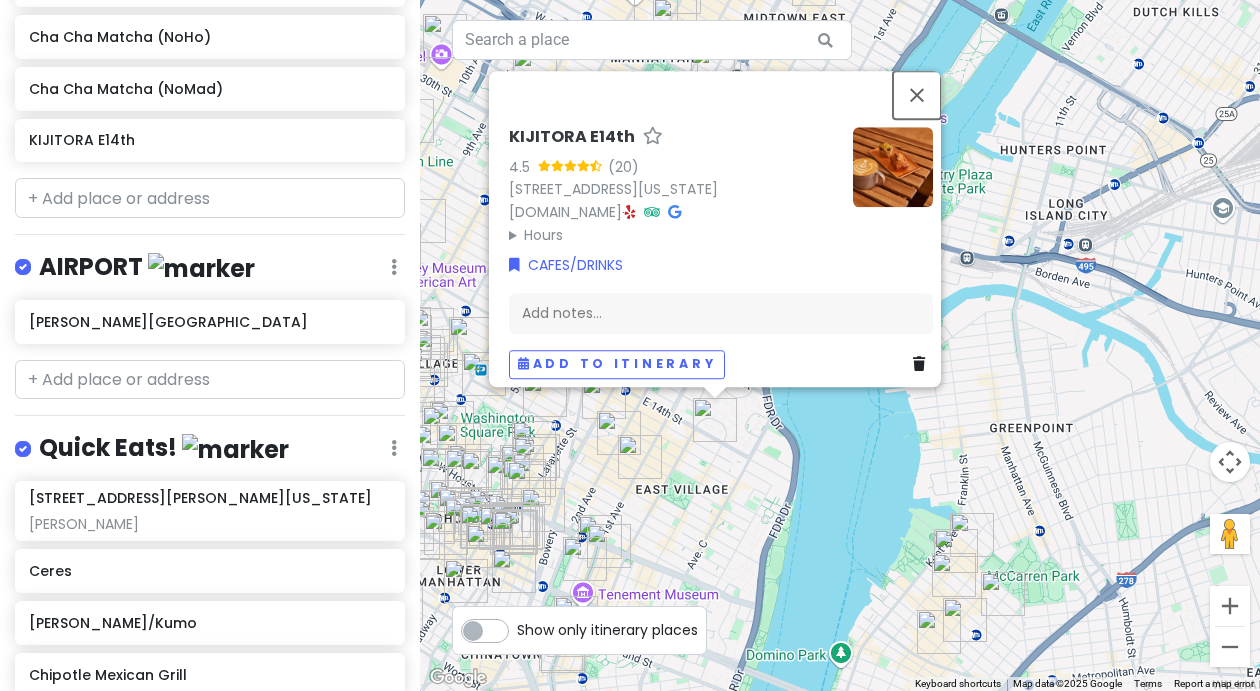 click at bounding box center (917, 95) 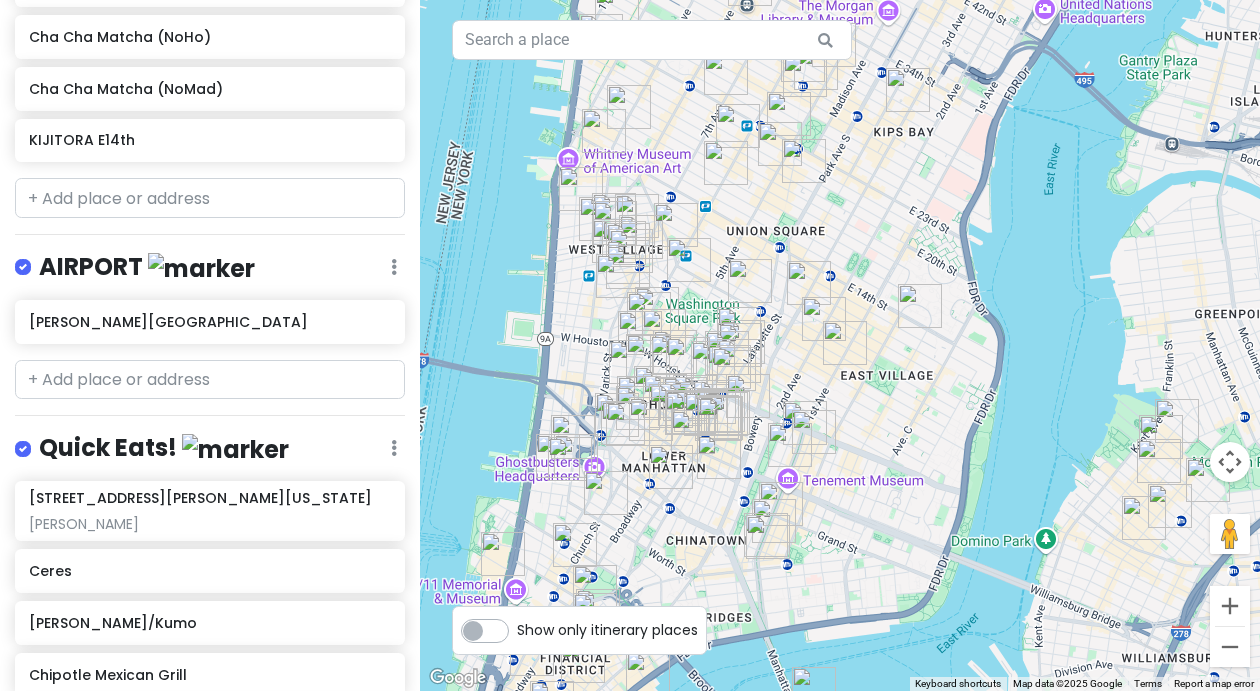 drag, startPoint x: 741, startPoint y: 443, endPoint x: 948, endPoint y: 327, distance: 237.28674 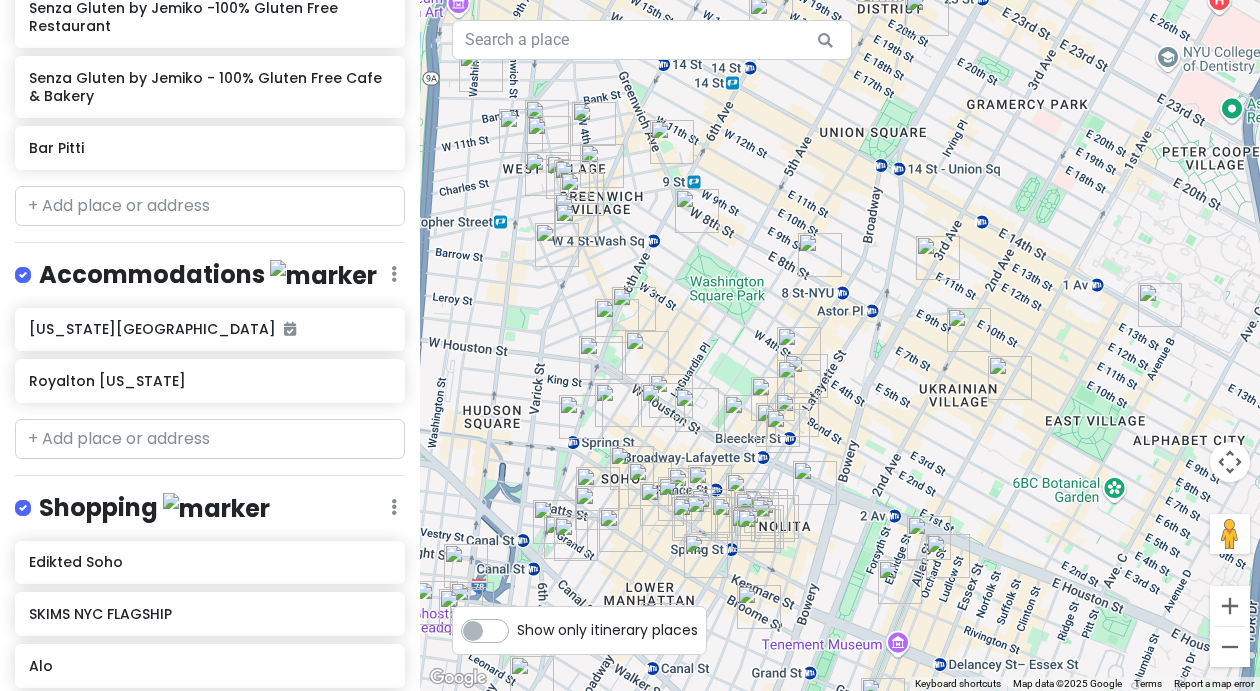 scroll, scrollTop: 4708, scrollLeft: 0, axis: vertical 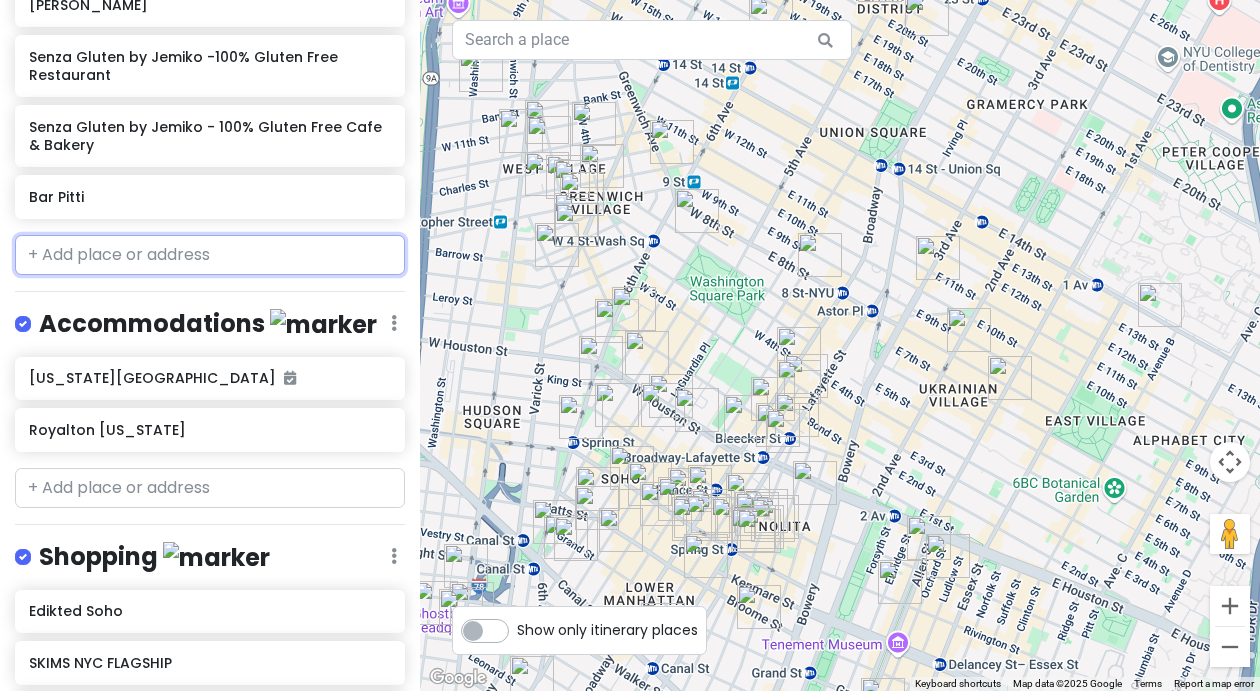 click at bounding box center [210, 255] 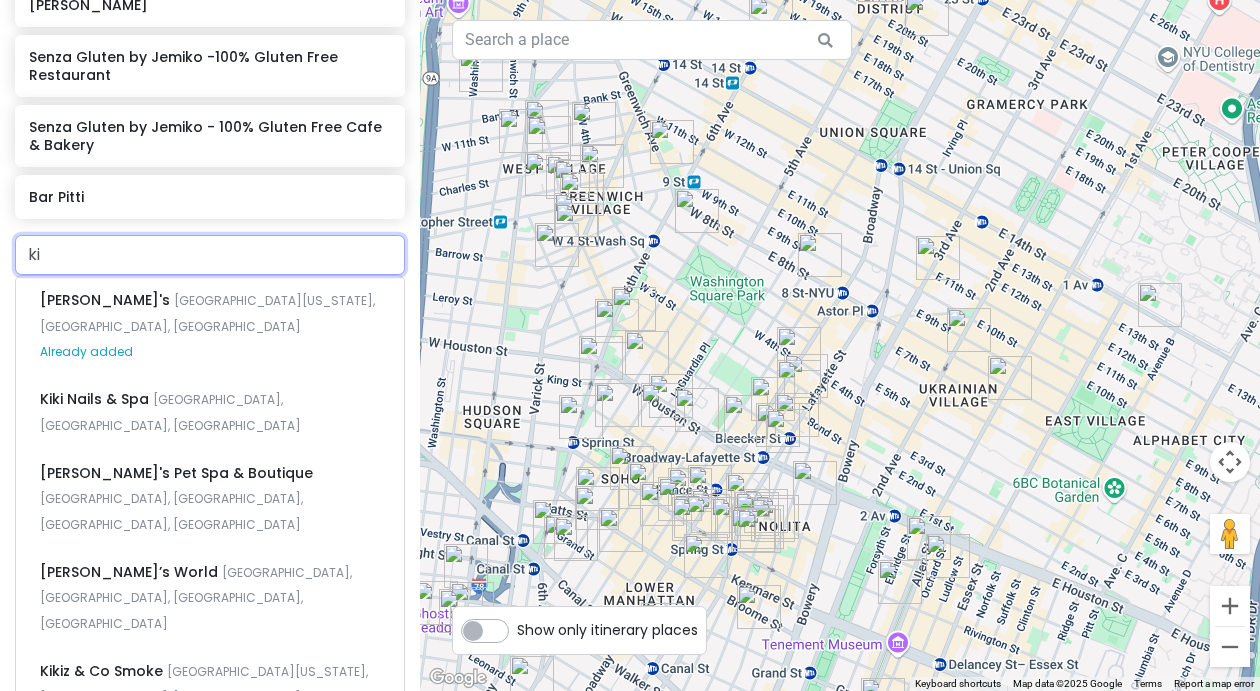 type on "k" 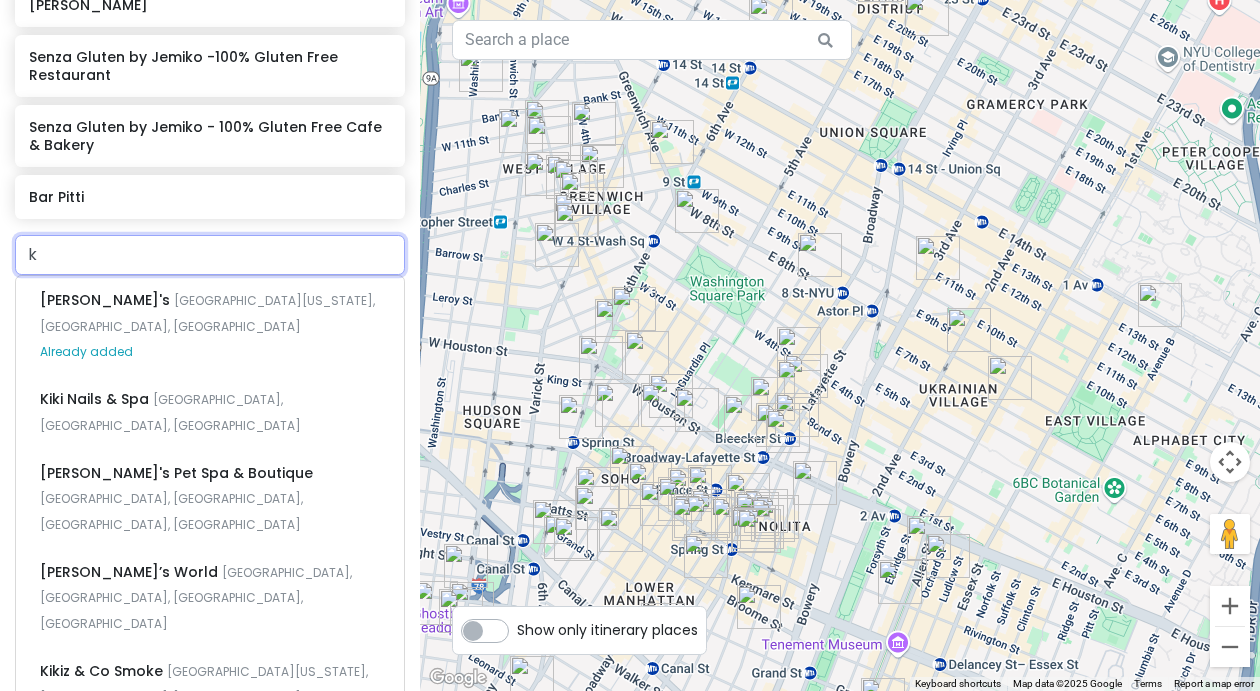 type 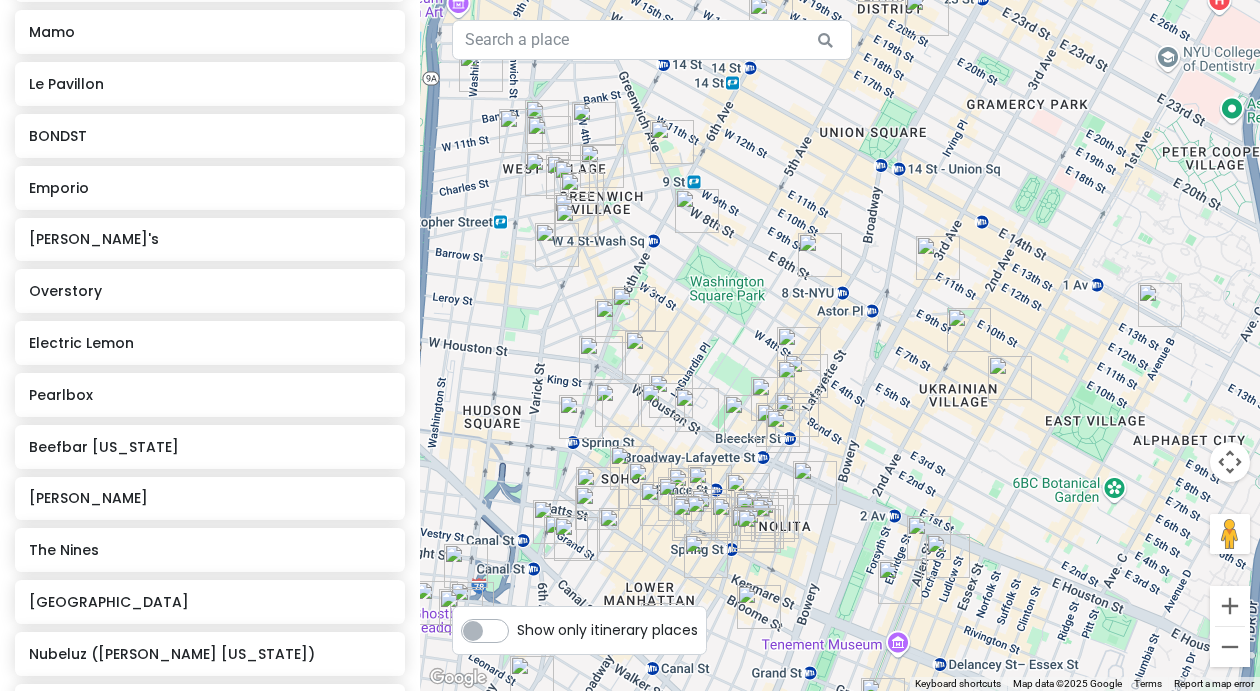 scroll, scrollTop: 3966, scrollLeft: 0, axis: vertical 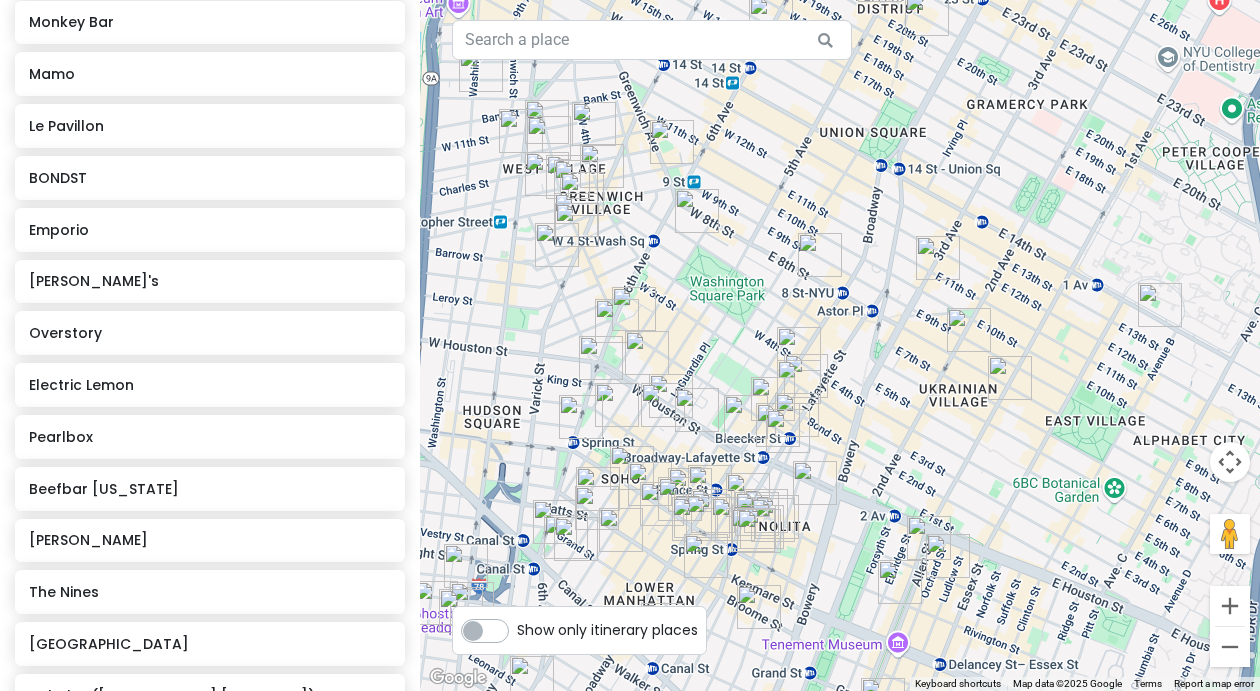 click on "KYU NYC SUGARFISH by sushi nozawa SUGARFISH by sushi nozawa SUGARFISH by sushi nozawa The Corner Store [GEOGRAPHIC_DATA] [US_STATE][GEOGRAPHIC_DATA] [GEOGRAPHIC_DATA] [GEOGRAPHIC_DATA] [GEOGRAPHIC_DATA] [GEOGRAPHIC_DATA] [GEOGRAPHIC_DATA] [GEOGRAPHIC_DATA] [GEOGRAPHIC_DATA] [GEOGRAPHIC_DATA] [GEOGRAPHIC_DATA] [GEOGRAPHIC_DATA] [PERSON_NAME] L'[PERSON_NAME] [PERSON_NAME]'s Via [PERSON_NAME] Little Ruby's [GEOGRAPHIC_DATA] [GEOGRAPHIC_DATA] [GEOGRAPHIC_DATA] [GEOGRAPHIC_DATA]'s [GEOGRAPHIC_DATA][PERSON_NAME] Eataly Soho Eataly [GEOGRAPHIC_DATA] Flatiron Cipriani Downtown Sadelle's [US_STATE] Bubby's [PERSON_NAME][GEOGRAPHIC_DATA] Do Not Feed Alligators The Portrait Bar JG Melon The Polo Bar The Bar on Mulberry LLC [GEOGRAPHIC_DATA] Carne Mare [GEOGRAPHIC_DATA] Locanda Verde Tribeca Uva Leuca Zimmi's [MEDICAL_DATA] Downtown Restaurant [GEOGRAPHIC_DATA]'s [GEOGRAPHIC_DATA] [PERSON_NAME] by [PERSON_NAME] Fifi Pil Pil San Matteo Pizza & Espresso Bar Casa [PERSON_NAME] Nine Orchard Monkey [PERSON_NAME] Le Pavillon BONDST [PERSON_NAME]'s Overstory Electric Lemon Pearlbox Beefbar [US_STATE] [PERSON_NAME] The Nines Temple Court Nubeluz ([PERSON_NAME] [US_STATE]) [PERSON_NAME]" at bounding box center [210, -758] 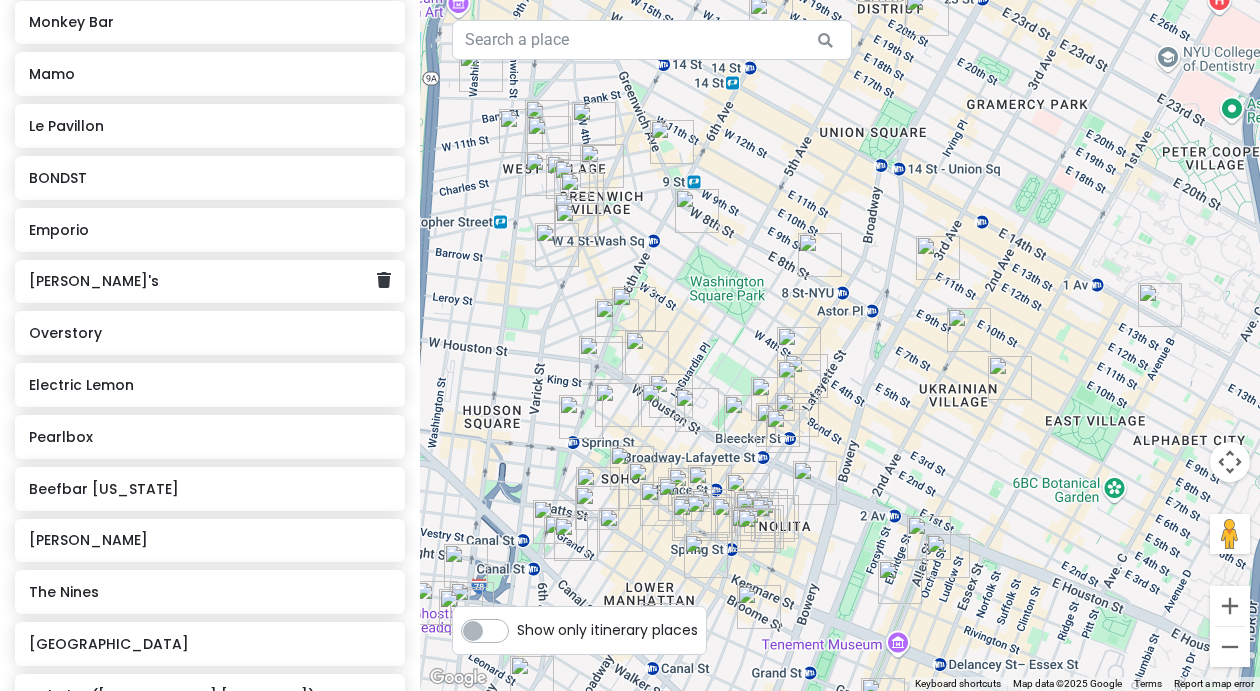 click on "[PERSON_NAME]'s" at bounding box center (210, 282) 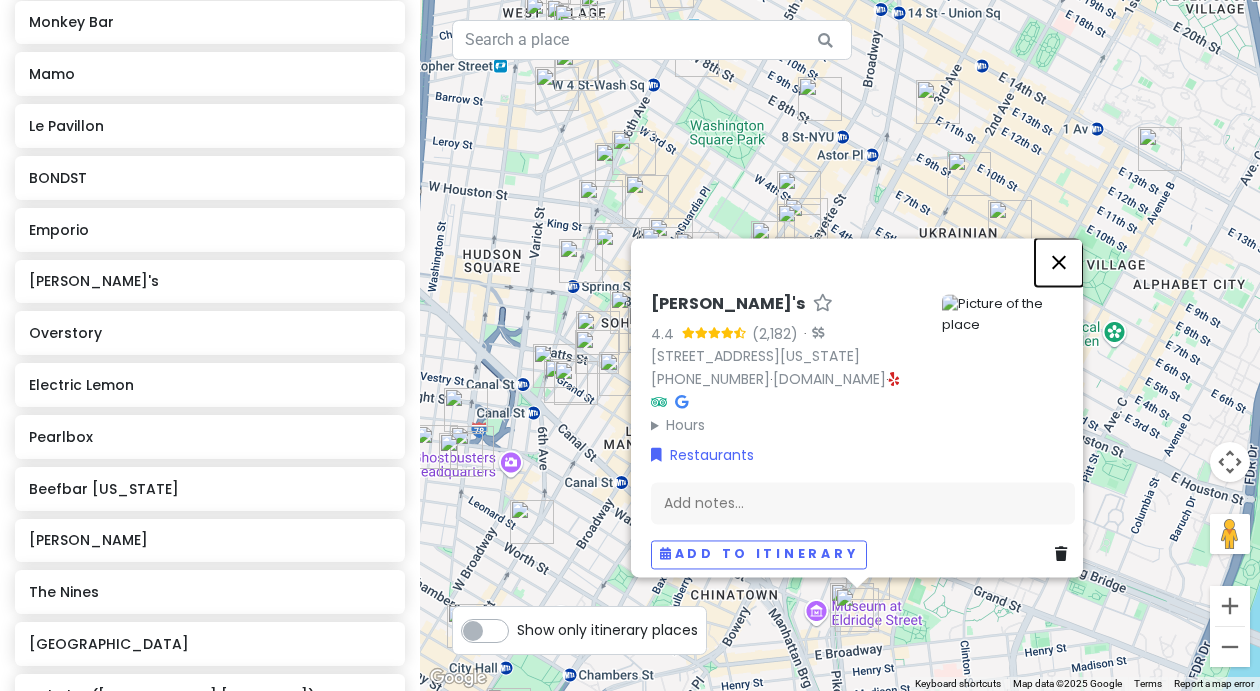 click at bounding box center (1059, 262) 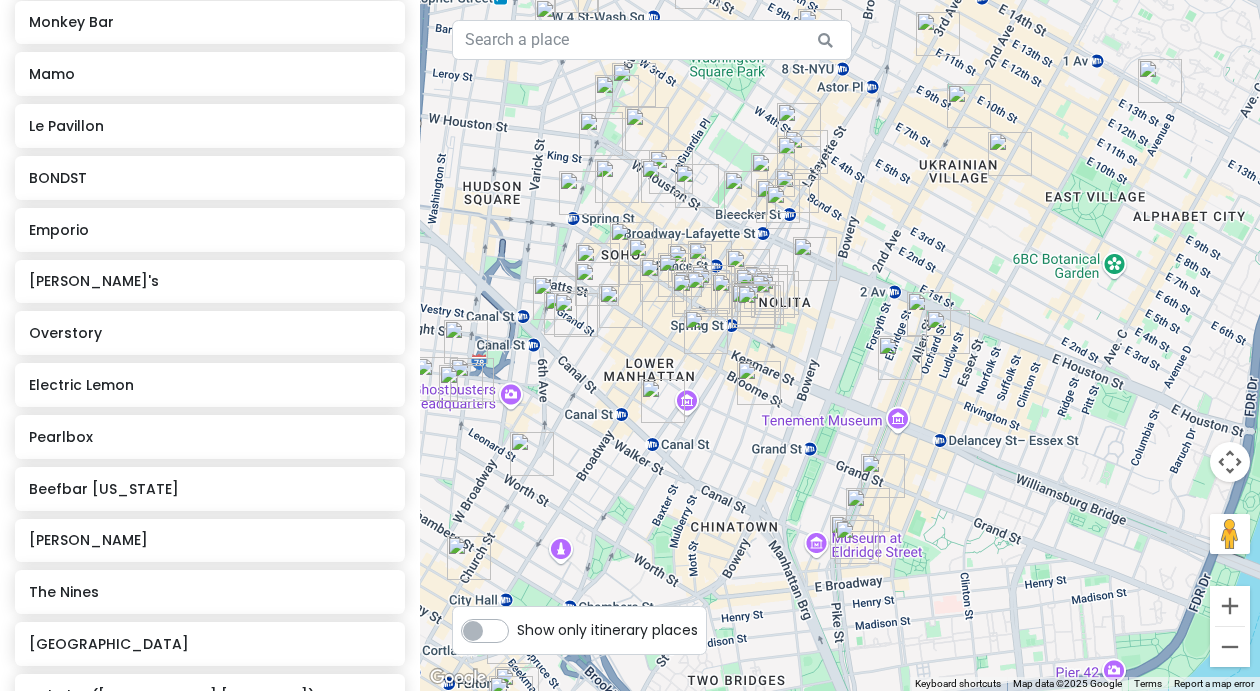 drag, startPoint x: 1000, startPoint y: 485, endPoint x: 999, endPoint y: 280, distance: 205.00244 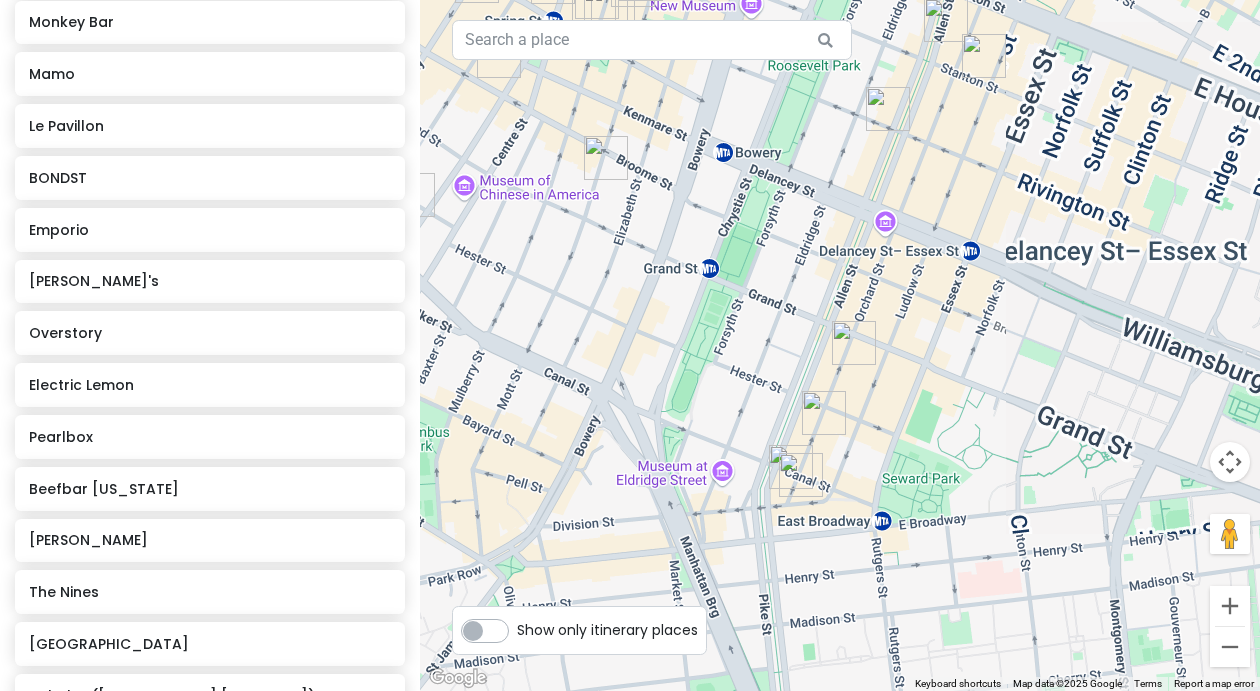 click at bounding box center (854, 343) 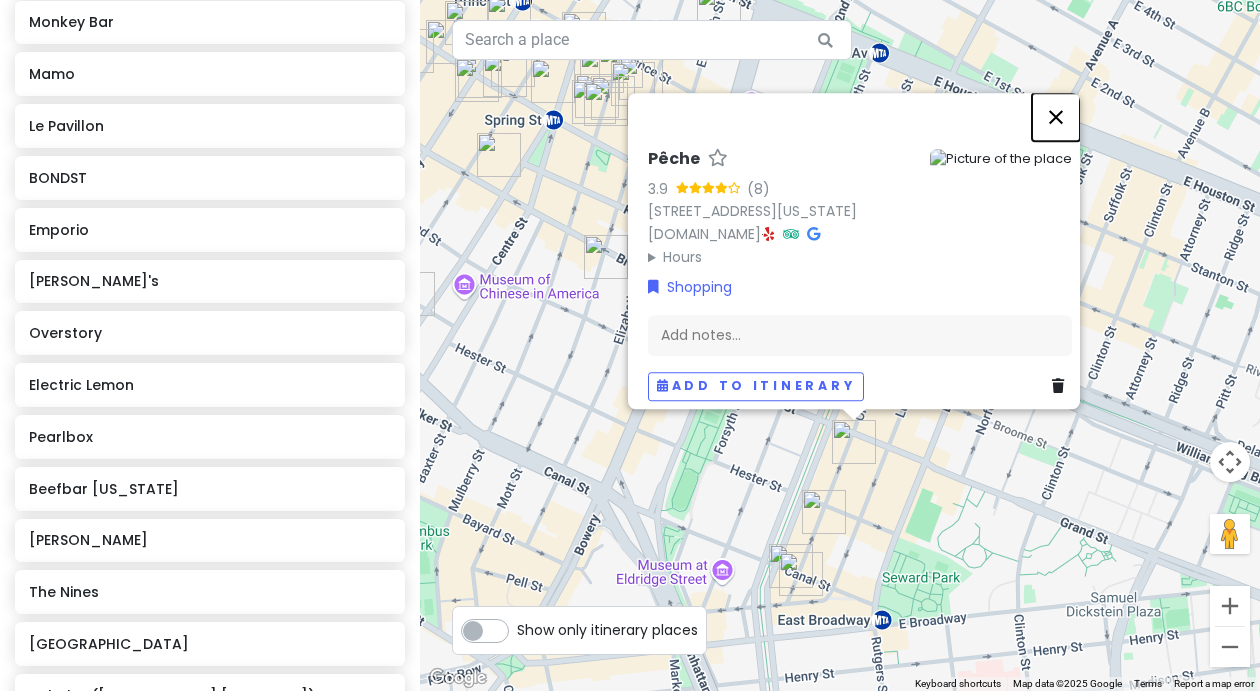 click at bounding box center (1056, 117) 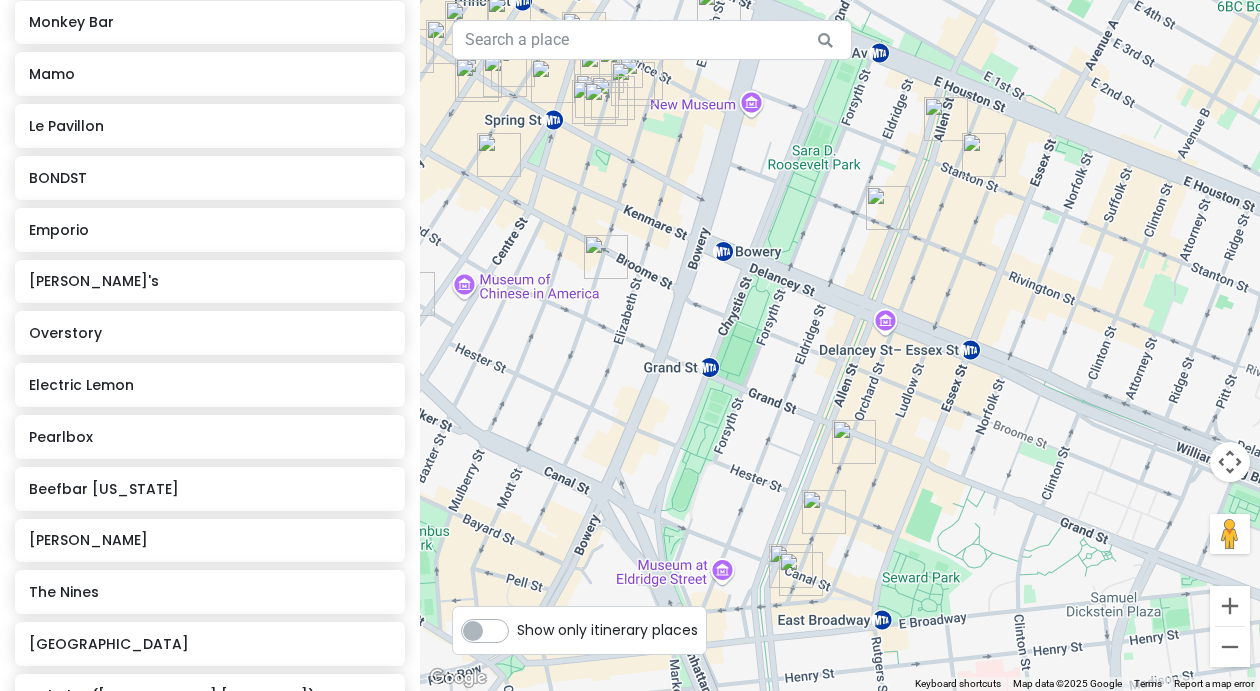 click at bounding box center [824, 512] 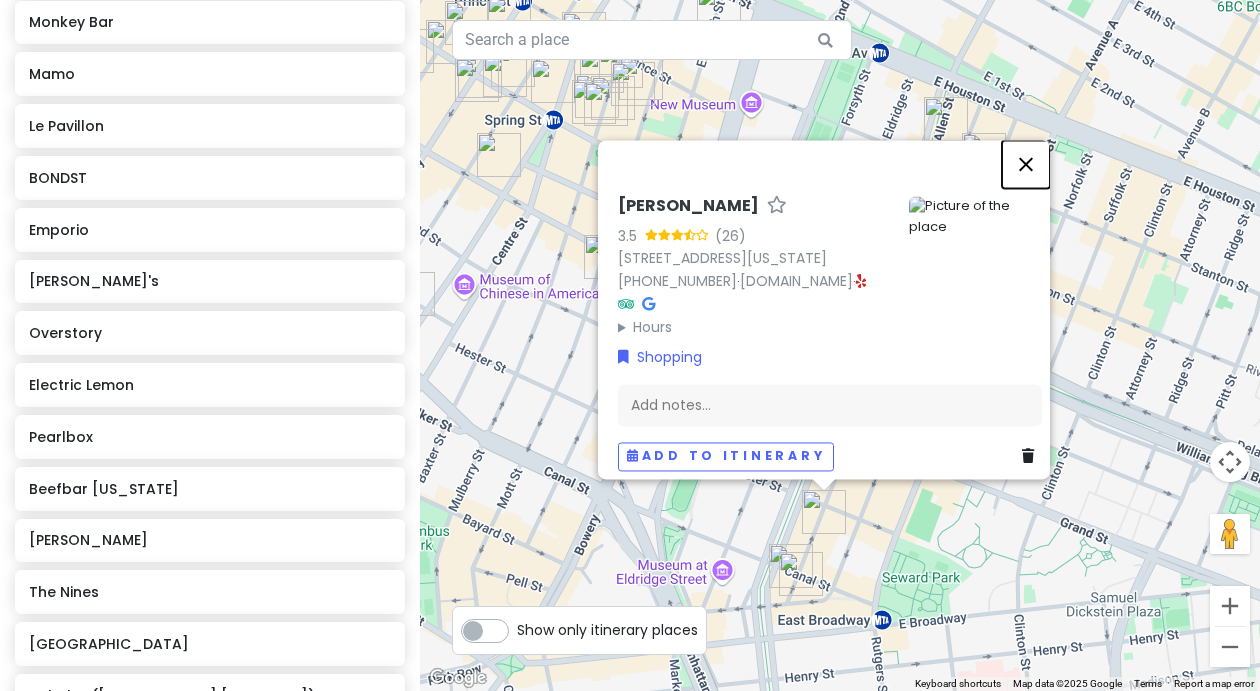 click at bounding box center [1026, 164] 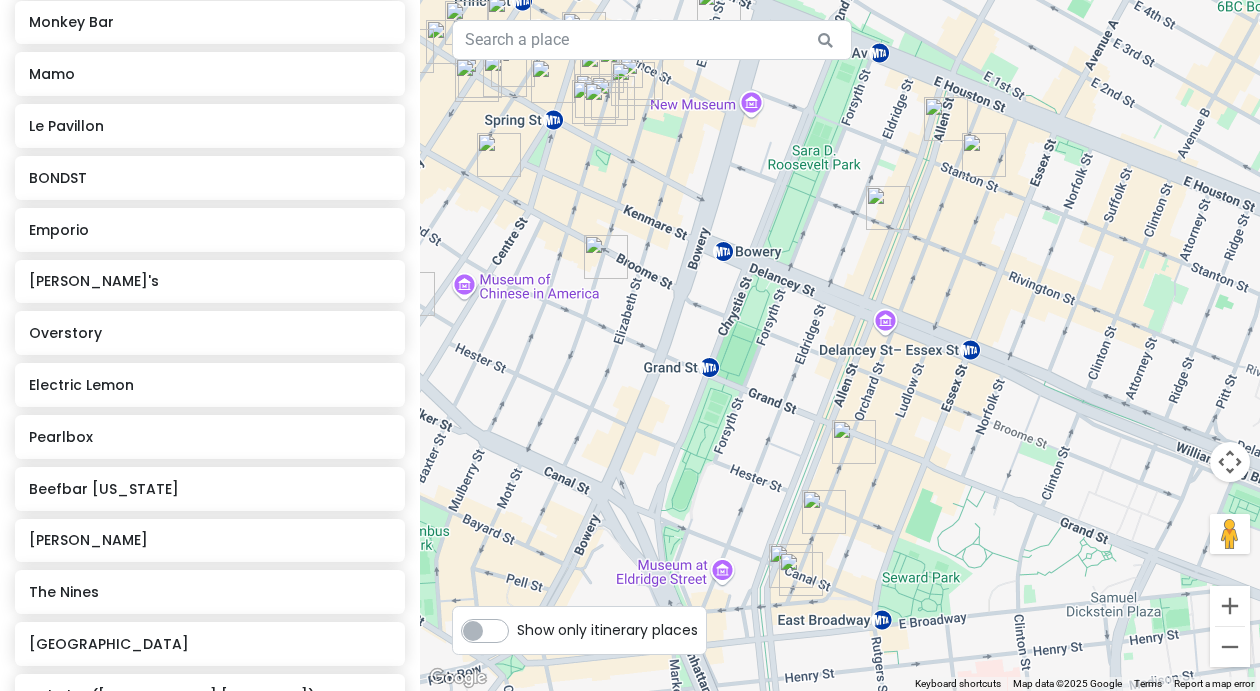 click at bounding box center (984, 155) 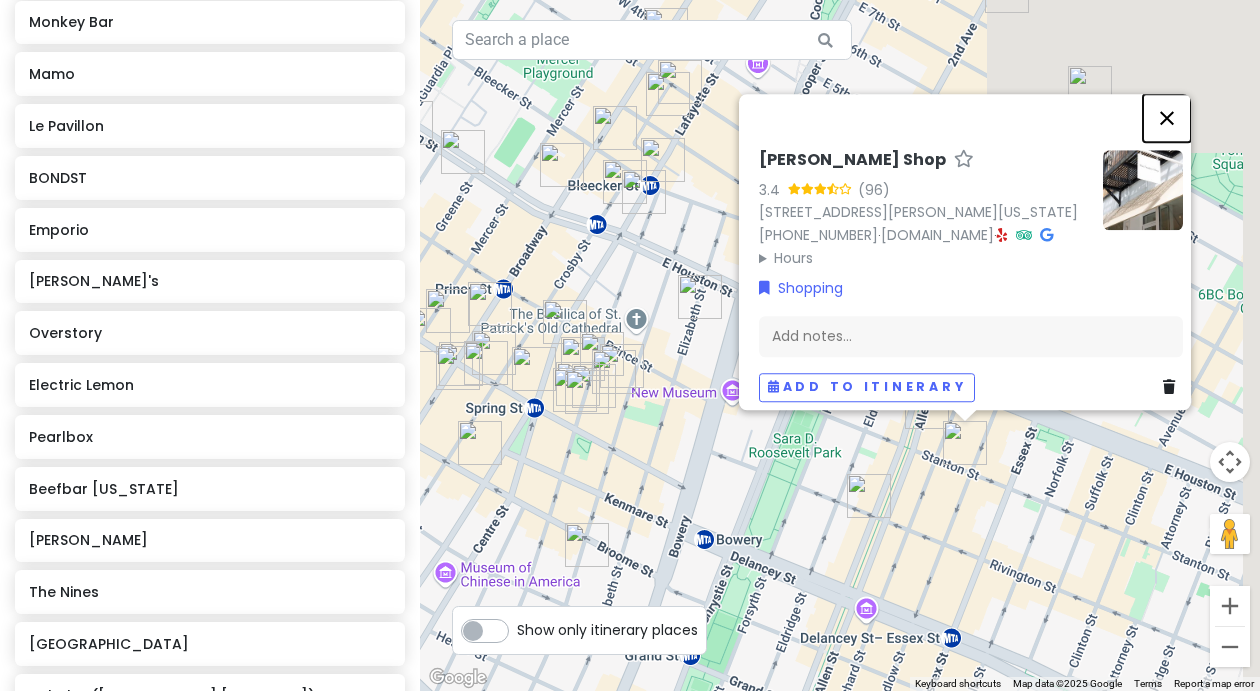 click at bounding box center [1167, 118] 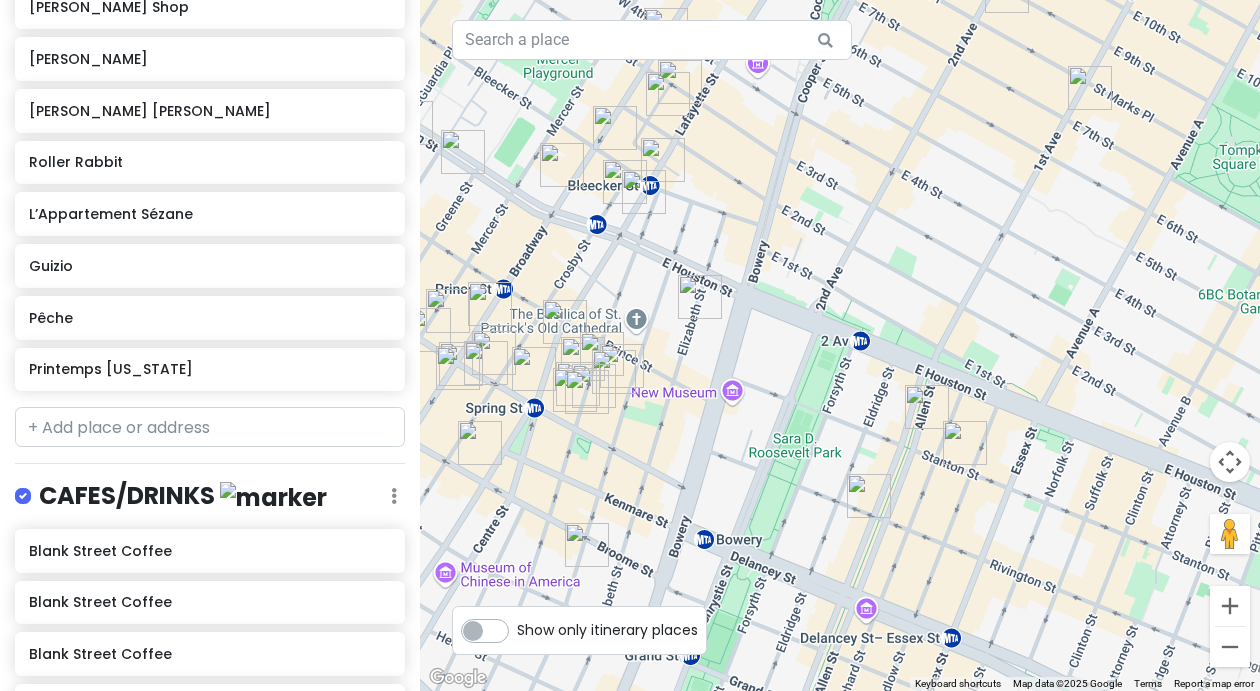 scroll, scrollTop: 6064, scrollLeft: 0, axis: vertical 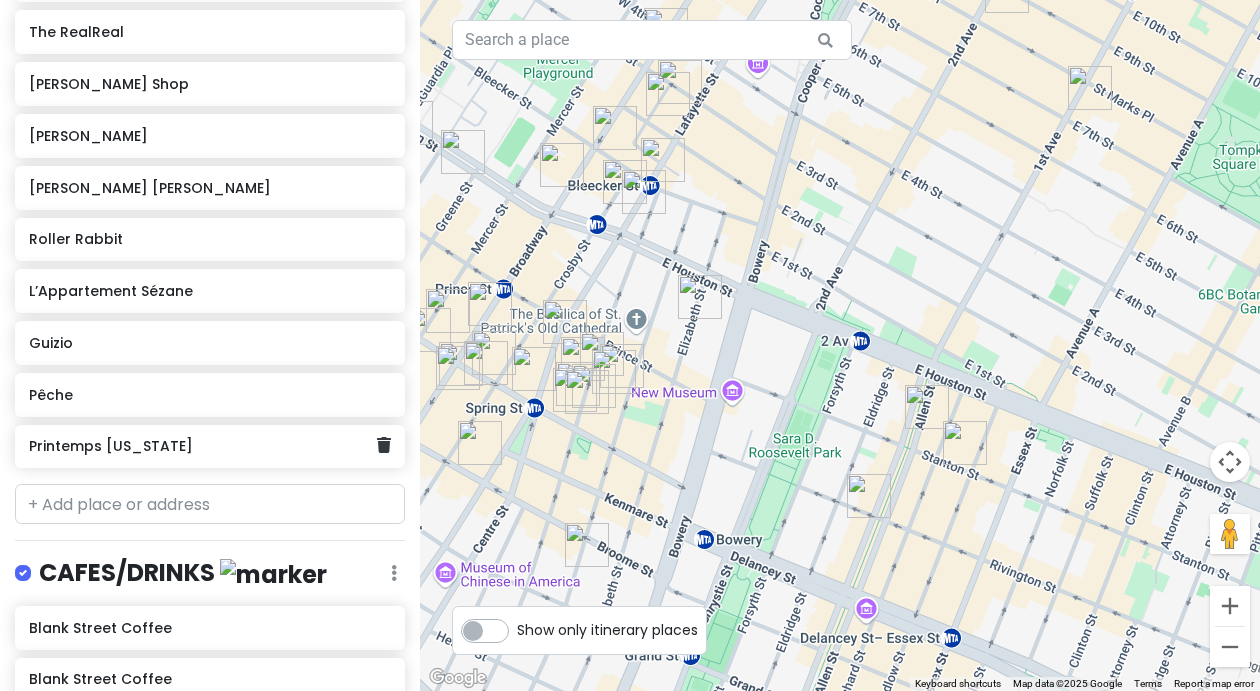click on "Printemps [US_STATE]" at bounding box center (202, 446) 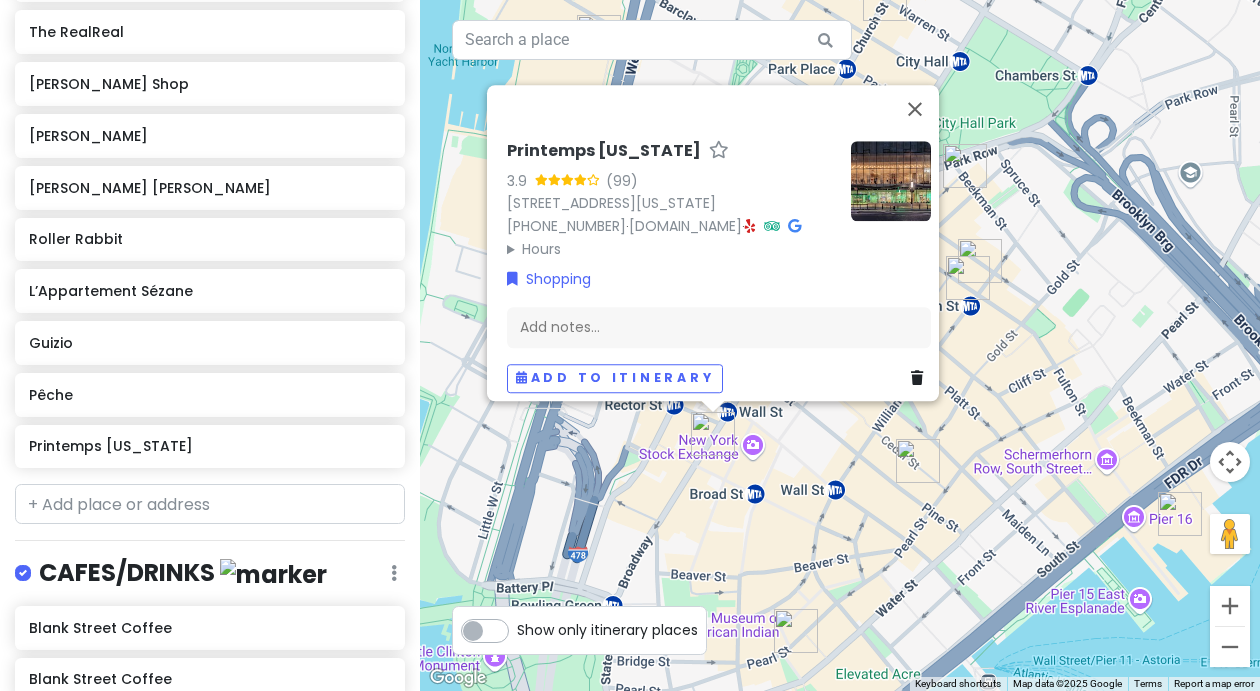 drag, startPoint x: 1066, startPoint y: 443, endPoint x: 1060, endPoint y: 215, distance: 228.07893 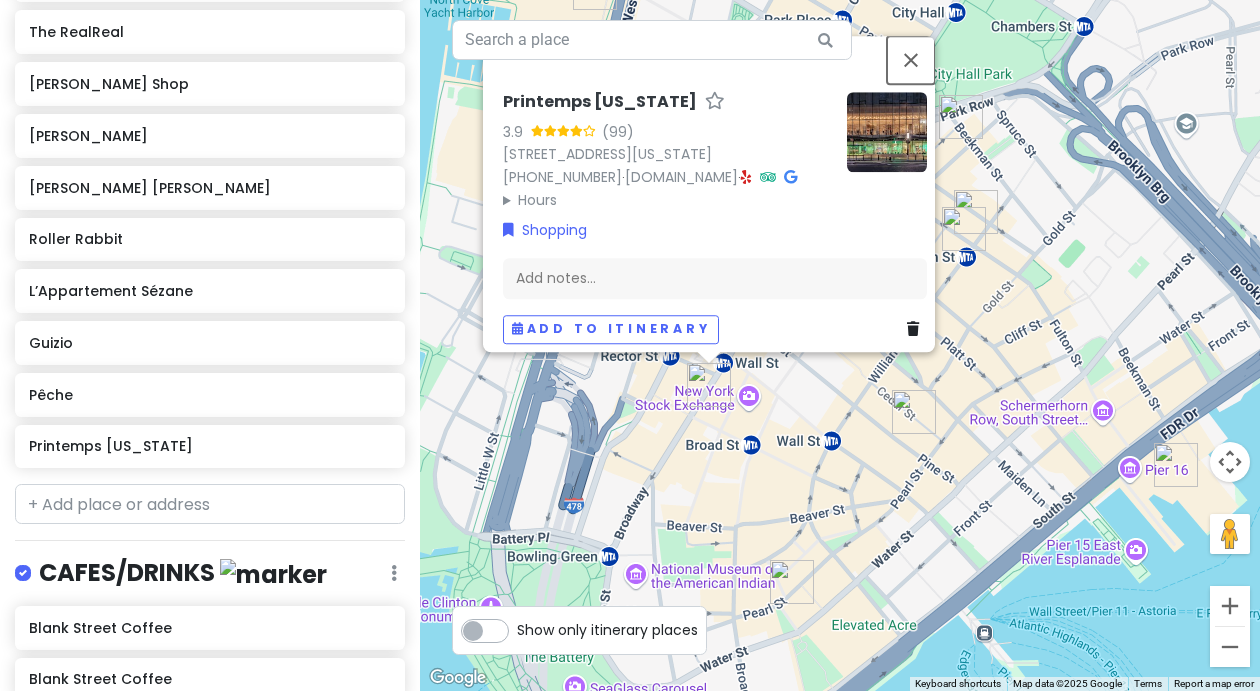 click at bounding box center [911, 60] 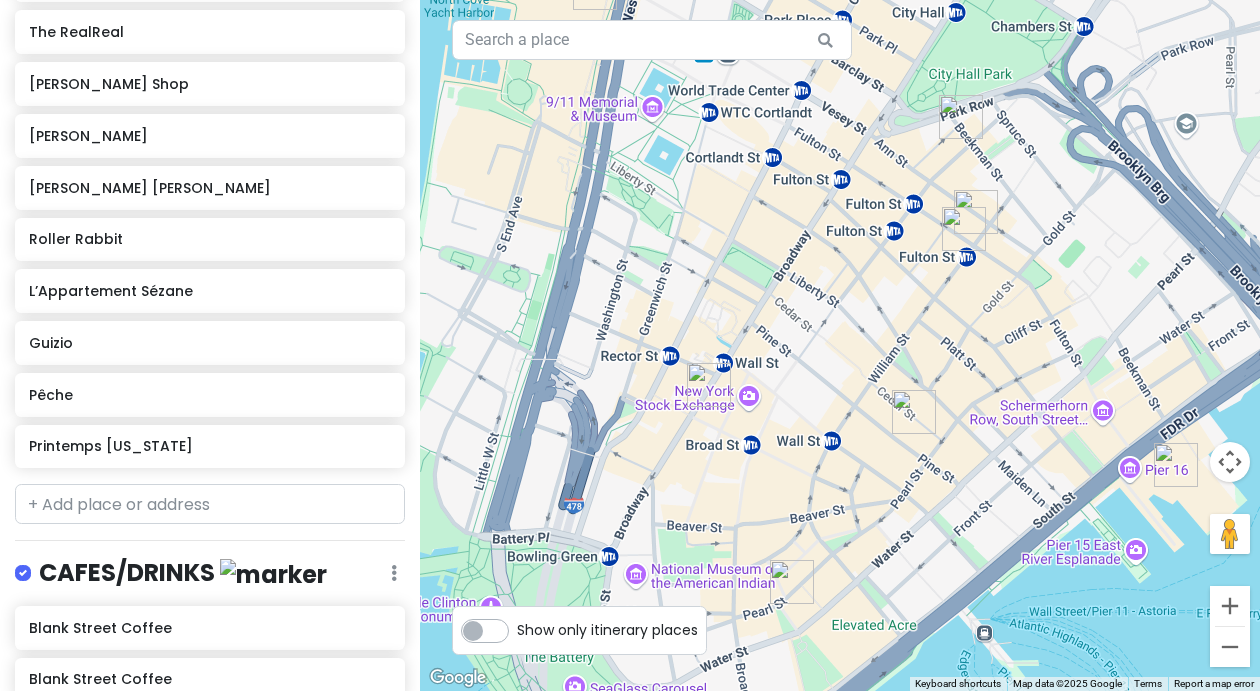 click at bounding box center (914, 412) 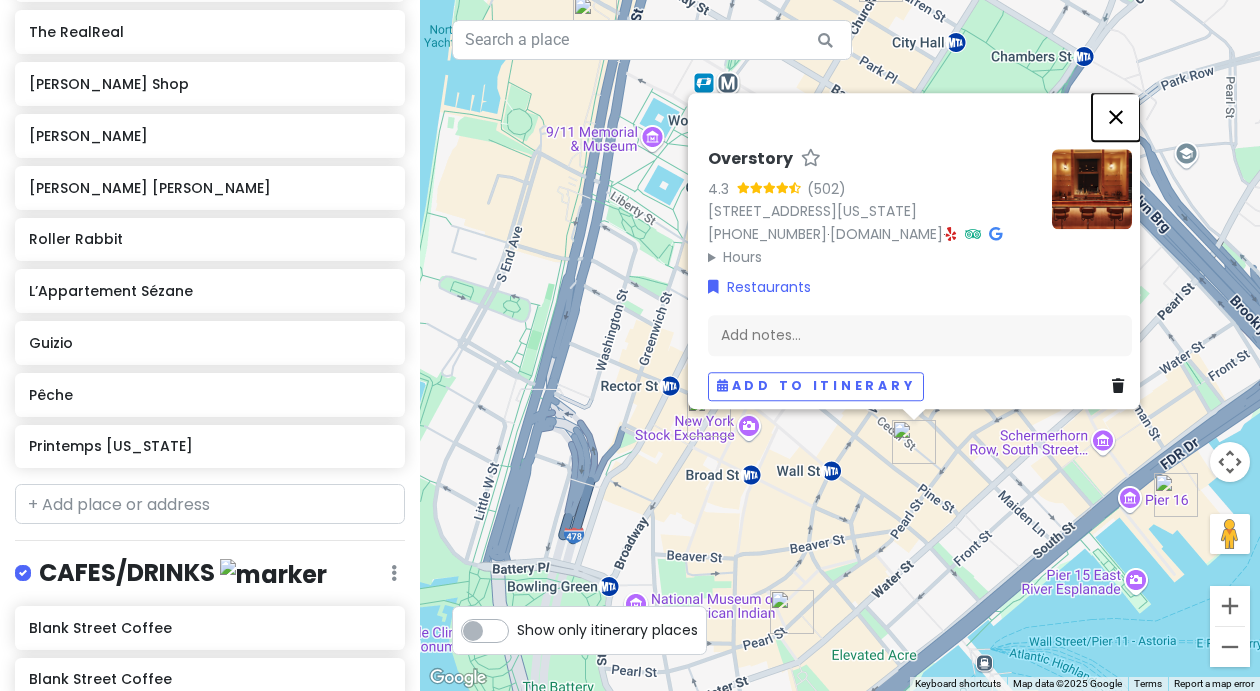 click at bounding box center [1116, 117] 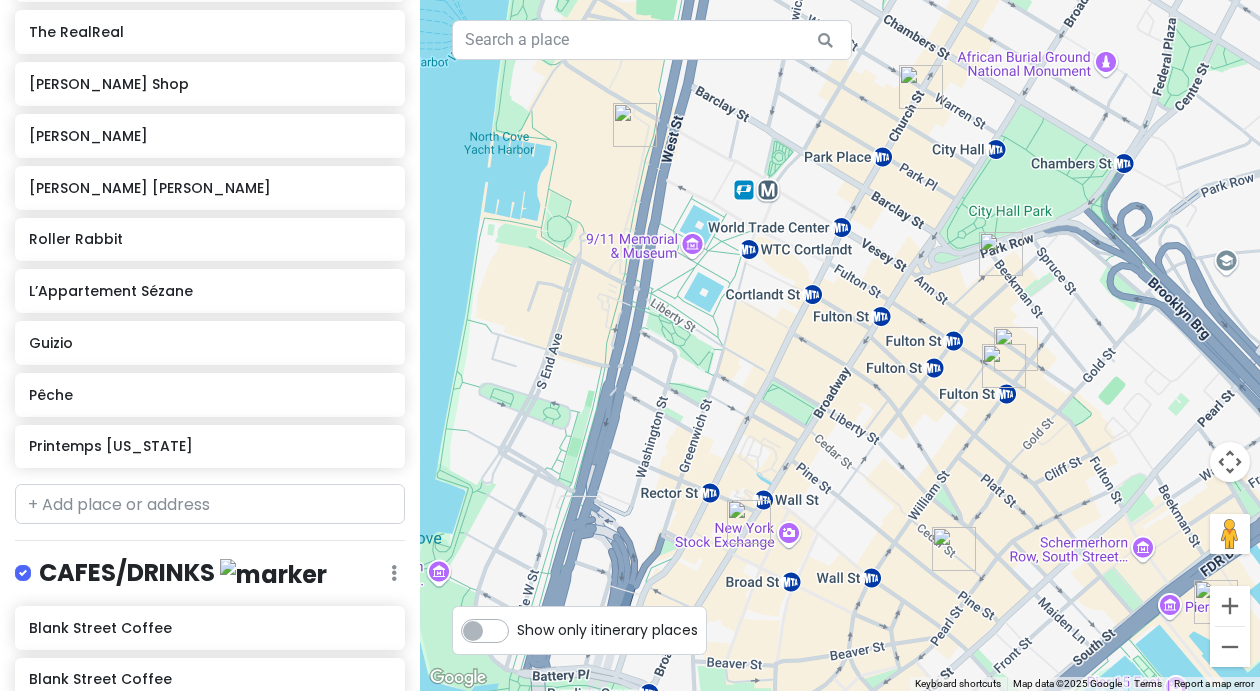 drag, startPoint x: 659, startPoint y: 318, endPoint x: 697, endPoint y: 426, distance: 114.49017 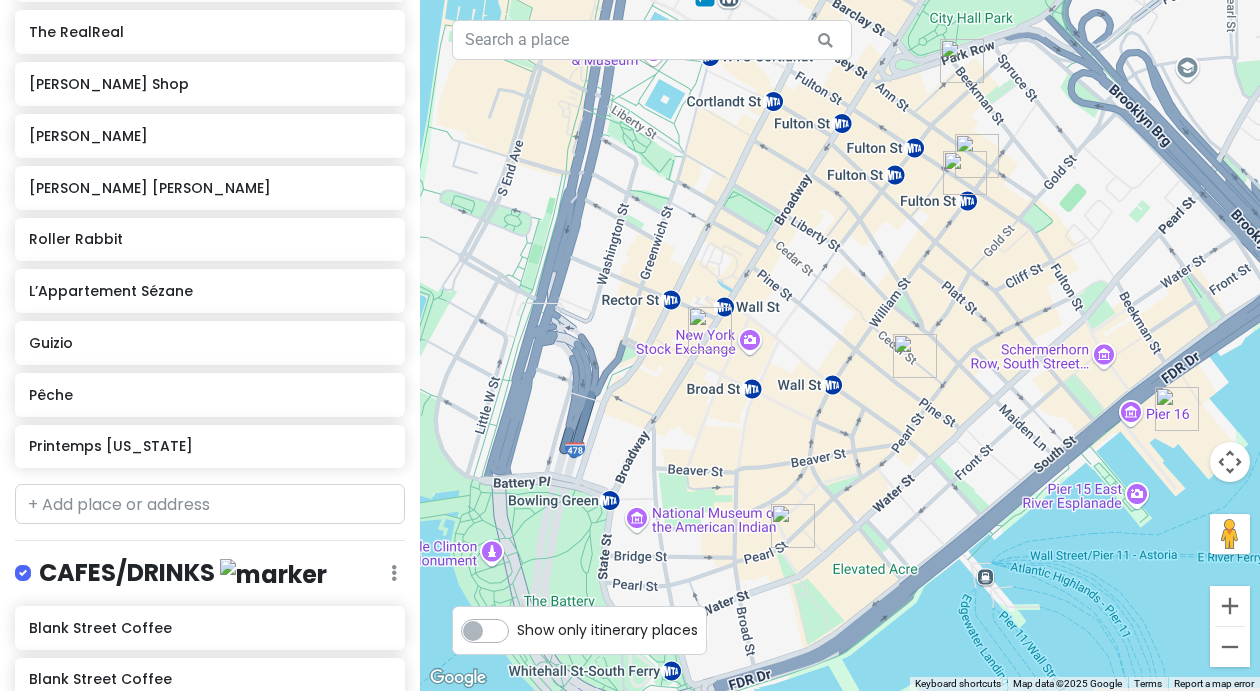 drag, startPoint x: 853, startPoint y: 511, endPoint x: 824, endPoint y: 311, distance: 202.09157 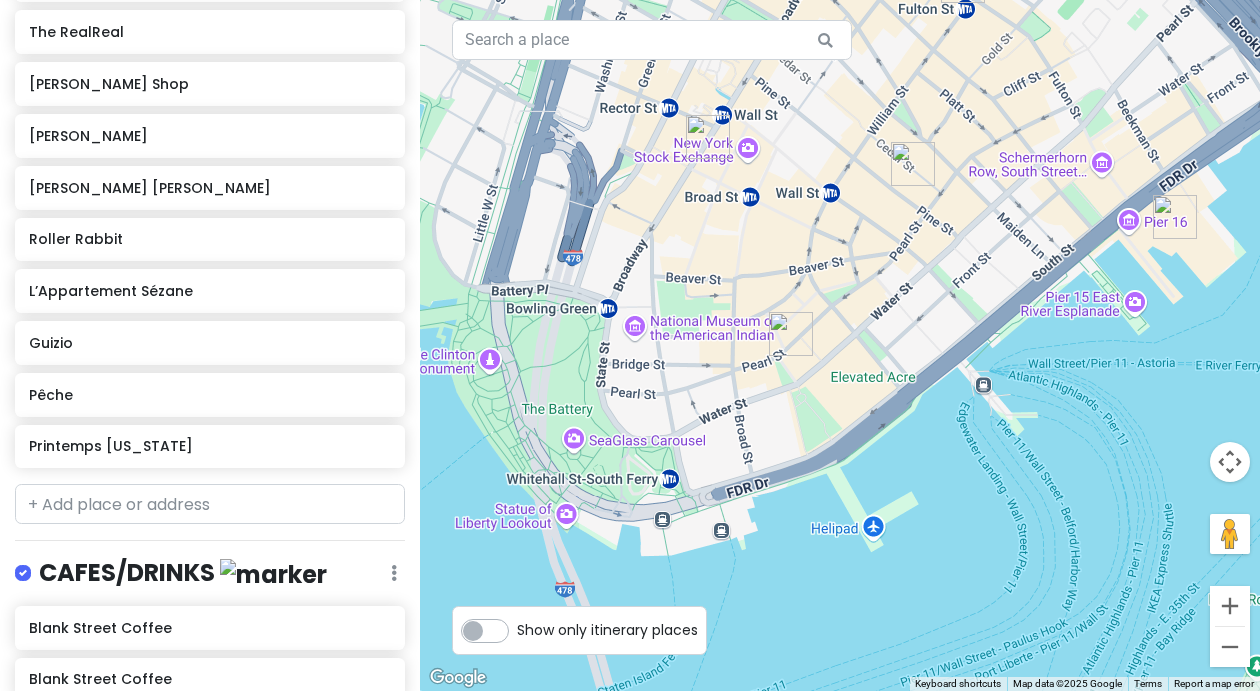 drag, startPoint x: 846, startPoint y: 575, endPoint x: 846, endPoint y: 377, distance: 198 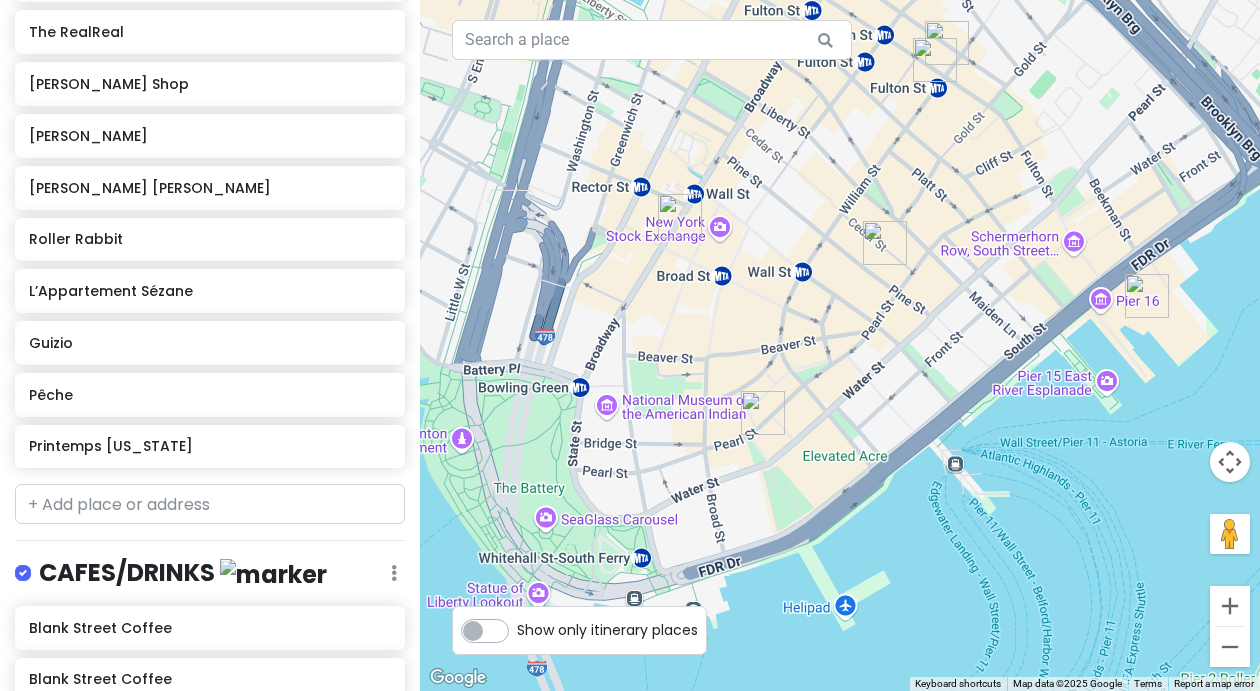 drag, startPoint x: 833, startPoint y: 301, endPoint x: 771, endPoint y: 439, distance: 151.28781 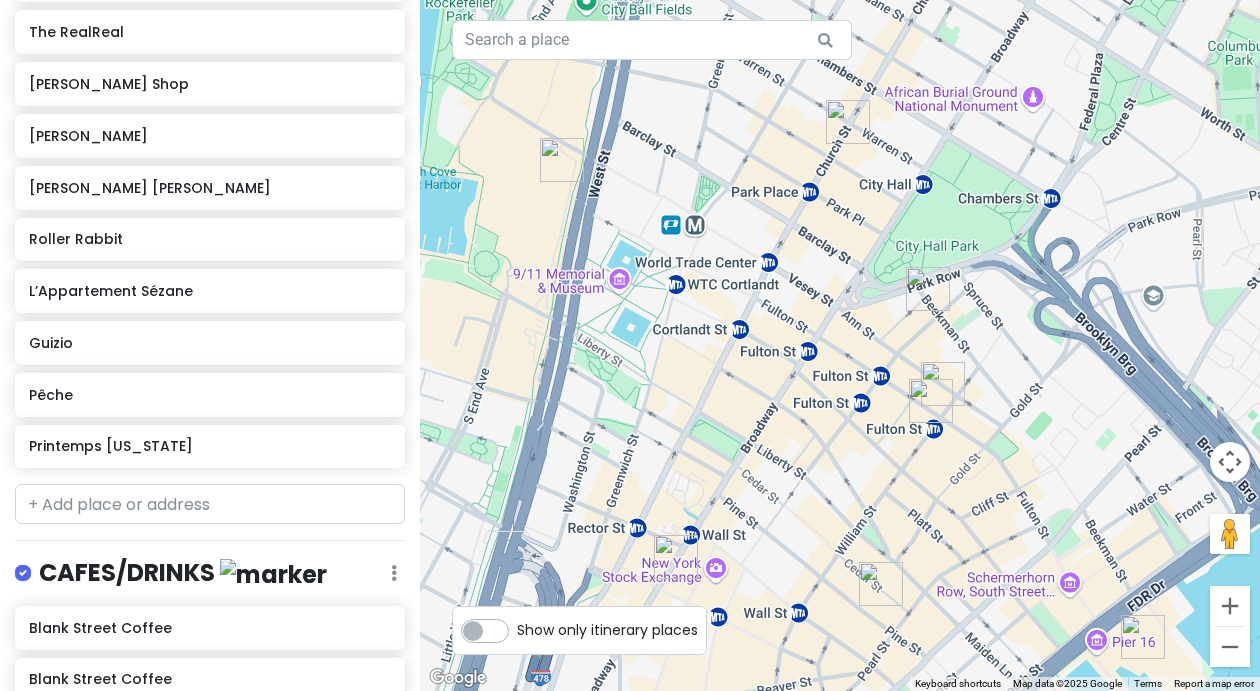 drag, startPoint x: 820, startPoint y: 316, endPoint x: 851, endPoint y: 604, distance: 289.6636 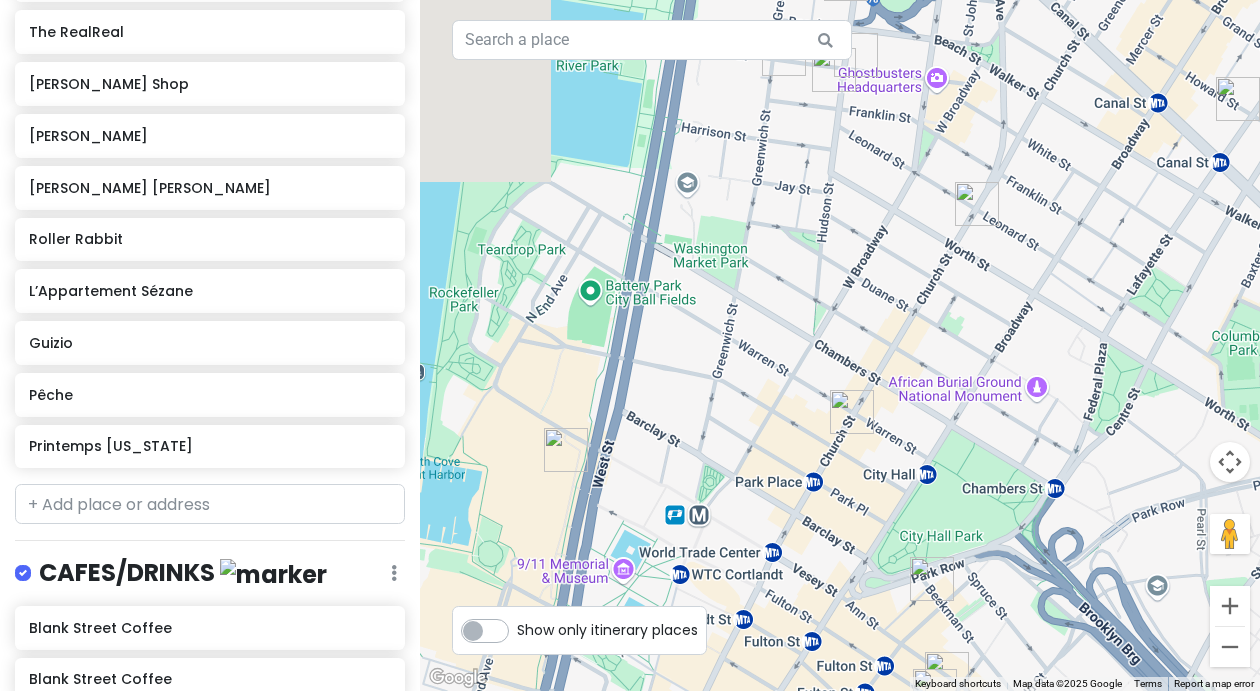 drag, startPoint x: 930, startPoint y: 191, endPoint x: 926, endPoint y: 472, distance: 281.02847 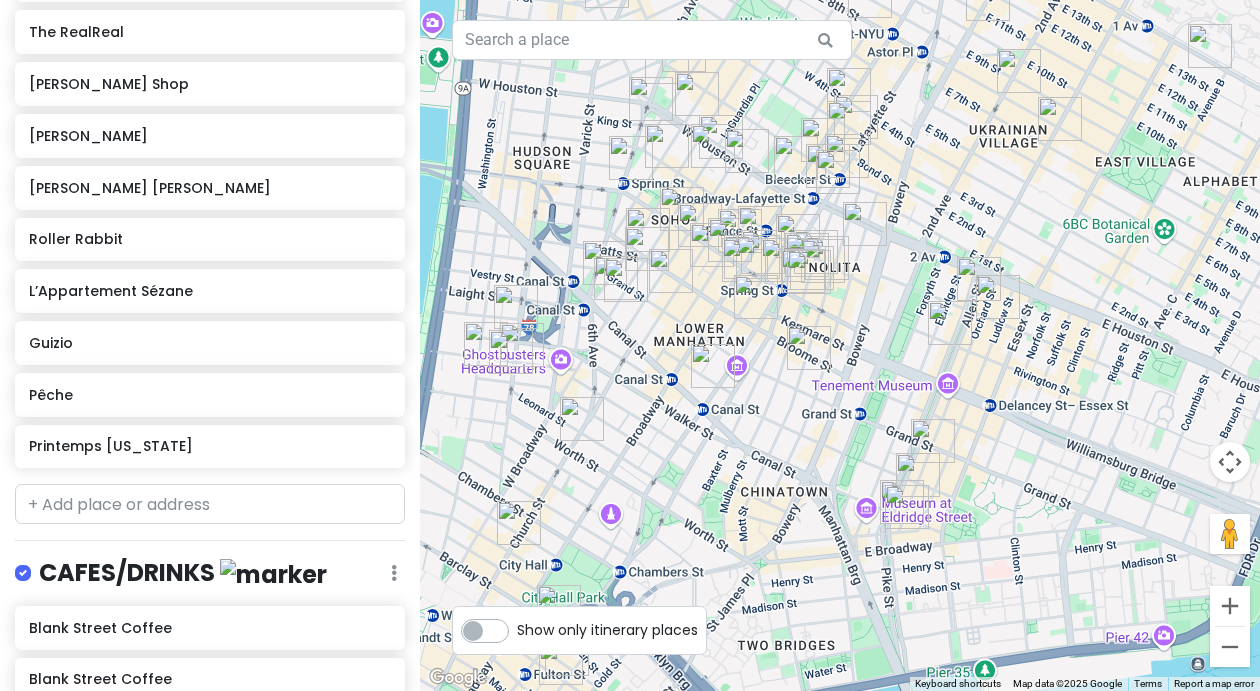 drag, startPoint x: 1079, startPoint y: 405, endPoint x: 738, endPoint y: 470, distance: 347.13974 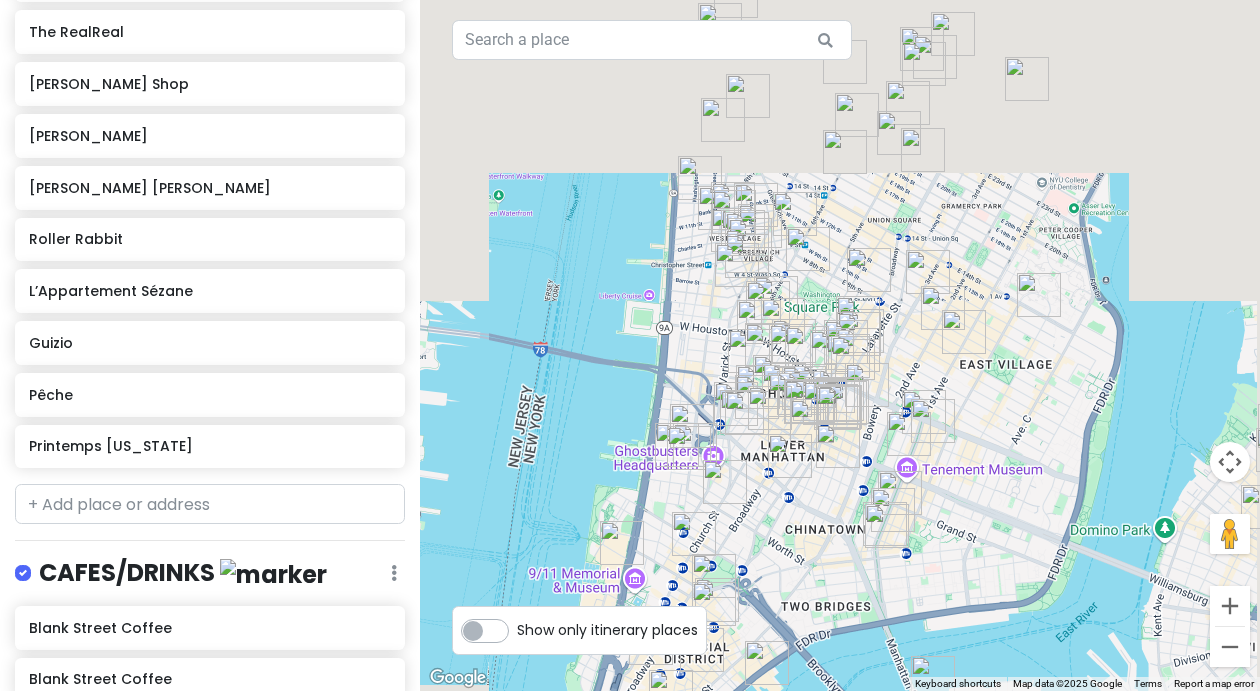 drag, startPoint x: 1044, startPoint y: 226, endPoint x: 1035, endPoint y: 439, distance: 213.19006 